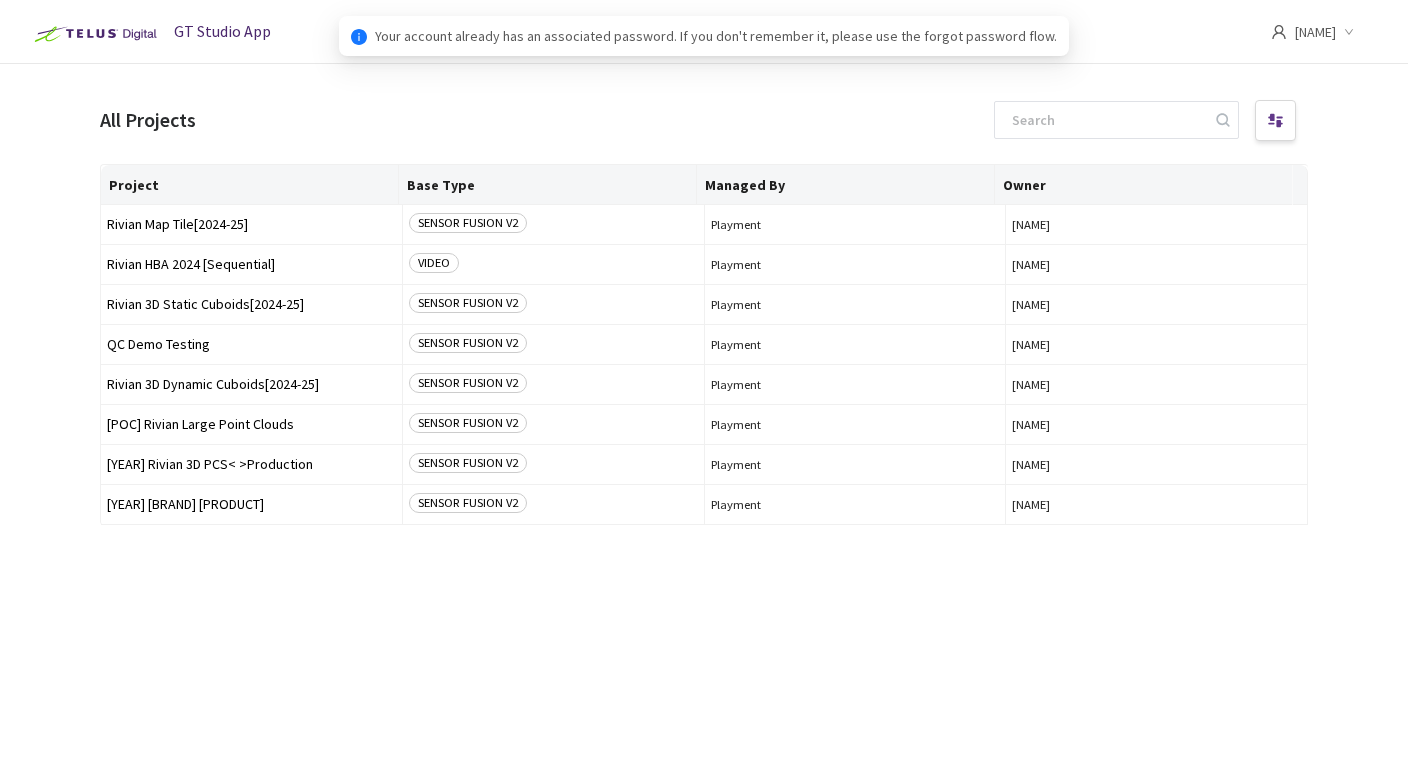 scroll, scrollTop: 0, scrollLeft: 0, axis: both 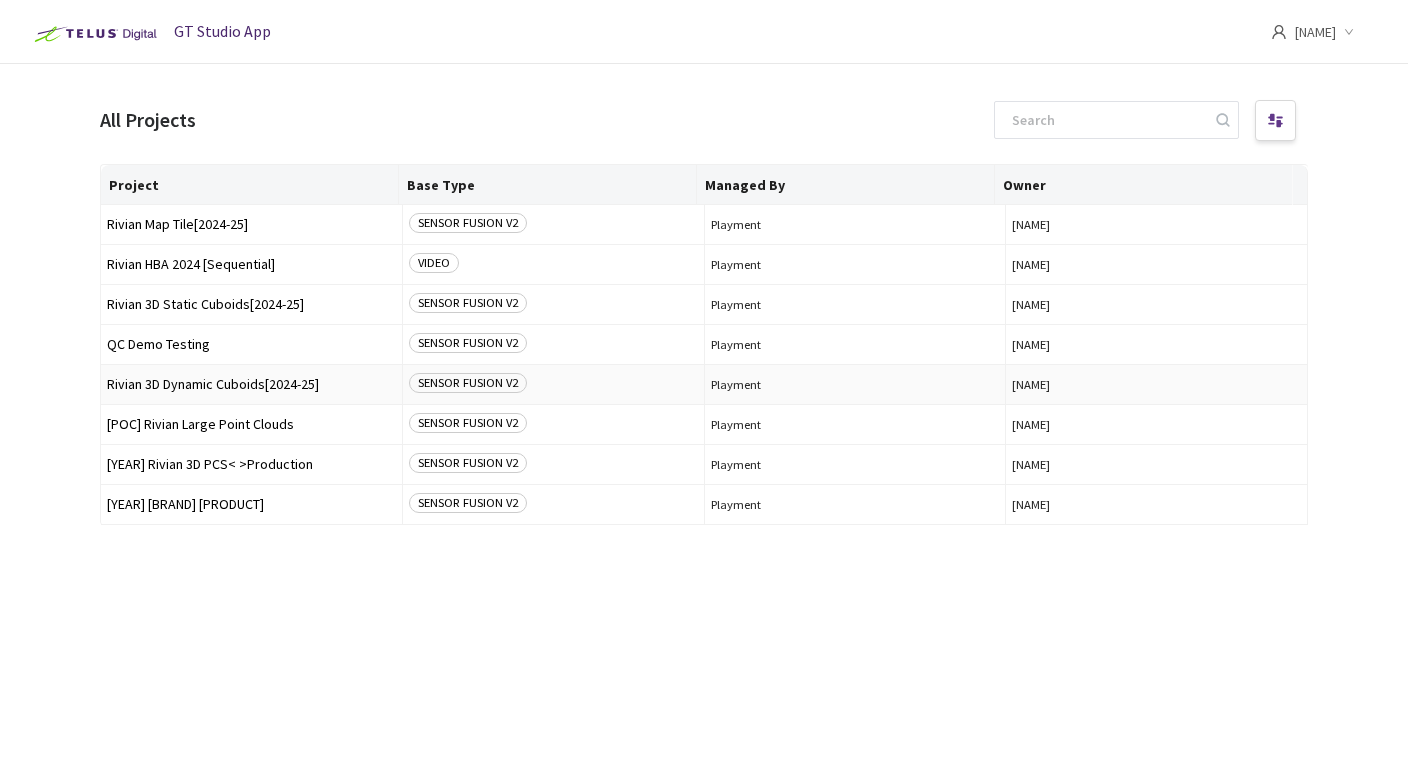 click on "Rivian 3D Dynamic Cuboids[2024-25]" at bounding box center [251, 384] 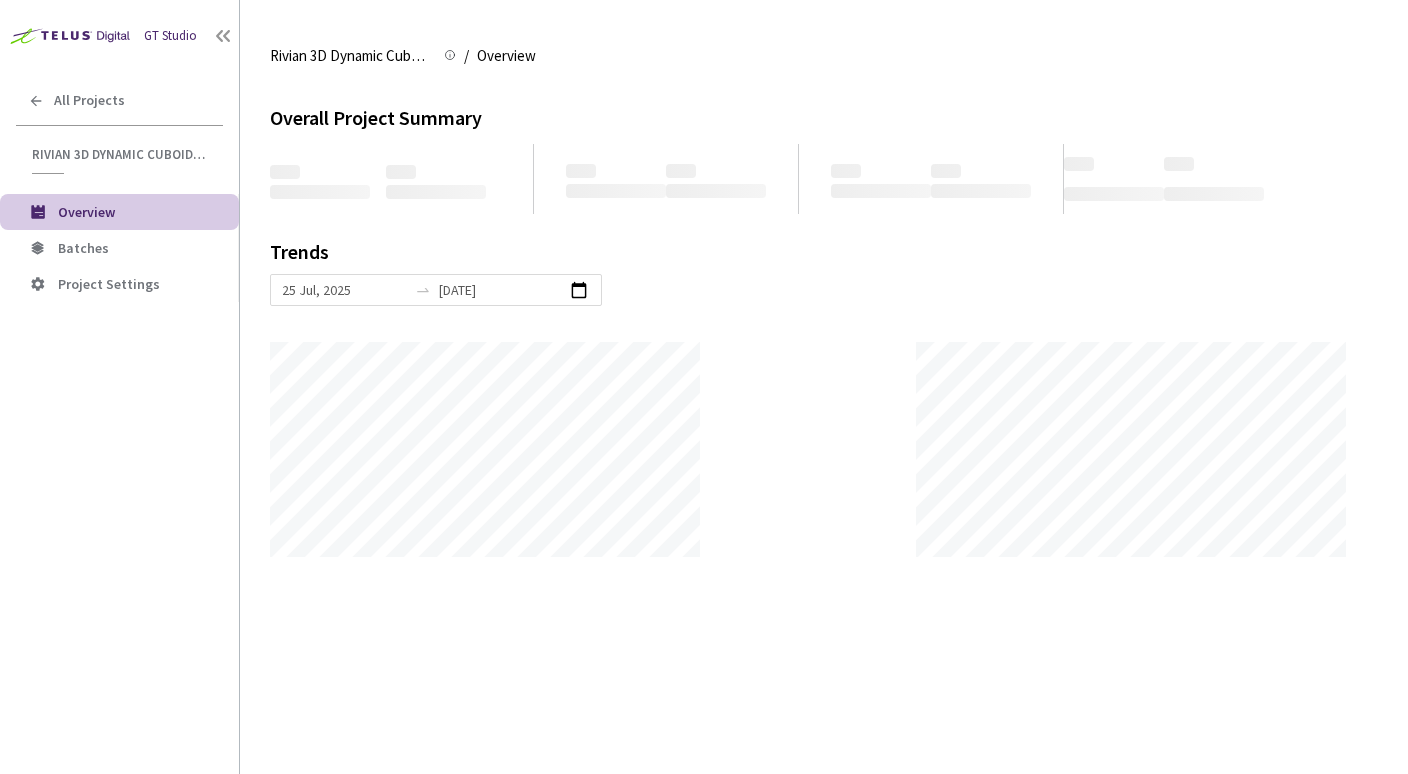 scroll, scrollTop: 999226, scrollLeft: 998592, axis: both 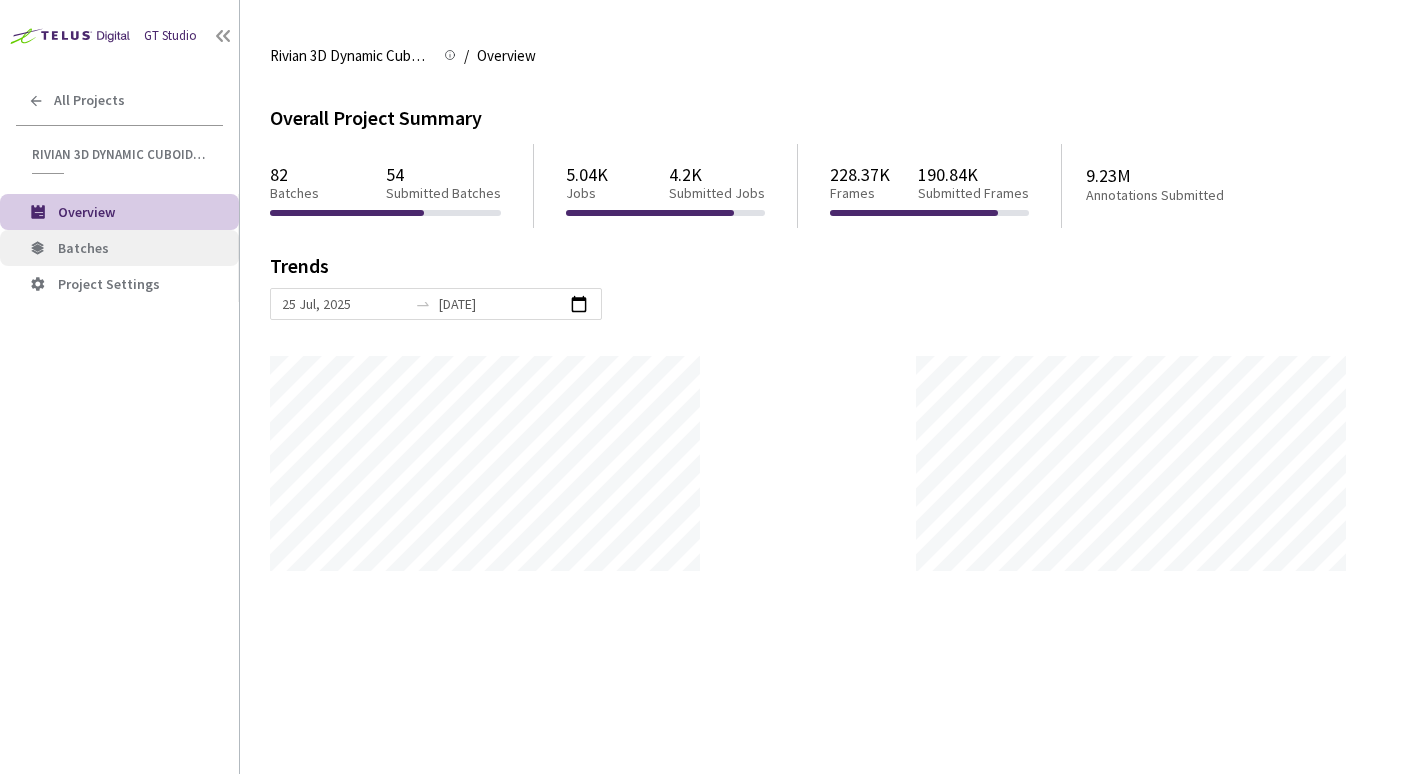 click on "Batches" at bounding box center (140, 248) 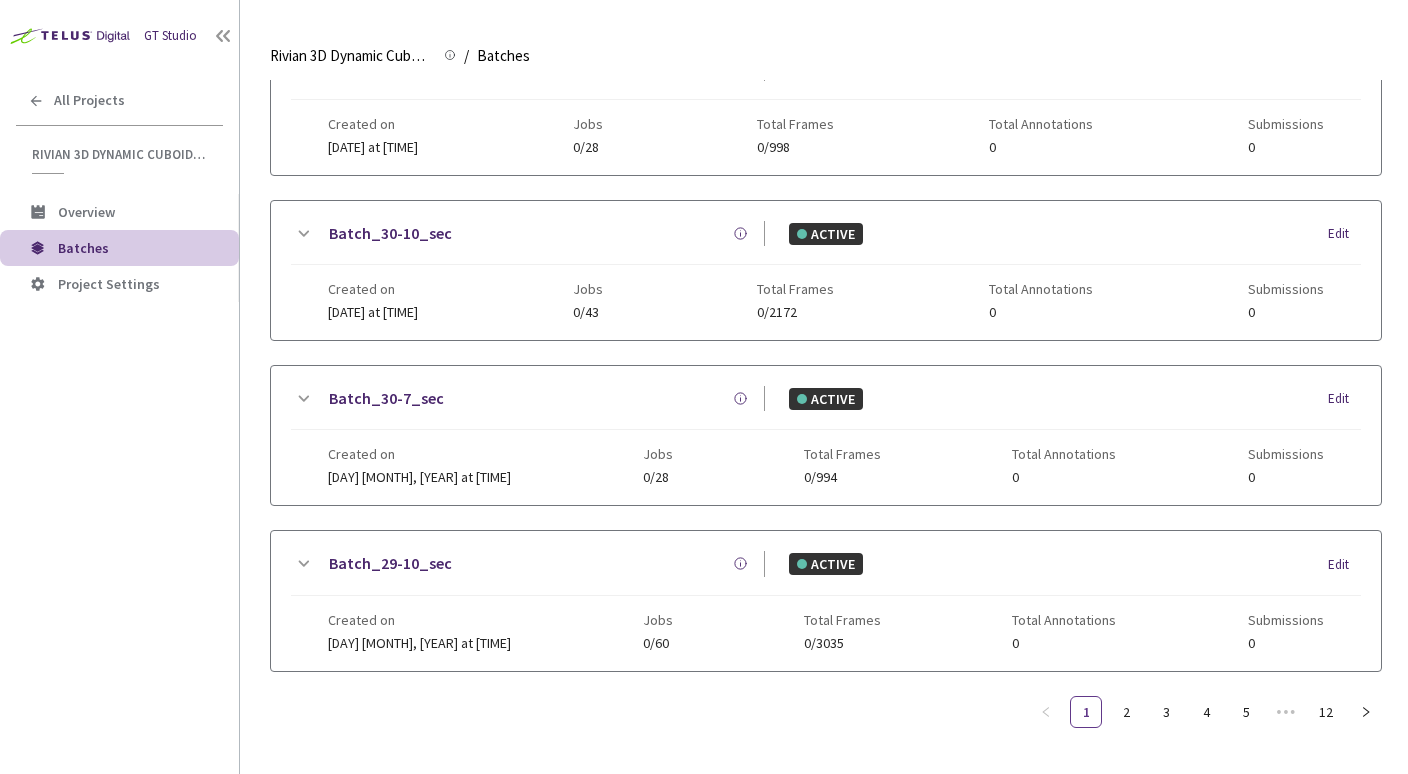 scroll, scrollTop: 620, scrollLeft: 0, axis: vertical 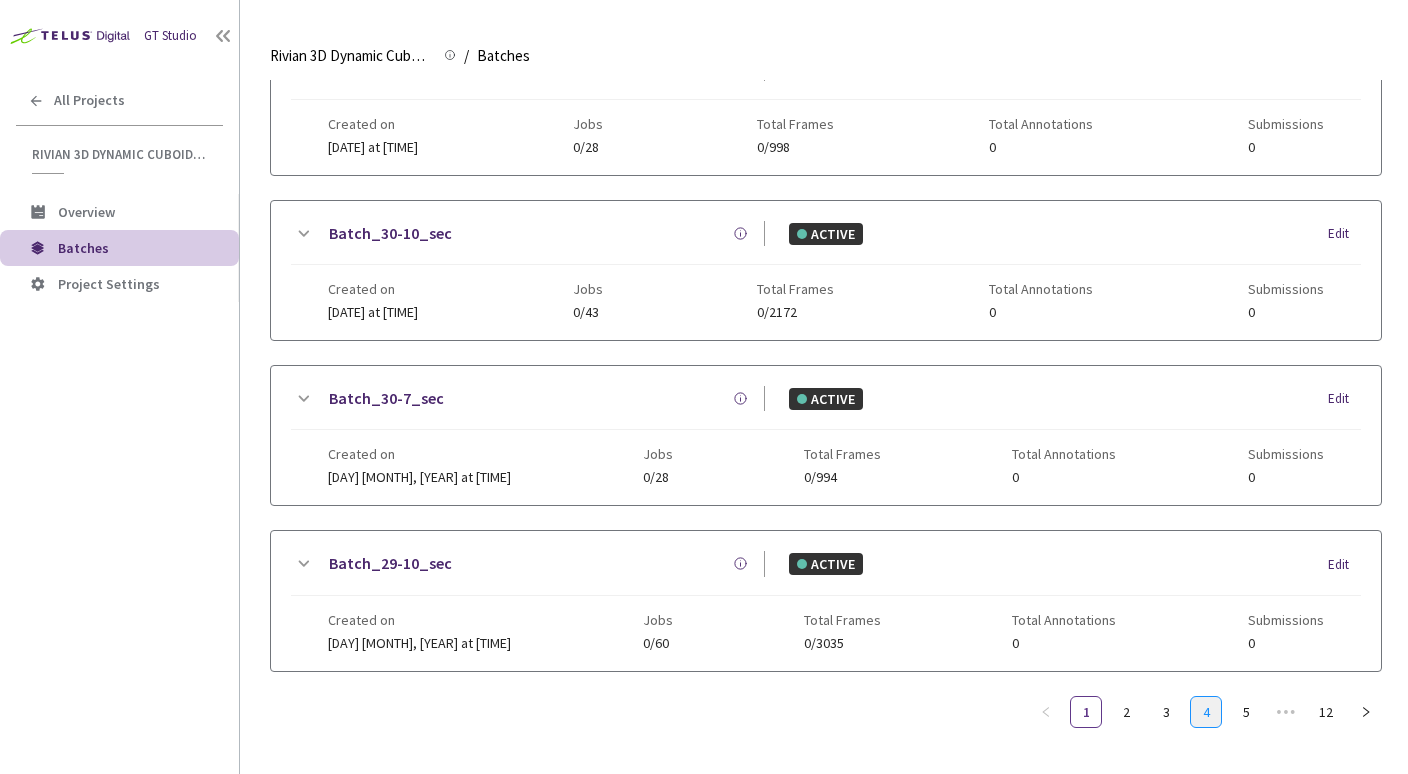 click on "4" at bounding box center (1206, 712) 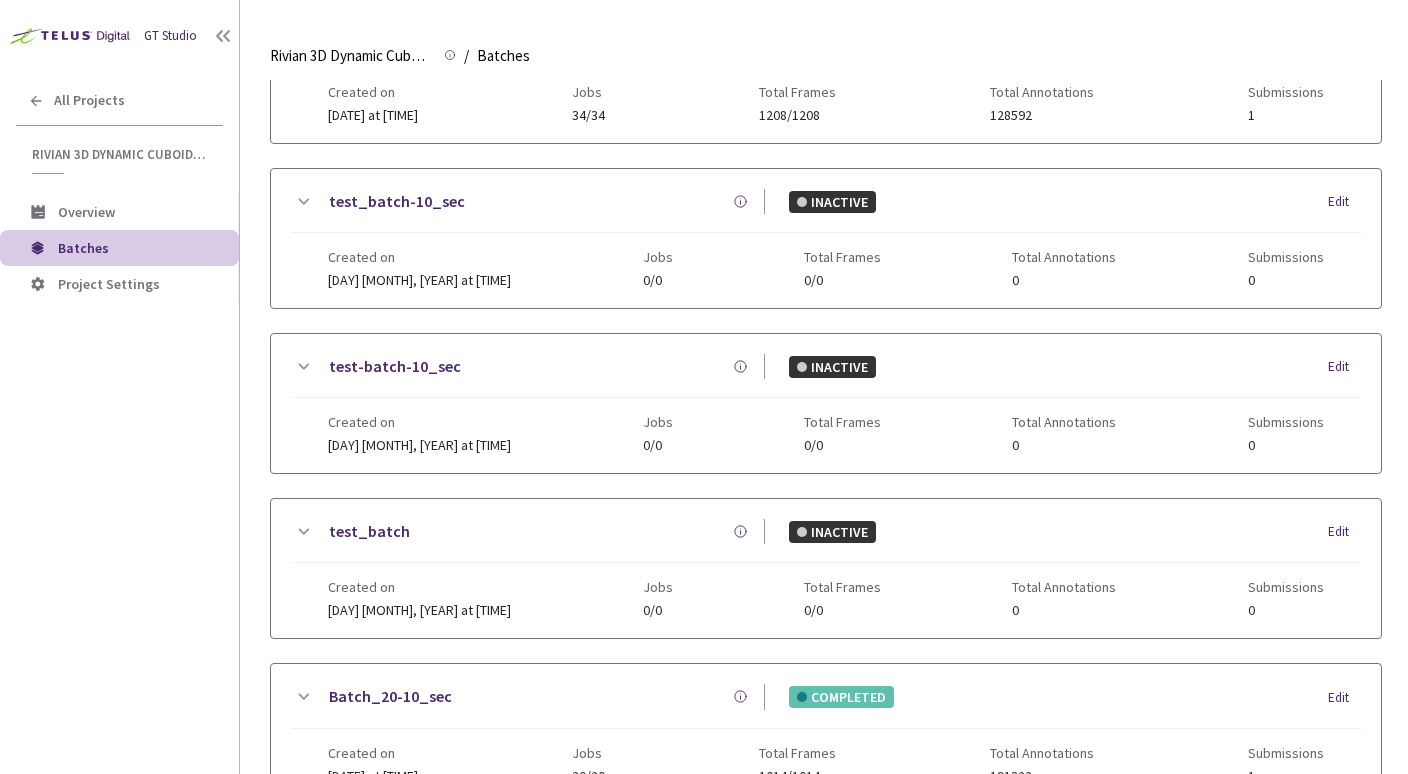 scroll, scrollTop: 605, scrollLeft: 0, axis: vertical 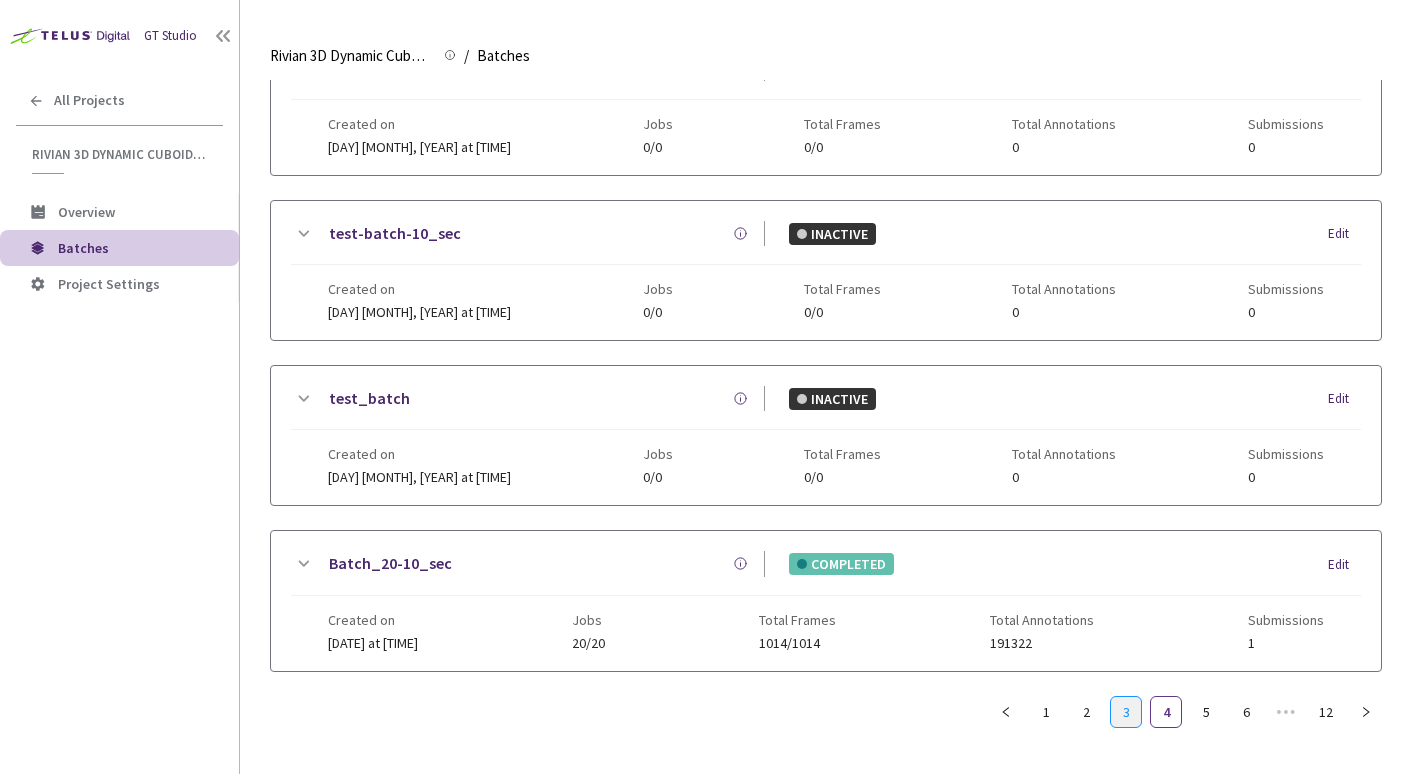 click on "3" at bounding box center [1126, 712] 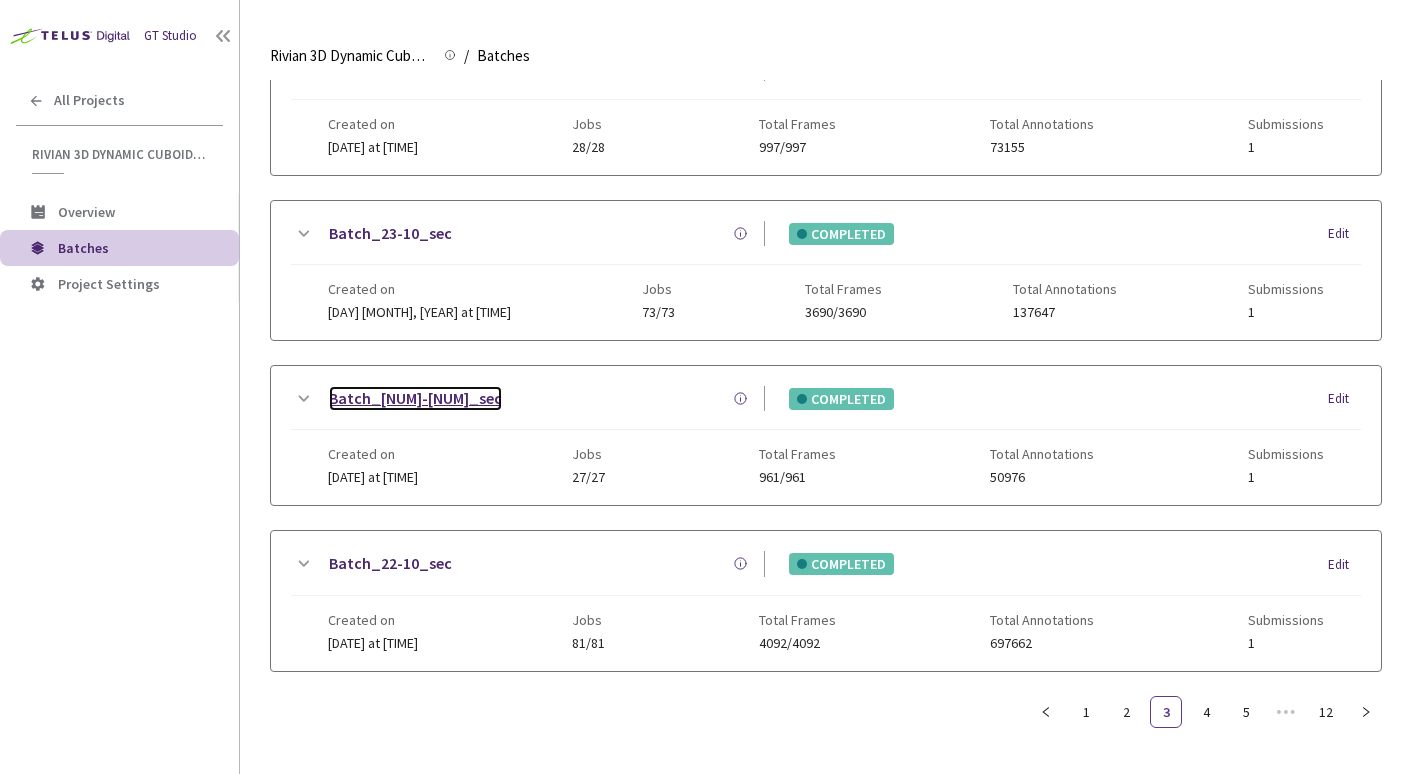 click on "Batch_[NUM]-[NUM]_sec" at bounding box center (415, 398) 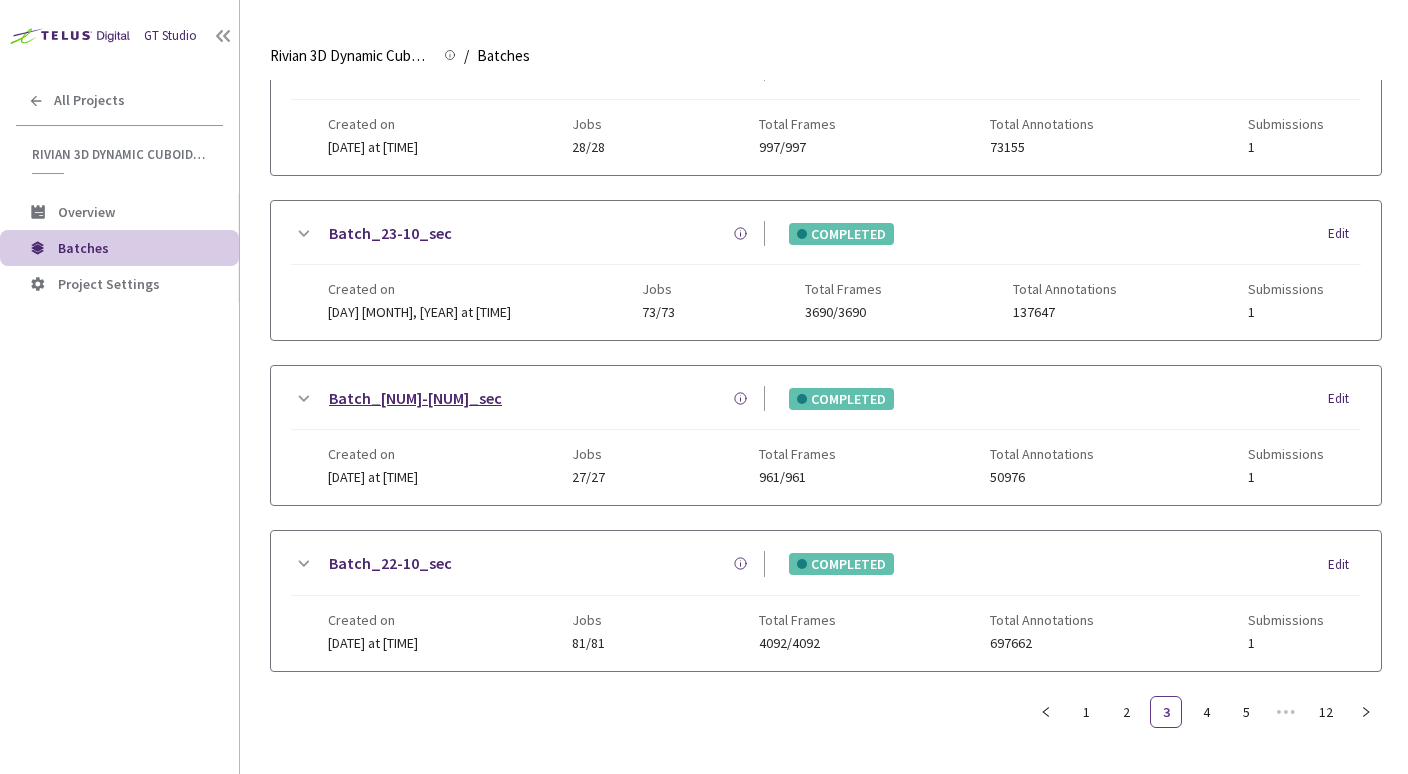 scroll, scrollTop: 0, scrollLeft: 0, axis: both 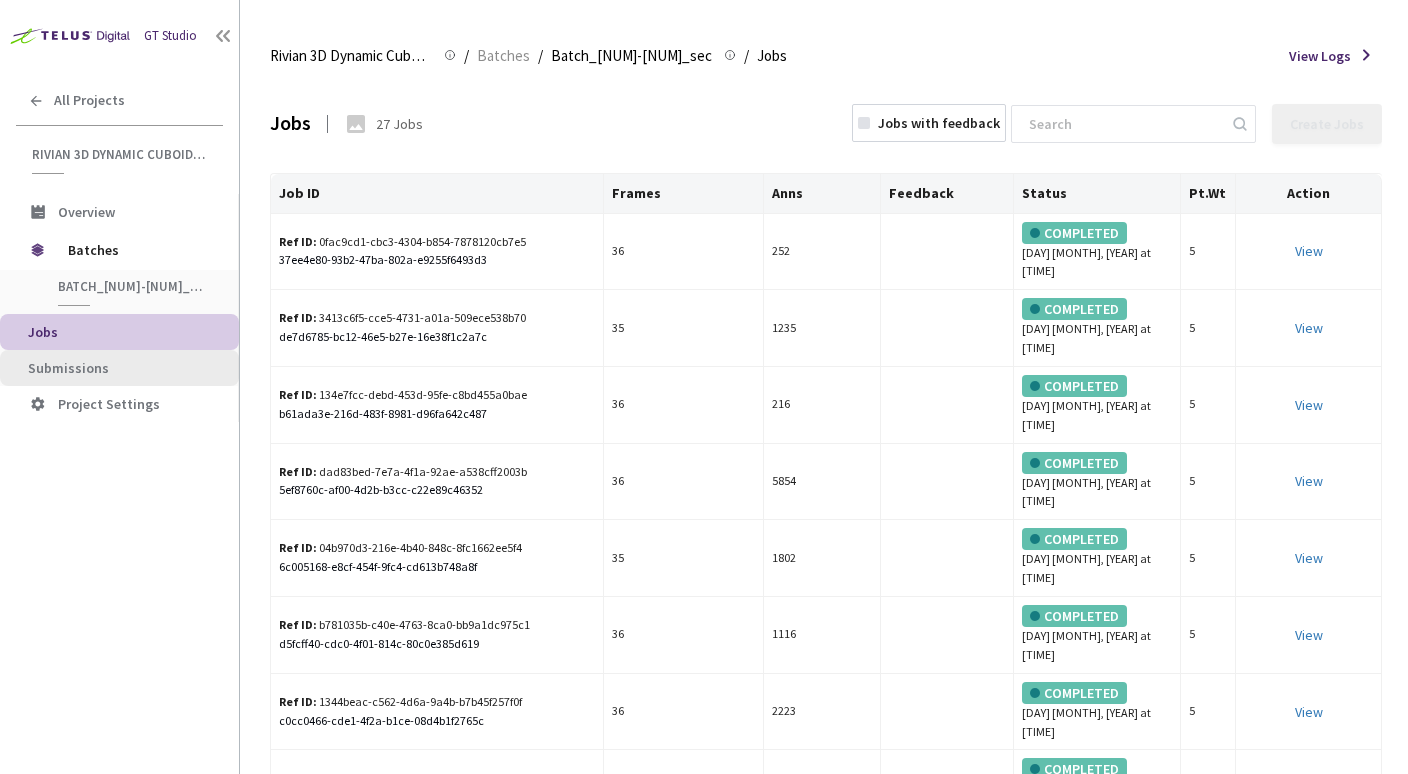 click on "Submissions" at bounding box center [125, 368] 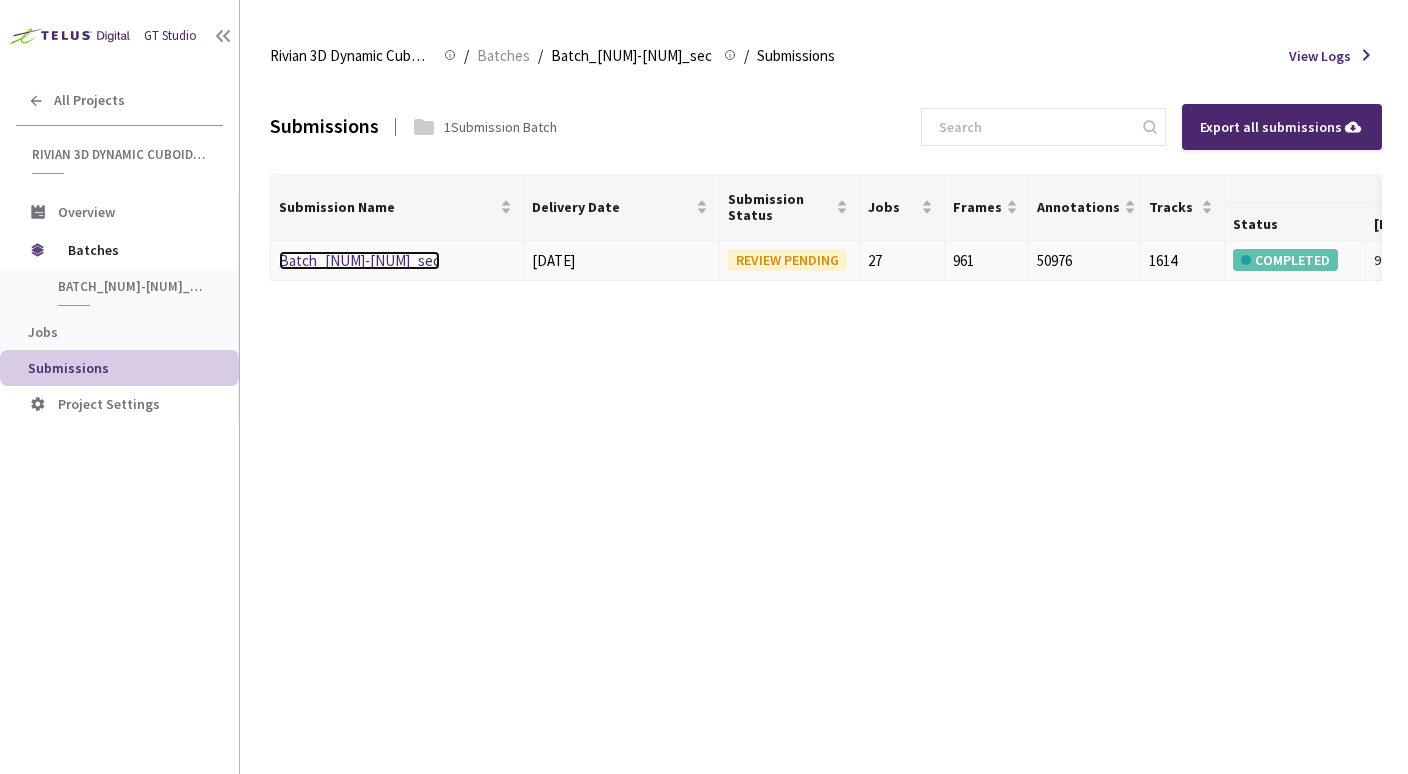 click on "Batch_[NUM]-[NUM]_sec" at bounding box center [359, 260] 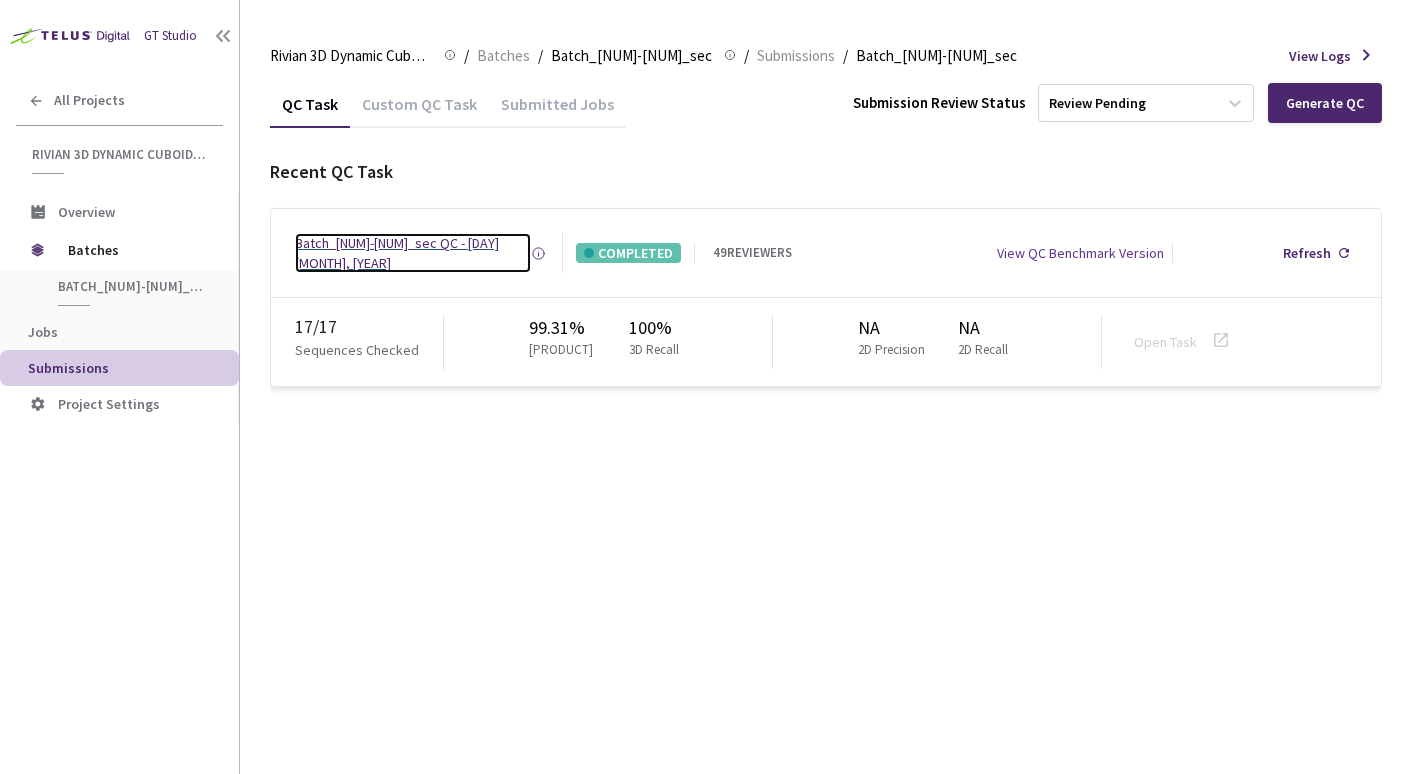 click on "Batch_[NUM]-[NUM]_sec QC - [DAY] [MONTH], [YEAR]" at bounding box center (413, 253) 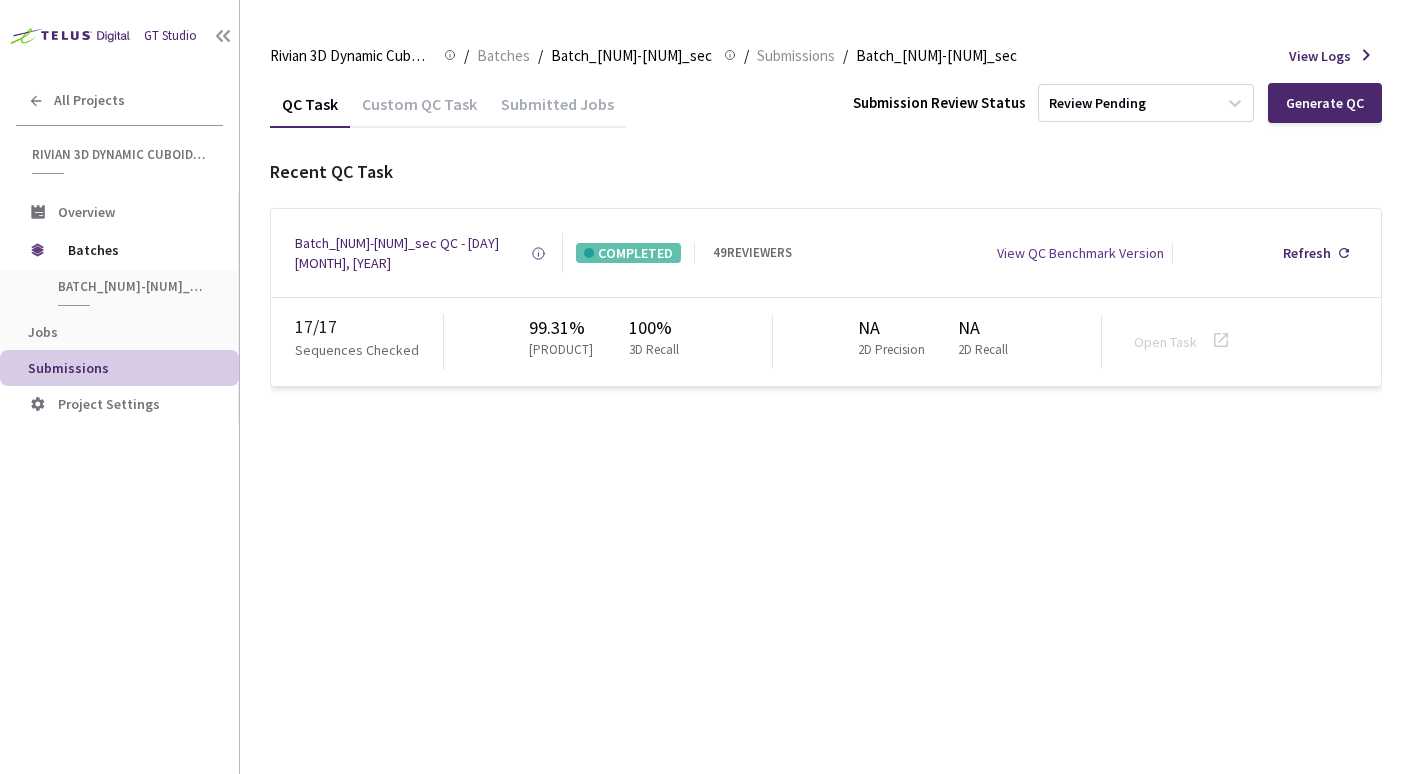 click on "Submitted Jobs" at bounding box center (557, 111) 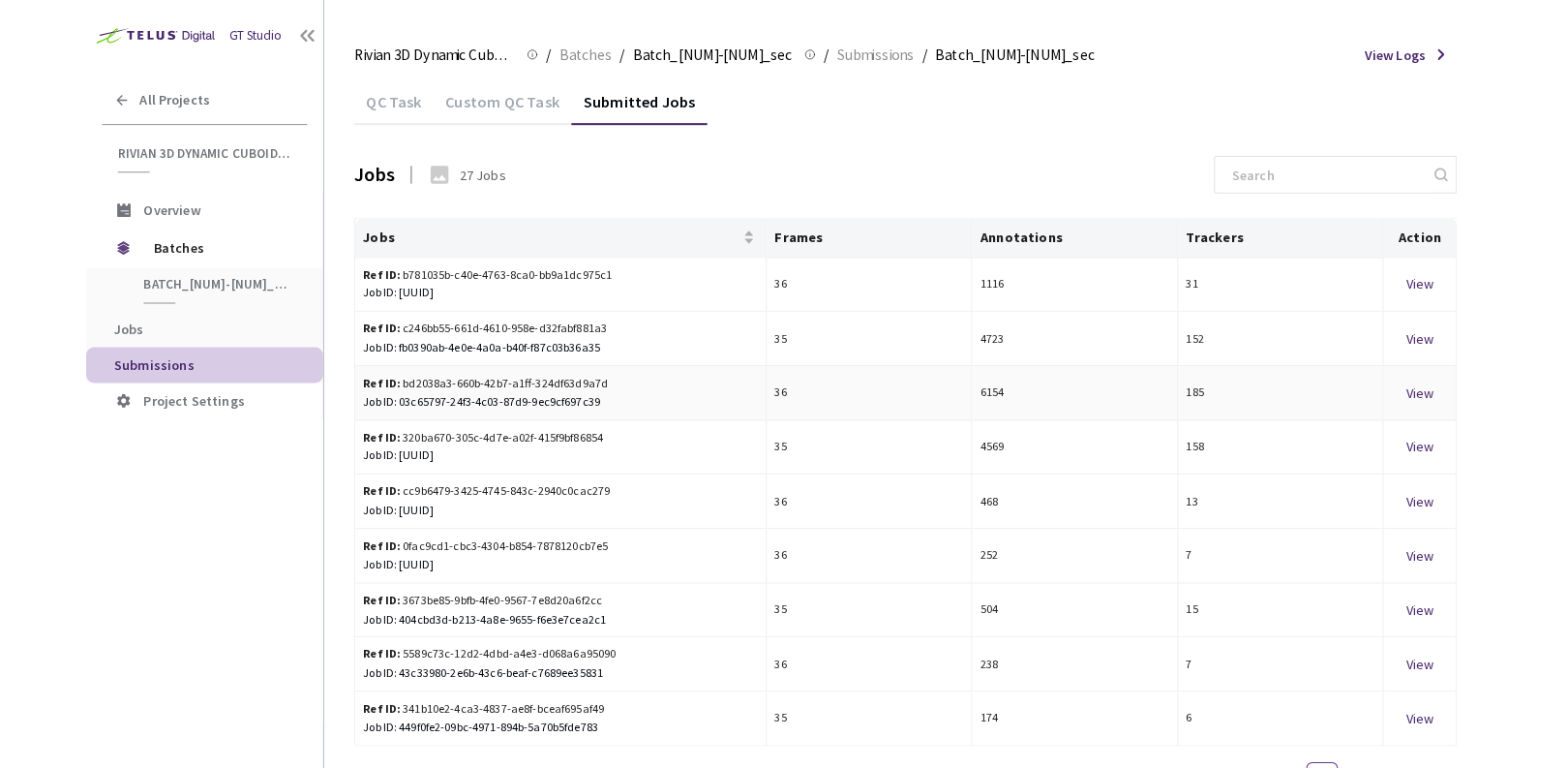 scroll, scrollTop: 0, scrollLeft: 0, axis: both 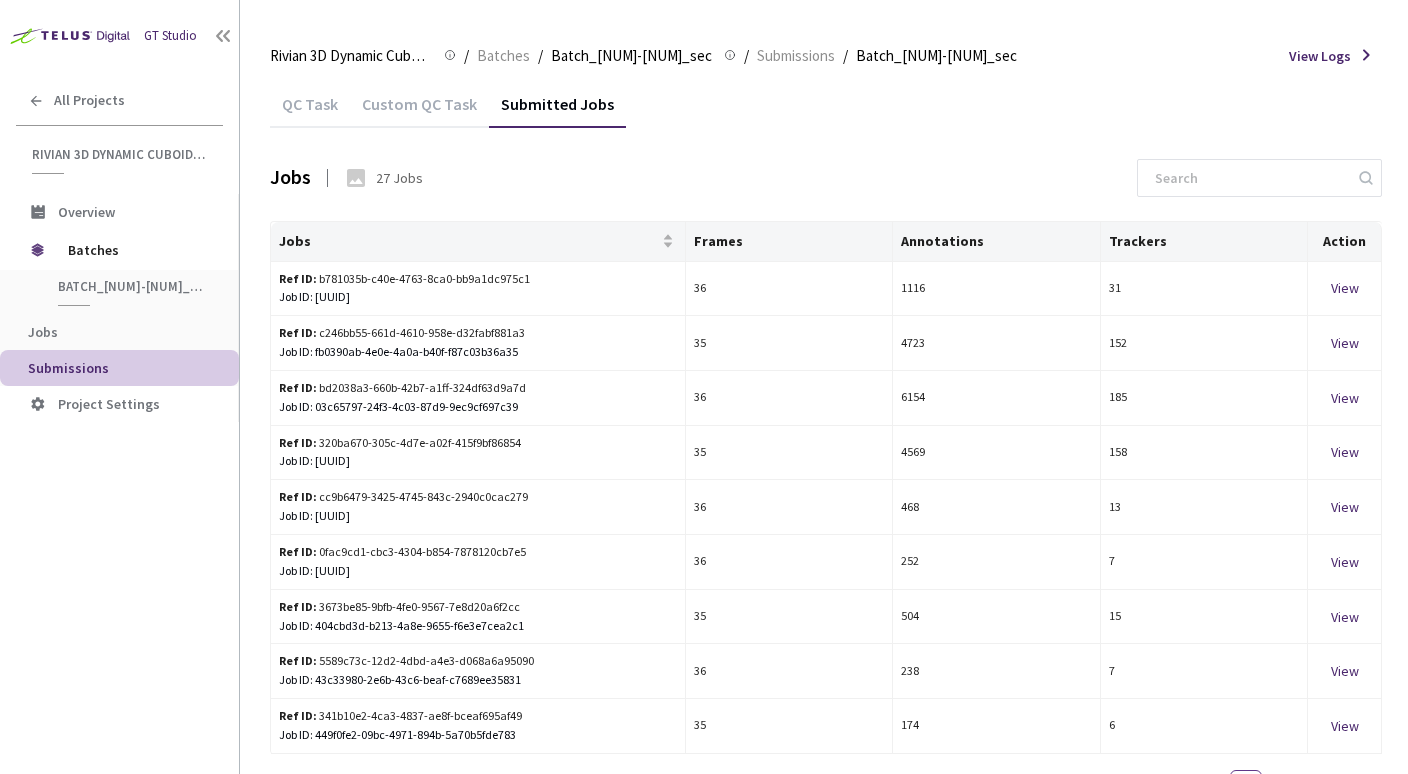 click on "QC Task" at bounding box center [310, 111] 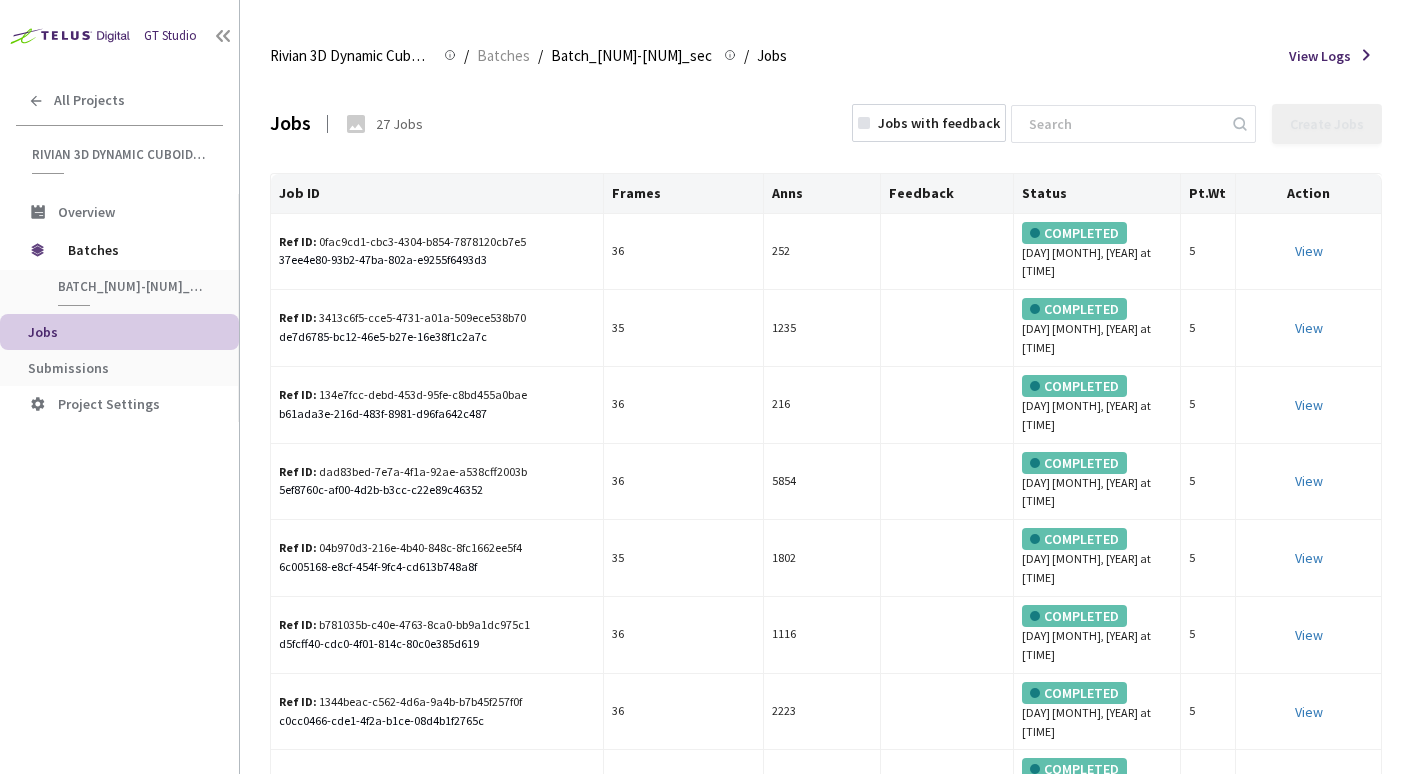 click on "2" at bounding box center (1246, 859) 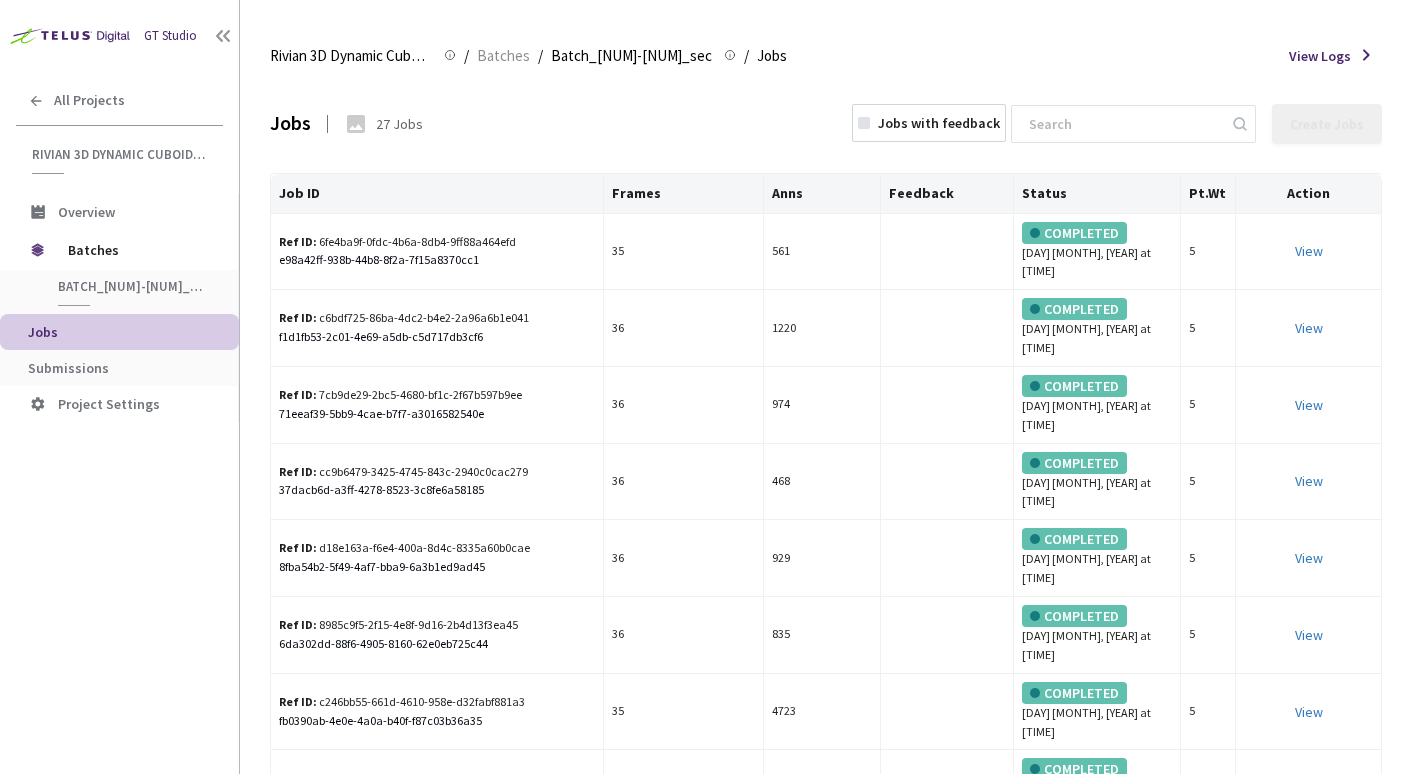 click on "3" at bounding box center (1286, 859) 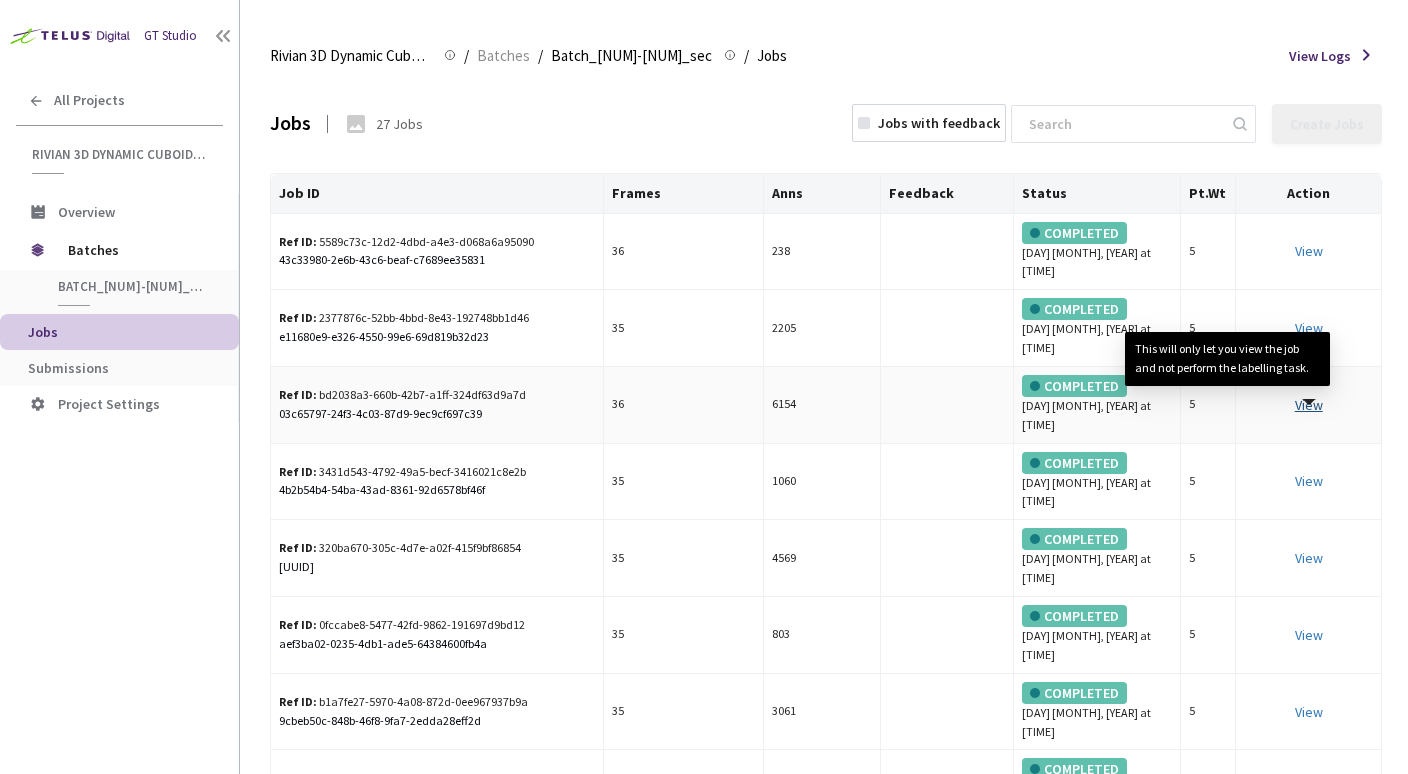 click on "View This will only let you view the job and not perform the labelling task." at bounding box center (1309, 405) 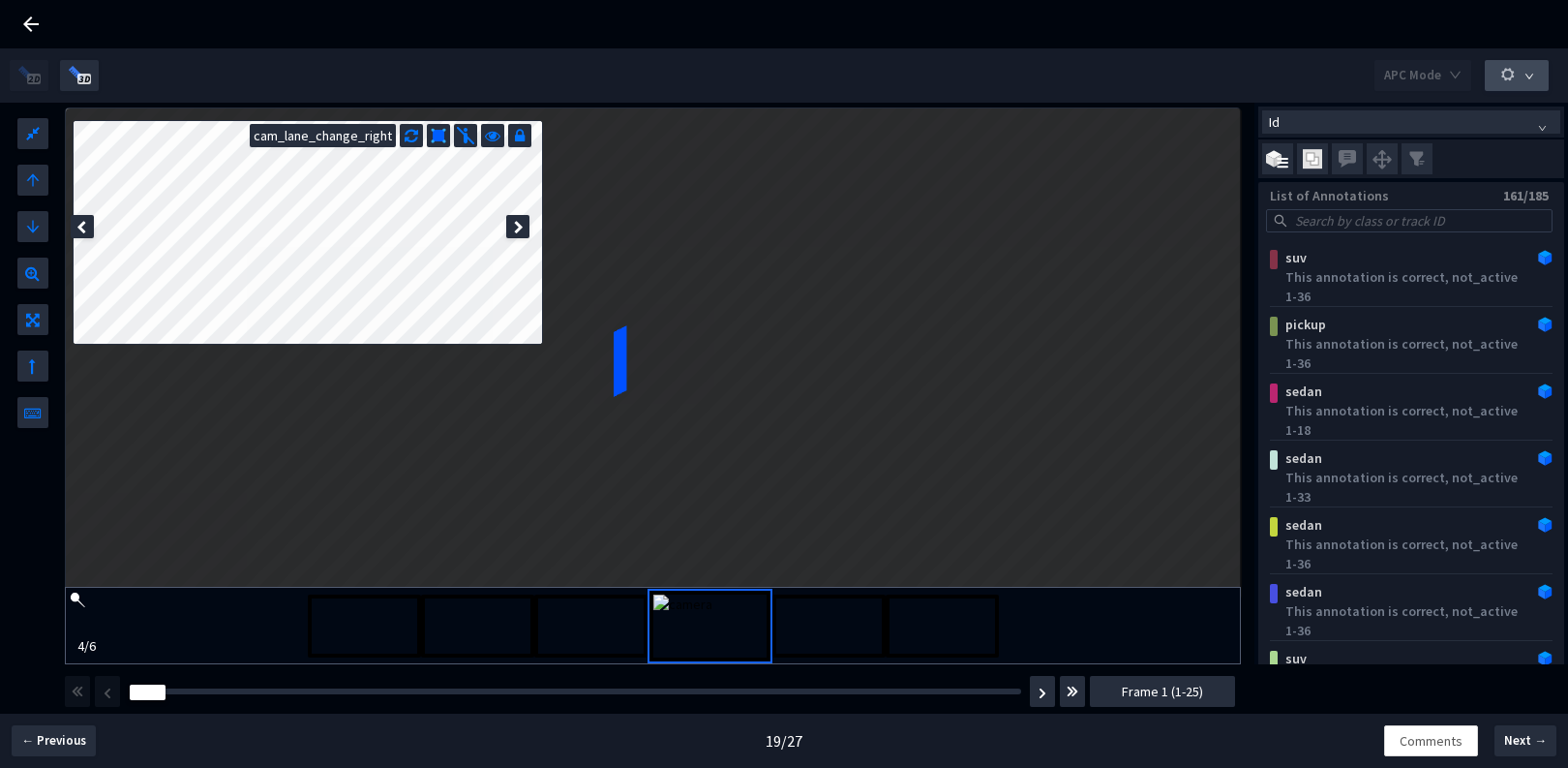 click at bounding box center [1517, 76] 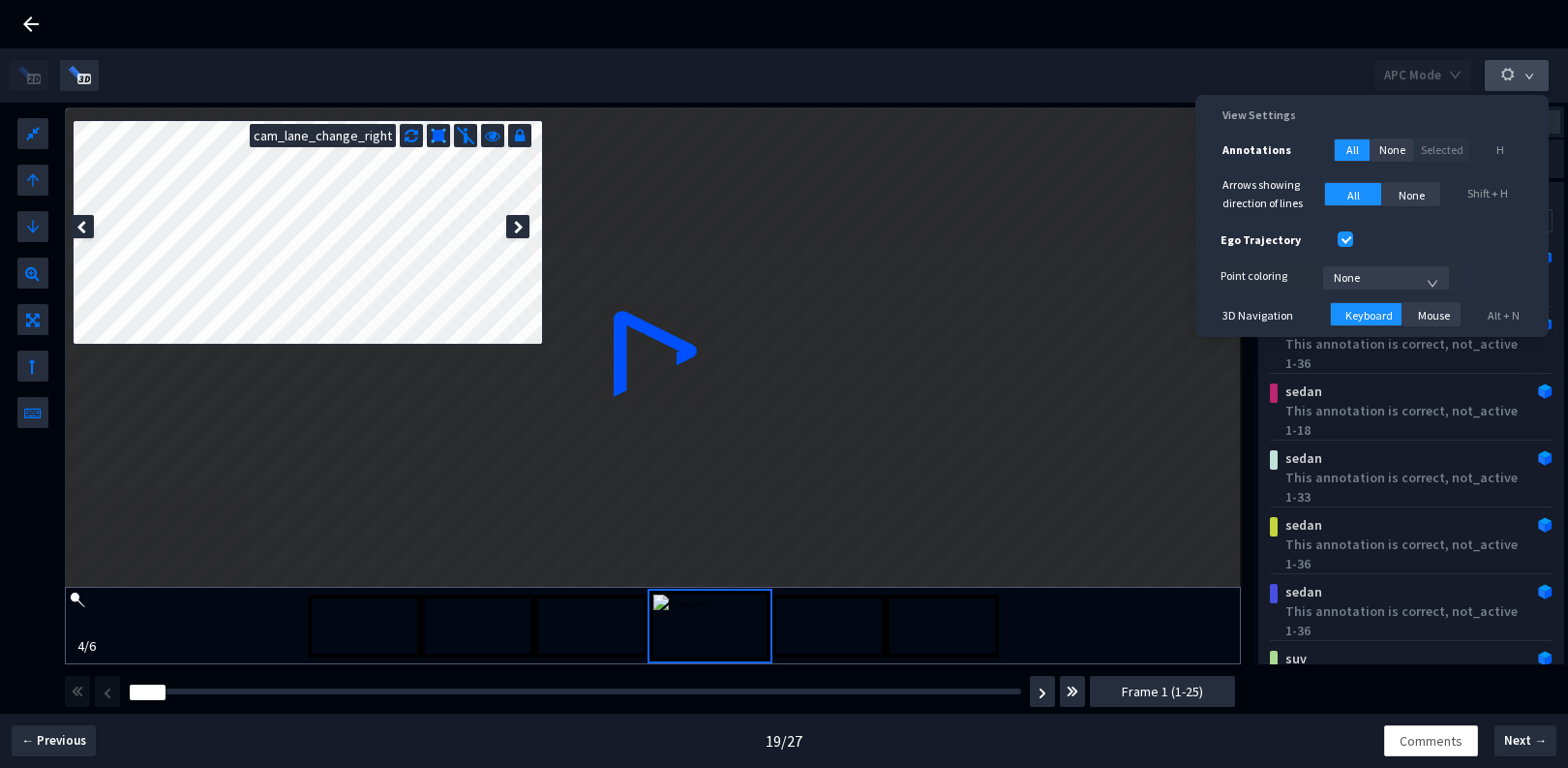 click at bounding box center [1517, 76] 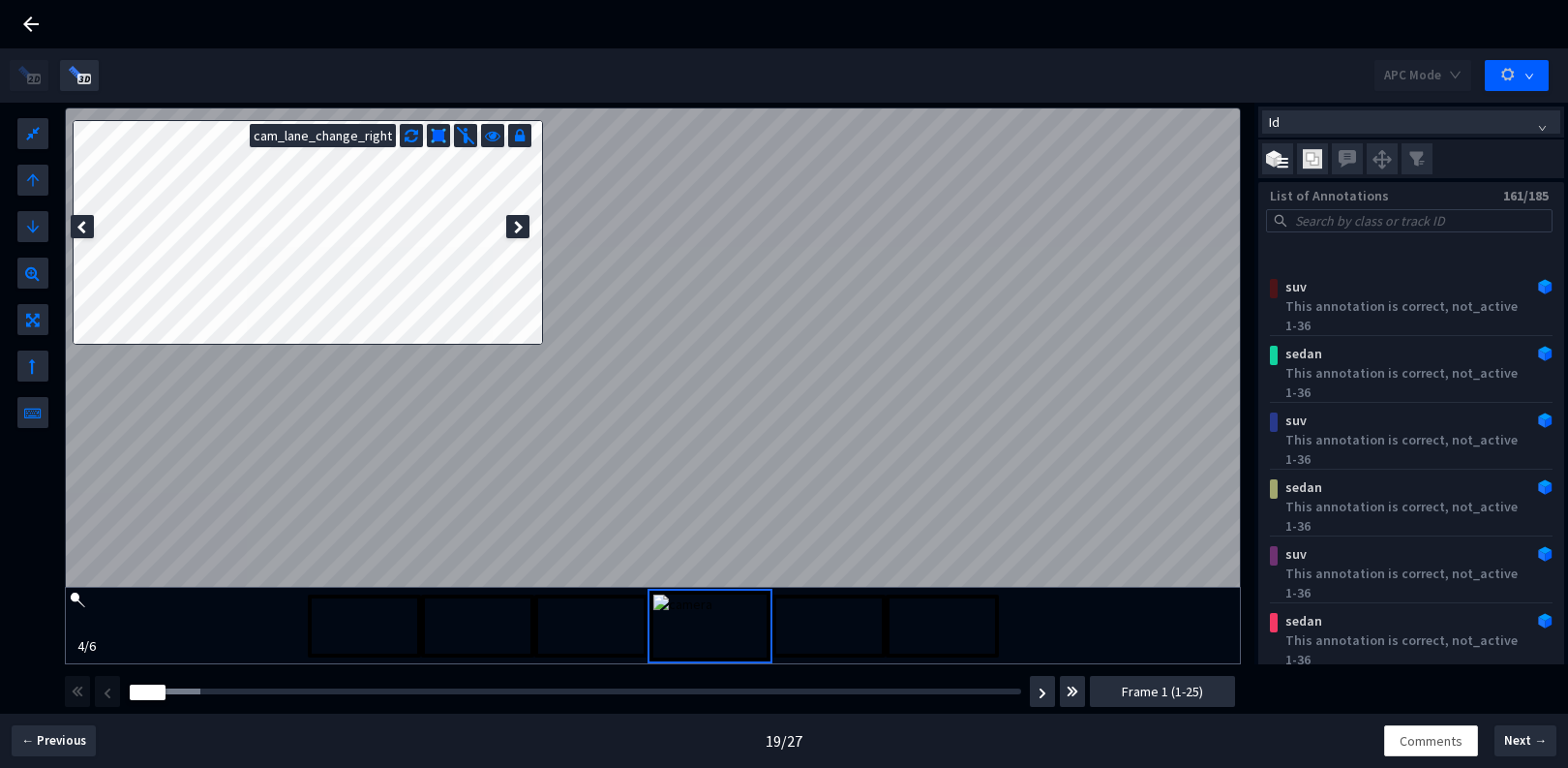 scroll, scrollTop: 5719, scrollLeft: 0, axis: vertical 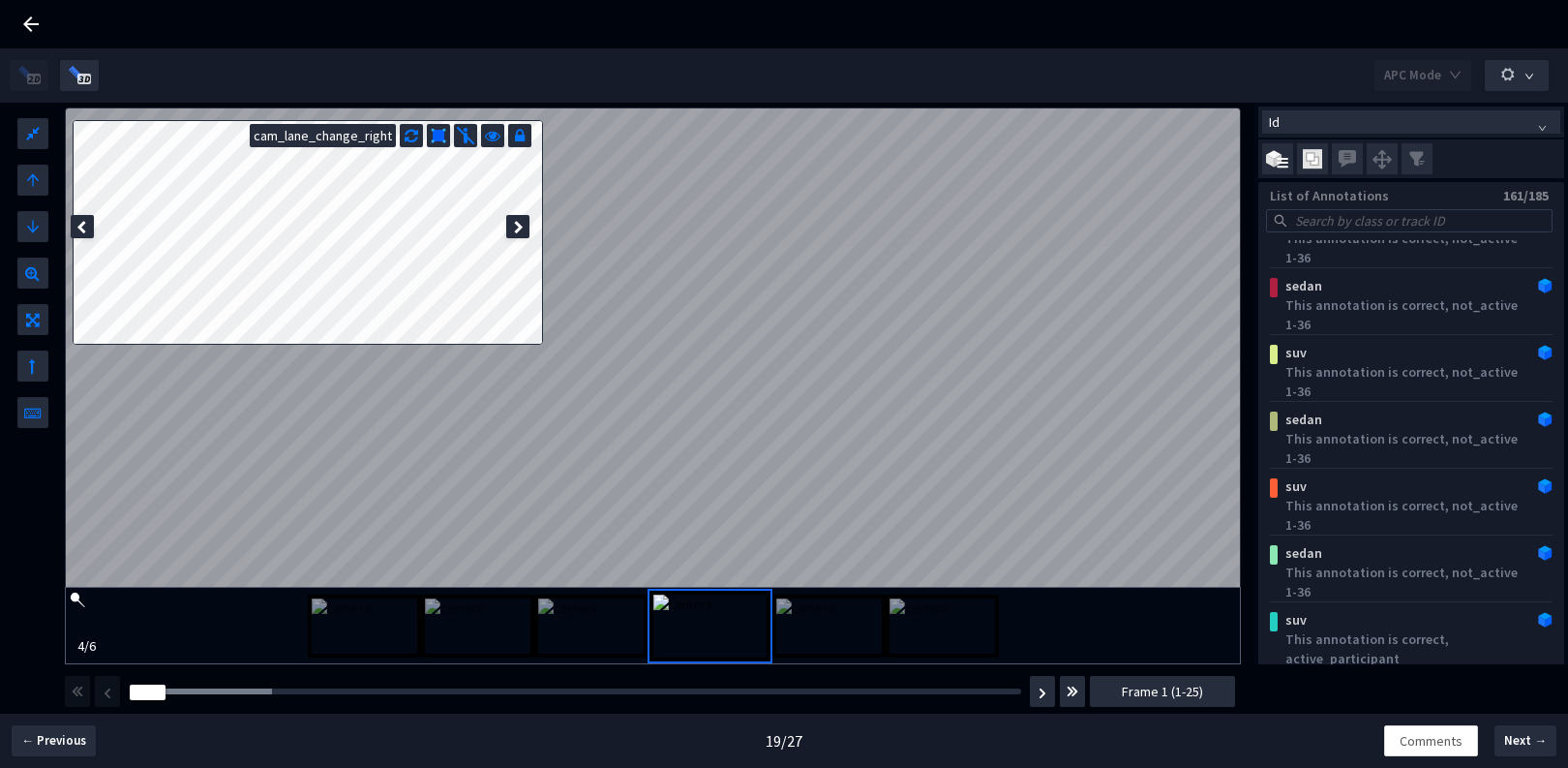 click on "APC Mode" at bounding box center (784, 76) 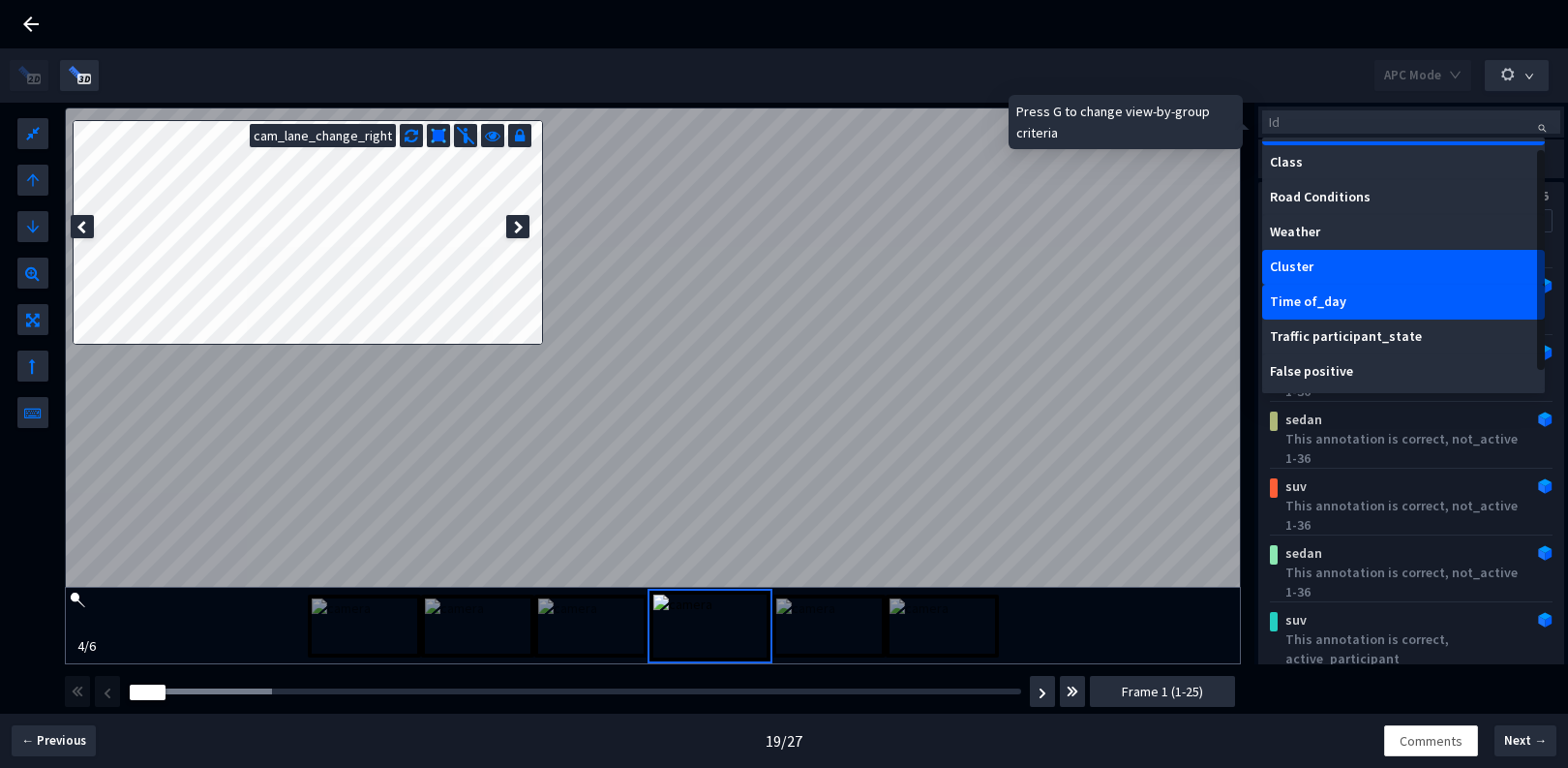 scroll, scrollTop: 0, scrollLeft: 0, axis: both 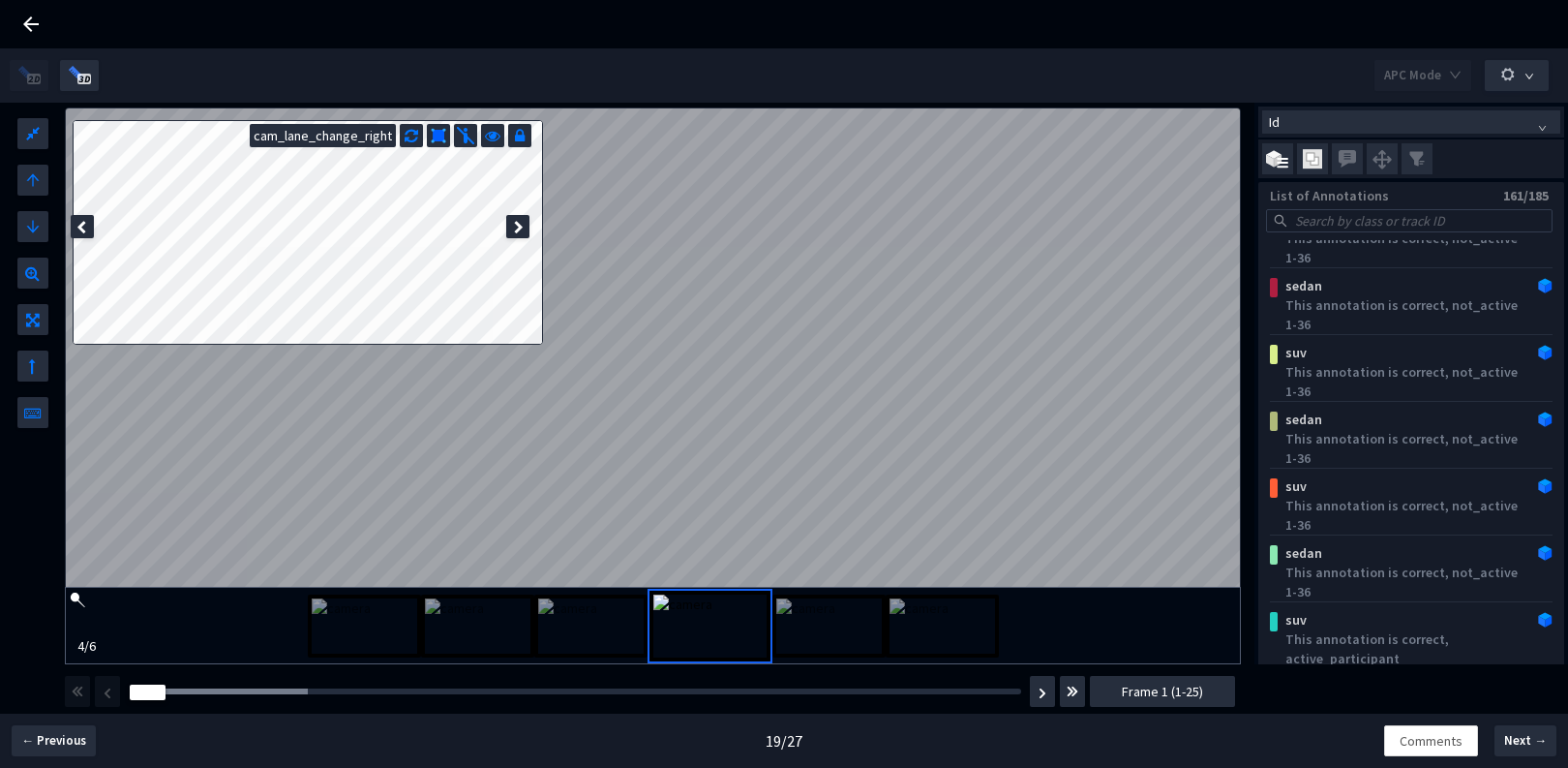click on "APC Mode" at bounding box center [784, 76] 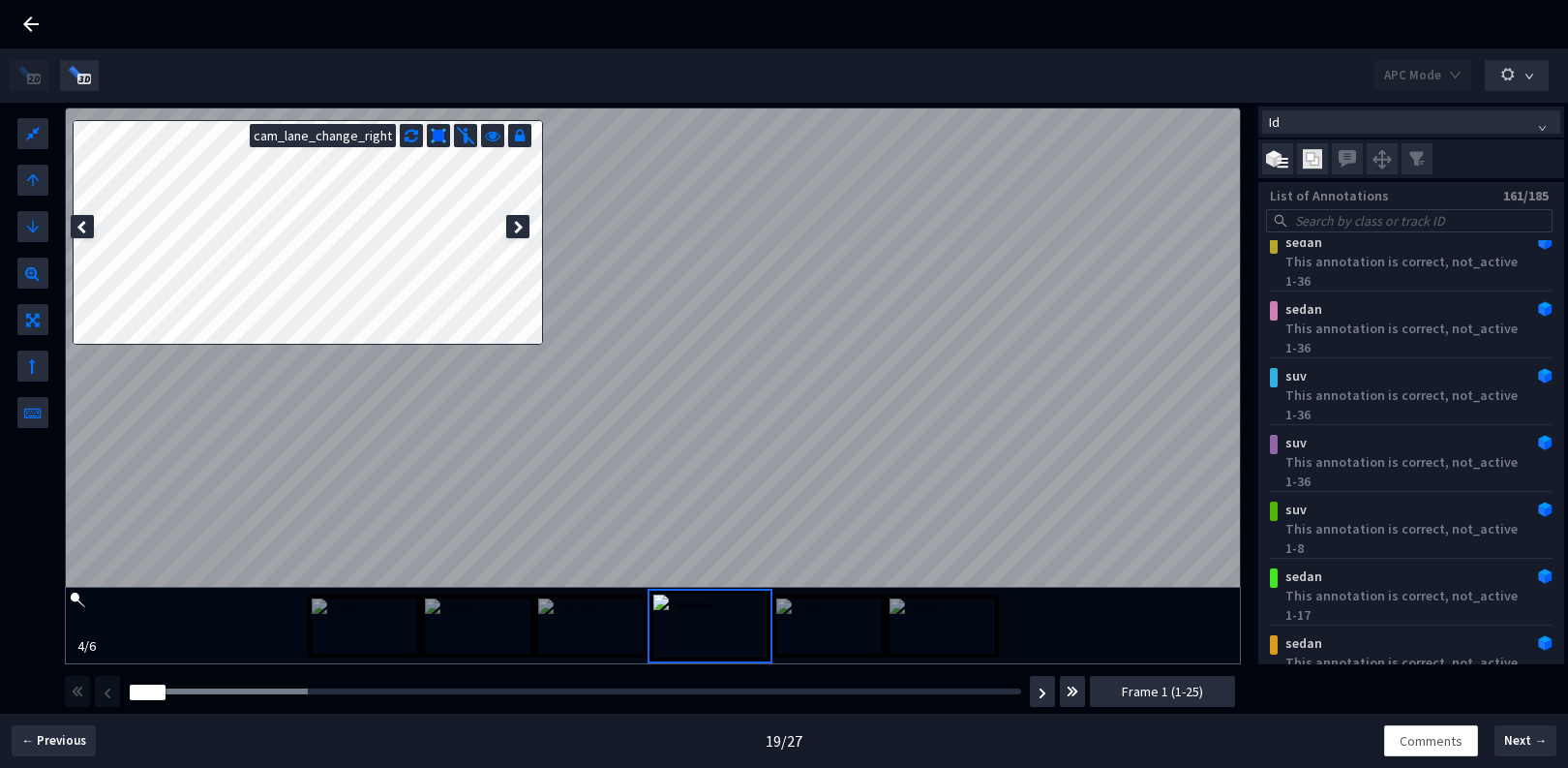 scroll, scrollTop: 9868, scrollLeft: 0, axis: vertical 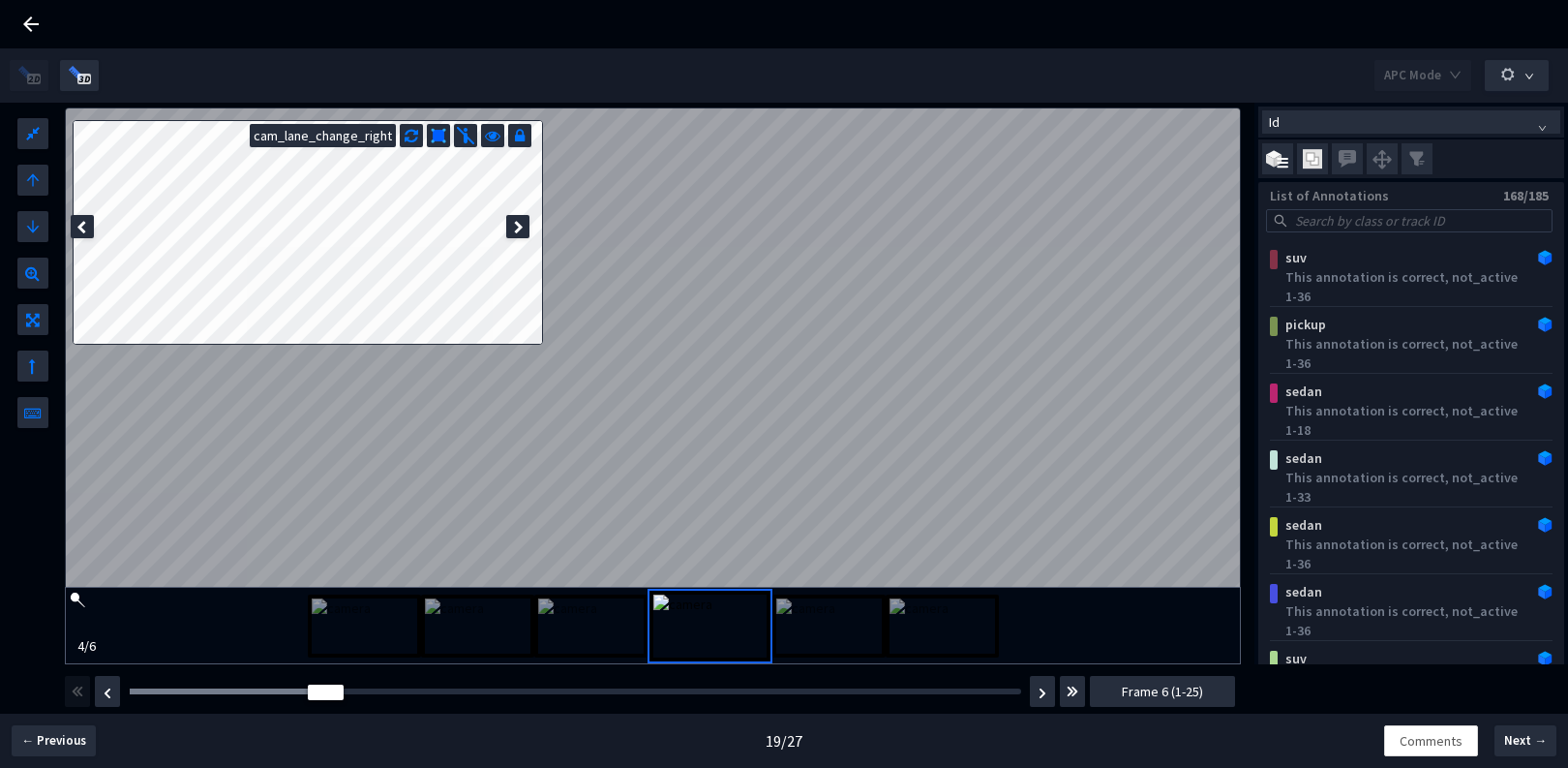 click 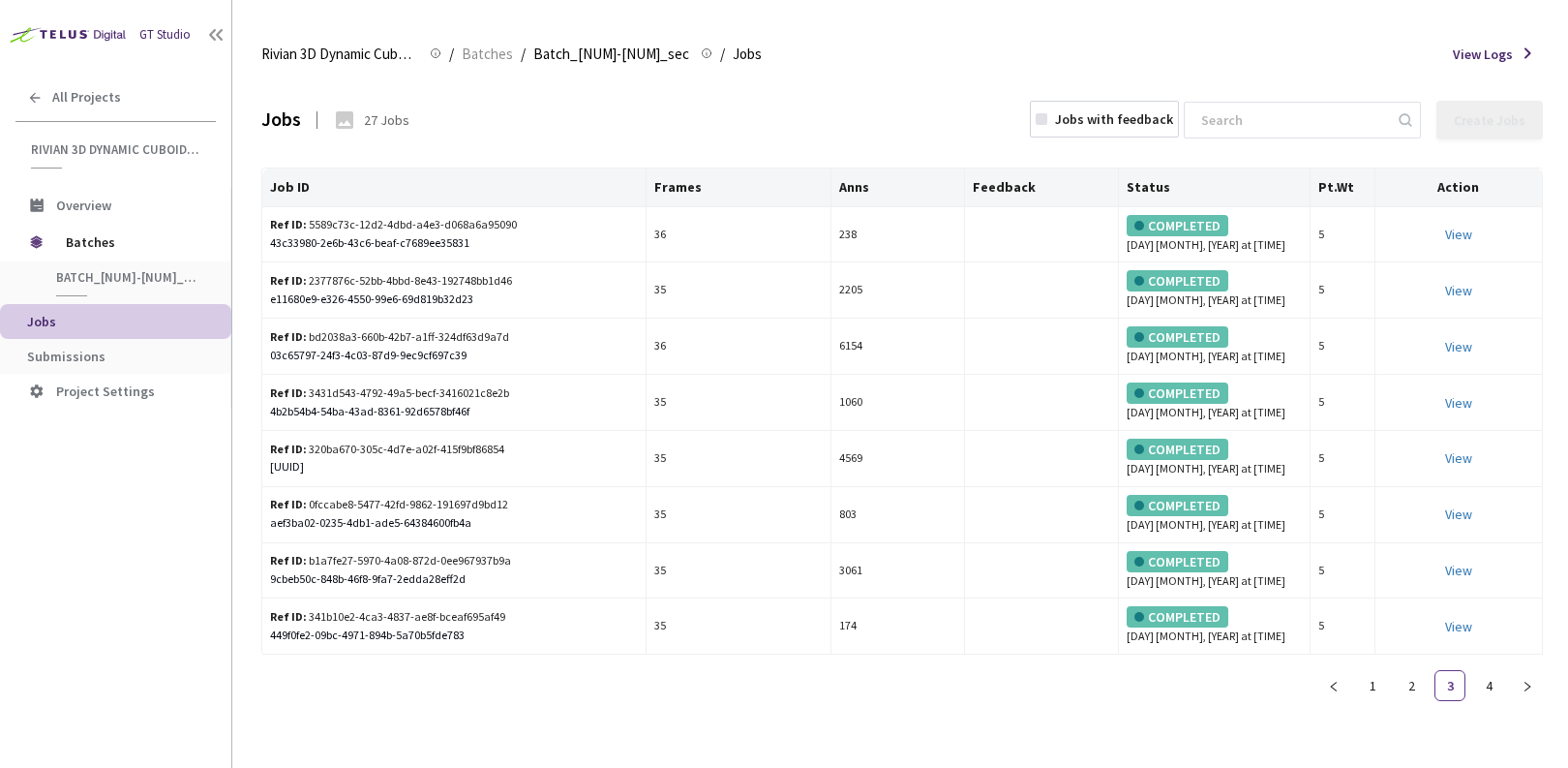 click on "Jobs with feedback" at bounding box center [1114, 119] 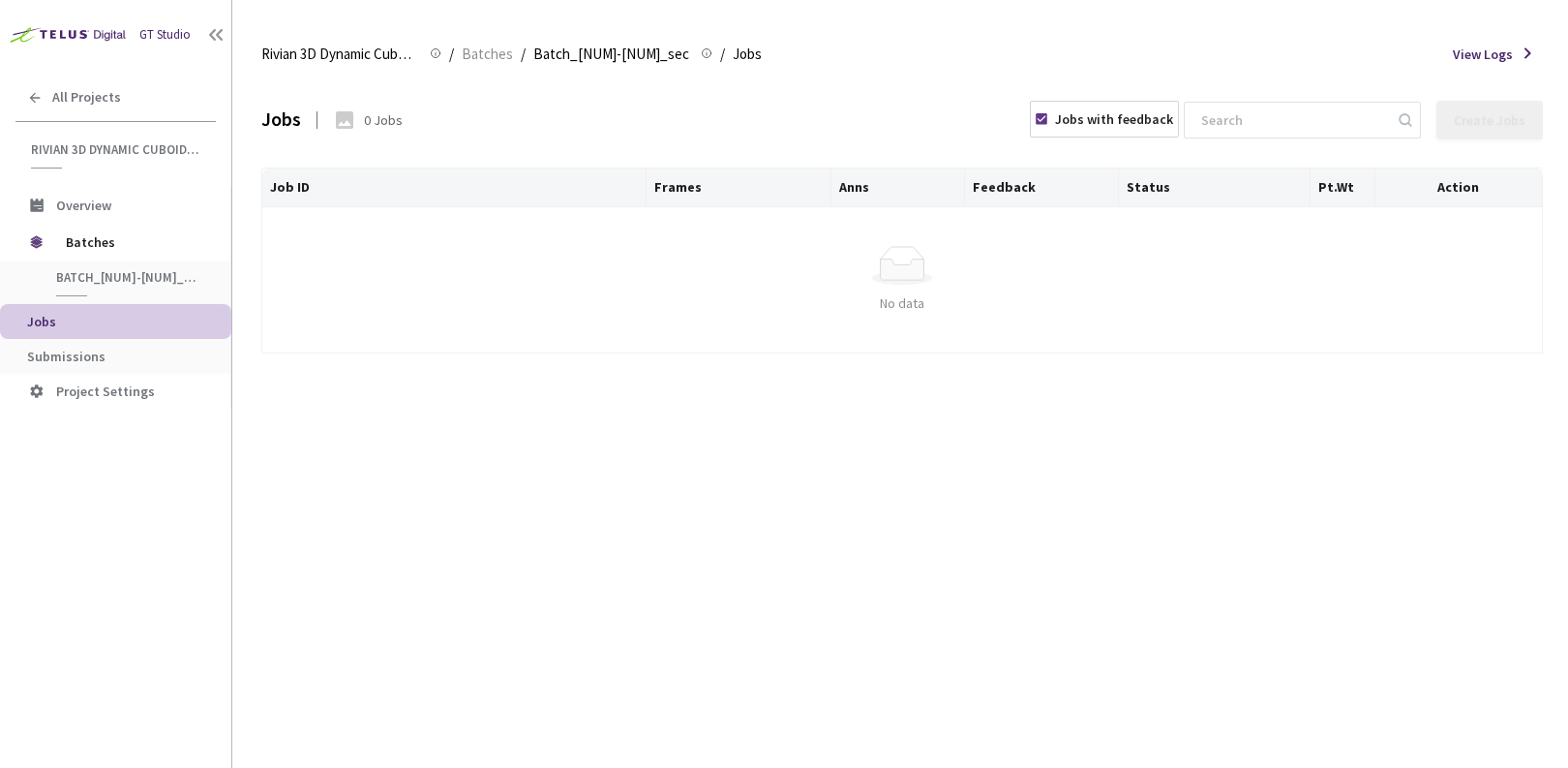 click on "Jobs with feedback" at bounding box center (1114, 119) 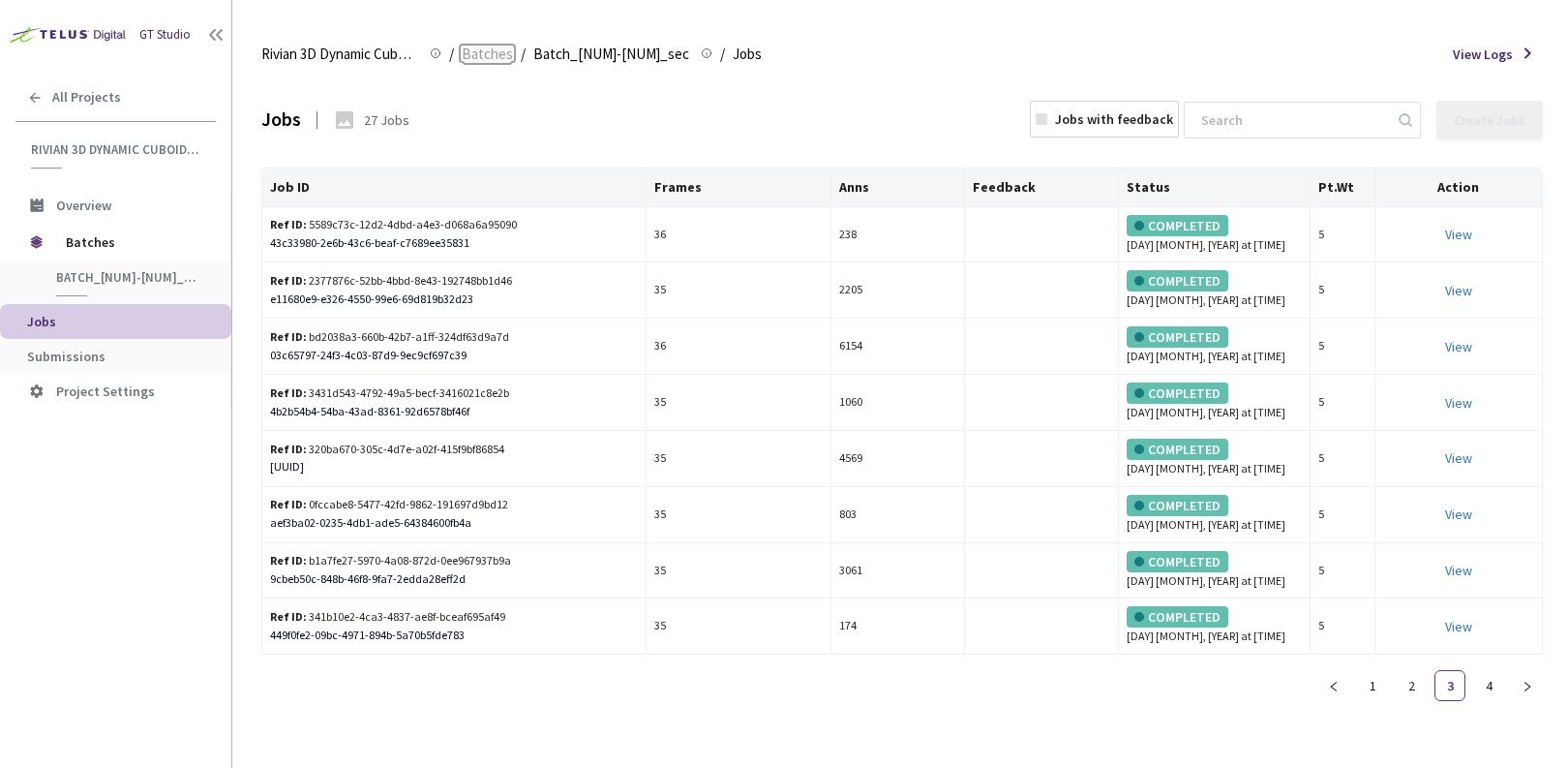 click on "Batches" at bounding box center [487, 54] 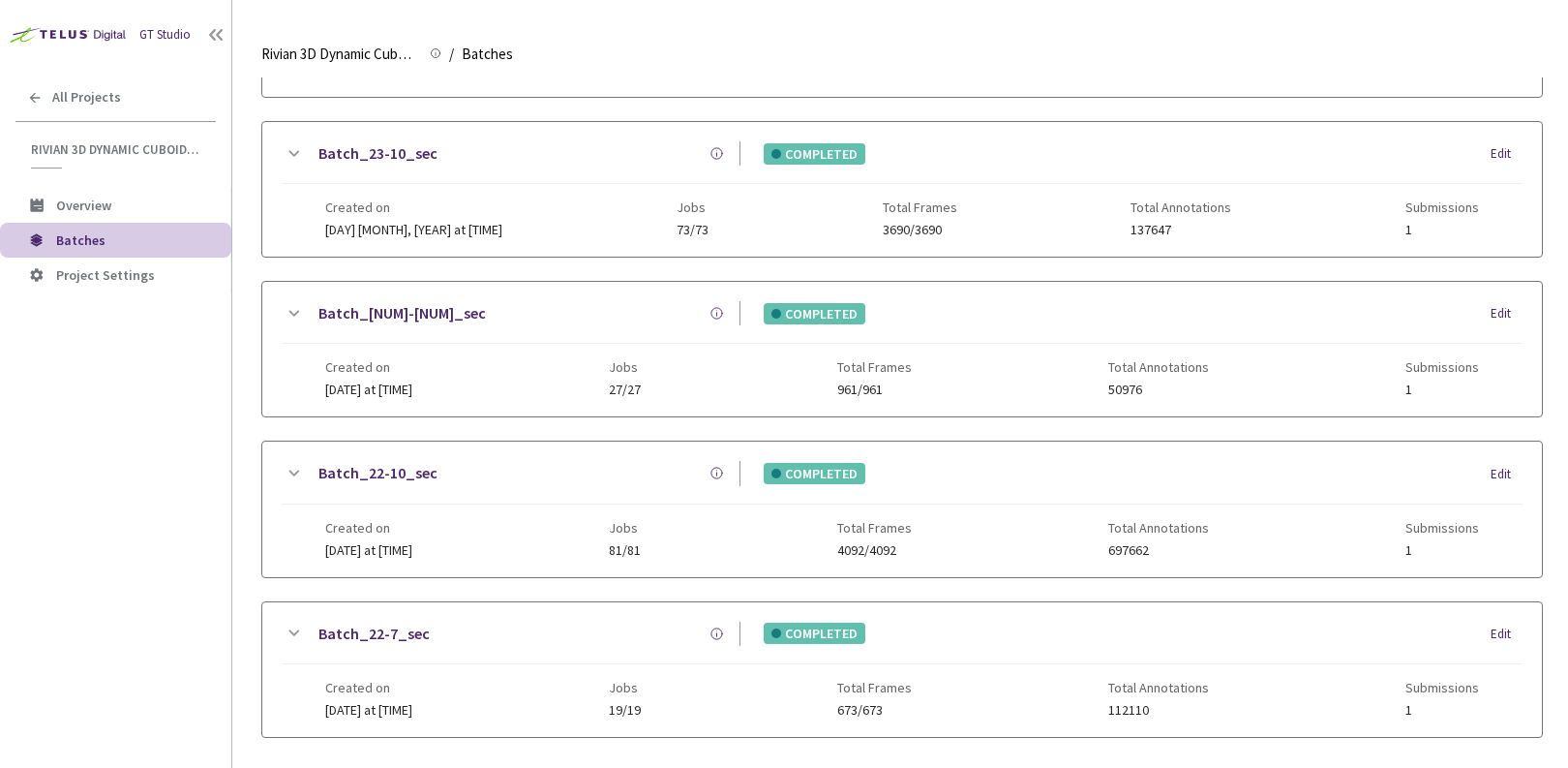 scroll, scrollTop: 615, scrollLeft: 0, axis: vertical 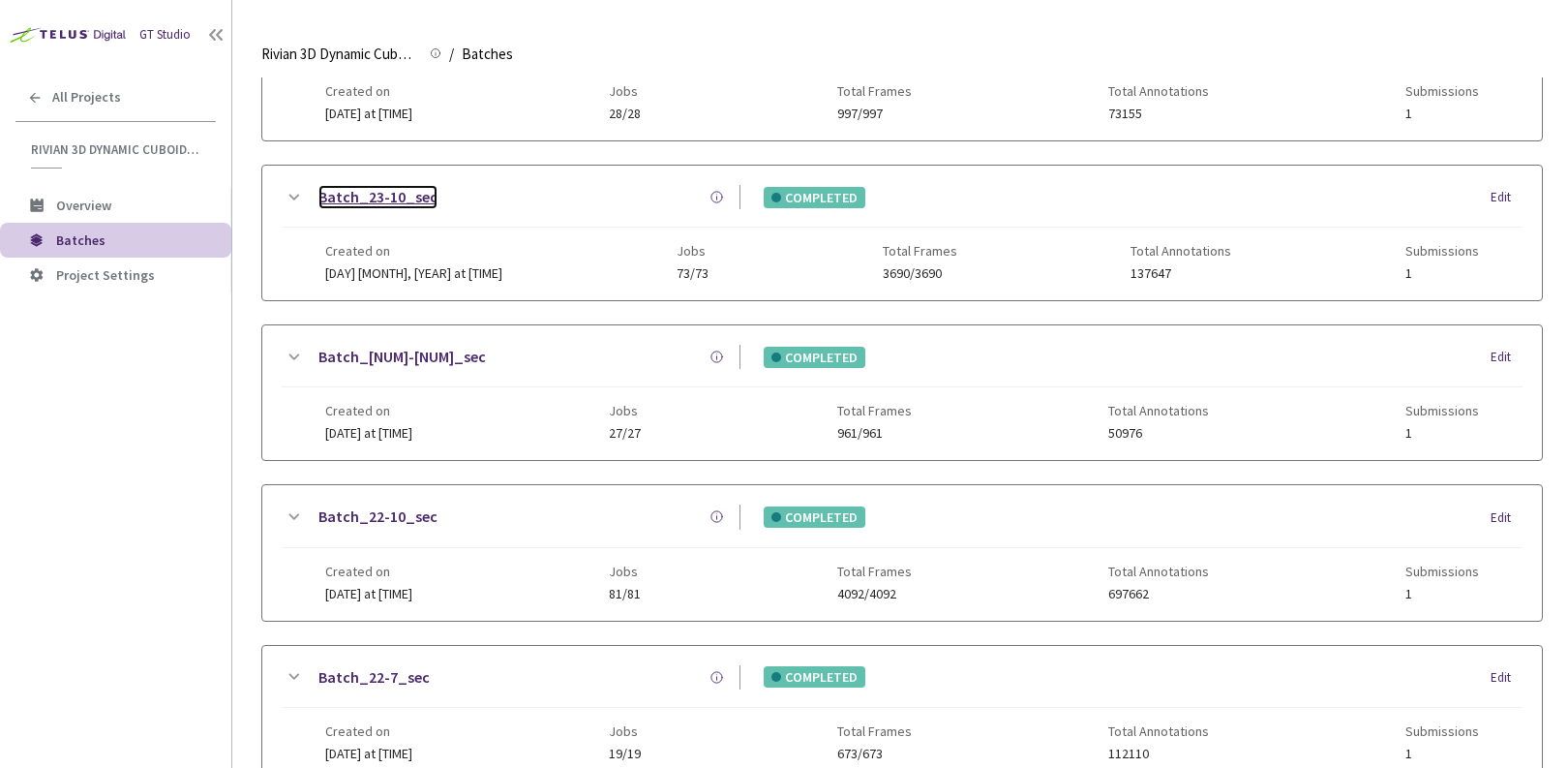 click on "Batch_23-10_sec" at bounding box center [377, 197] 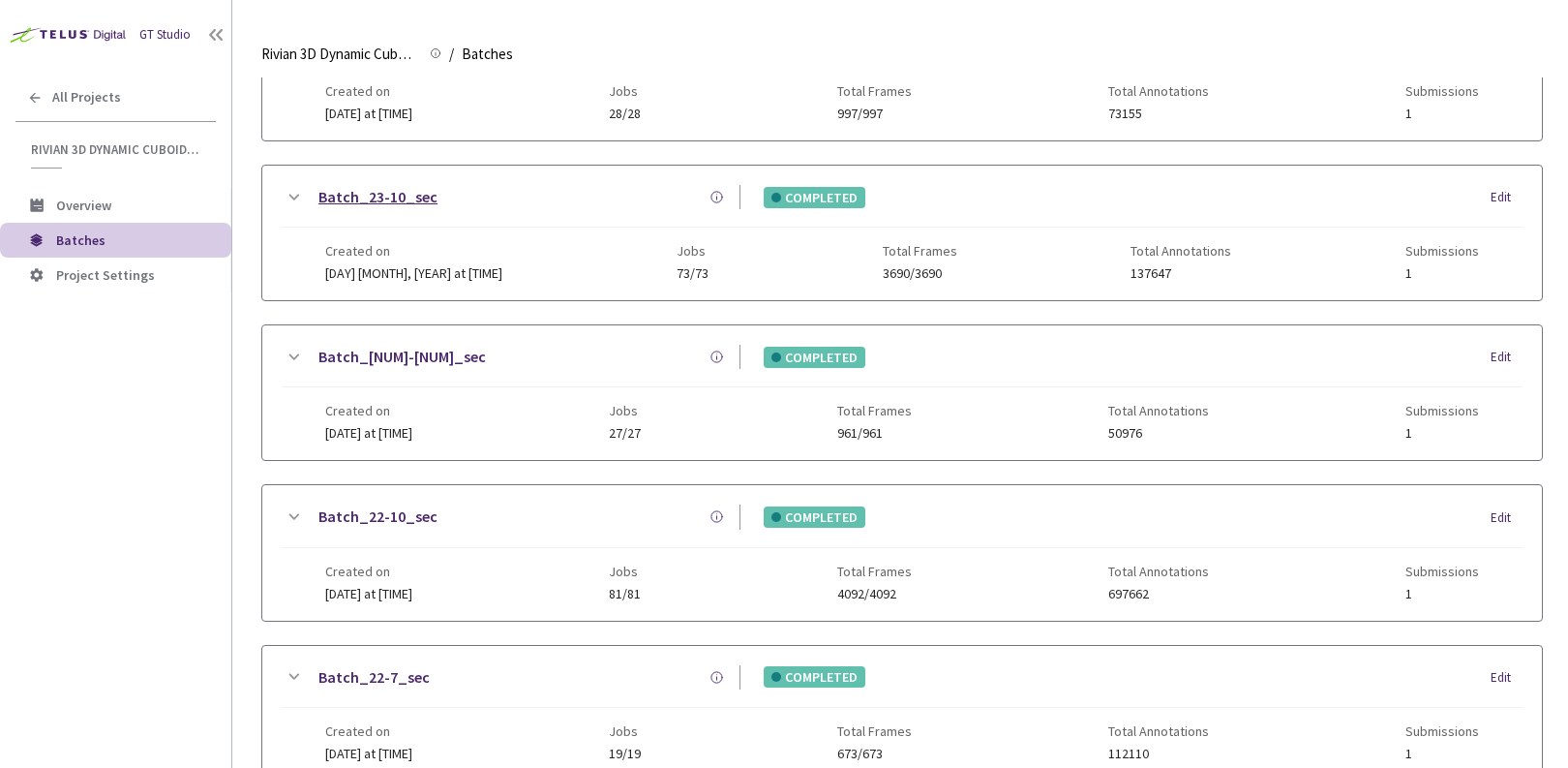 scroll, scrollTop: 0, scrollLeft: 0, axis: both 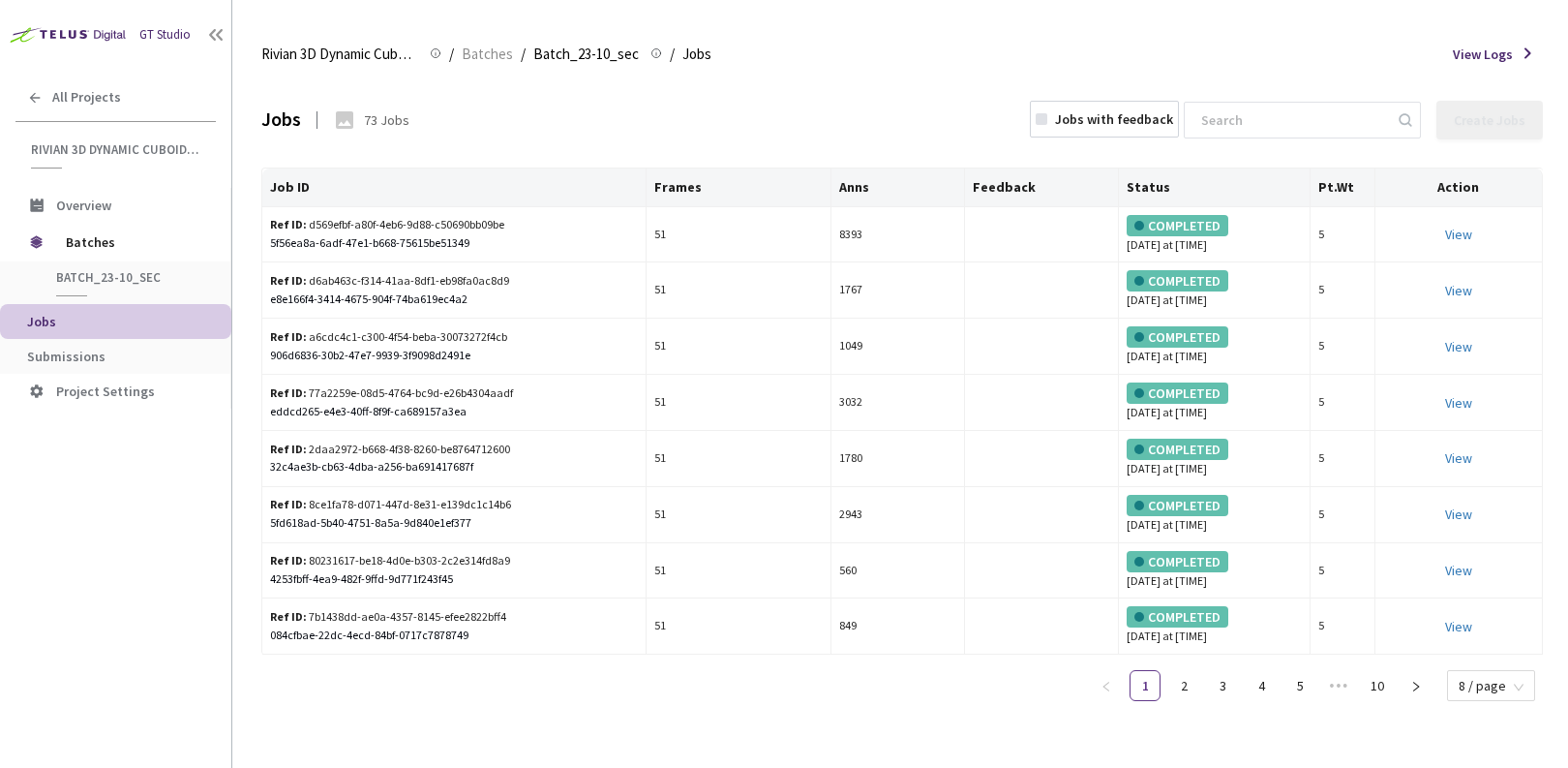 click on "Jobs with feedback" at bounding box center (1104, 119) 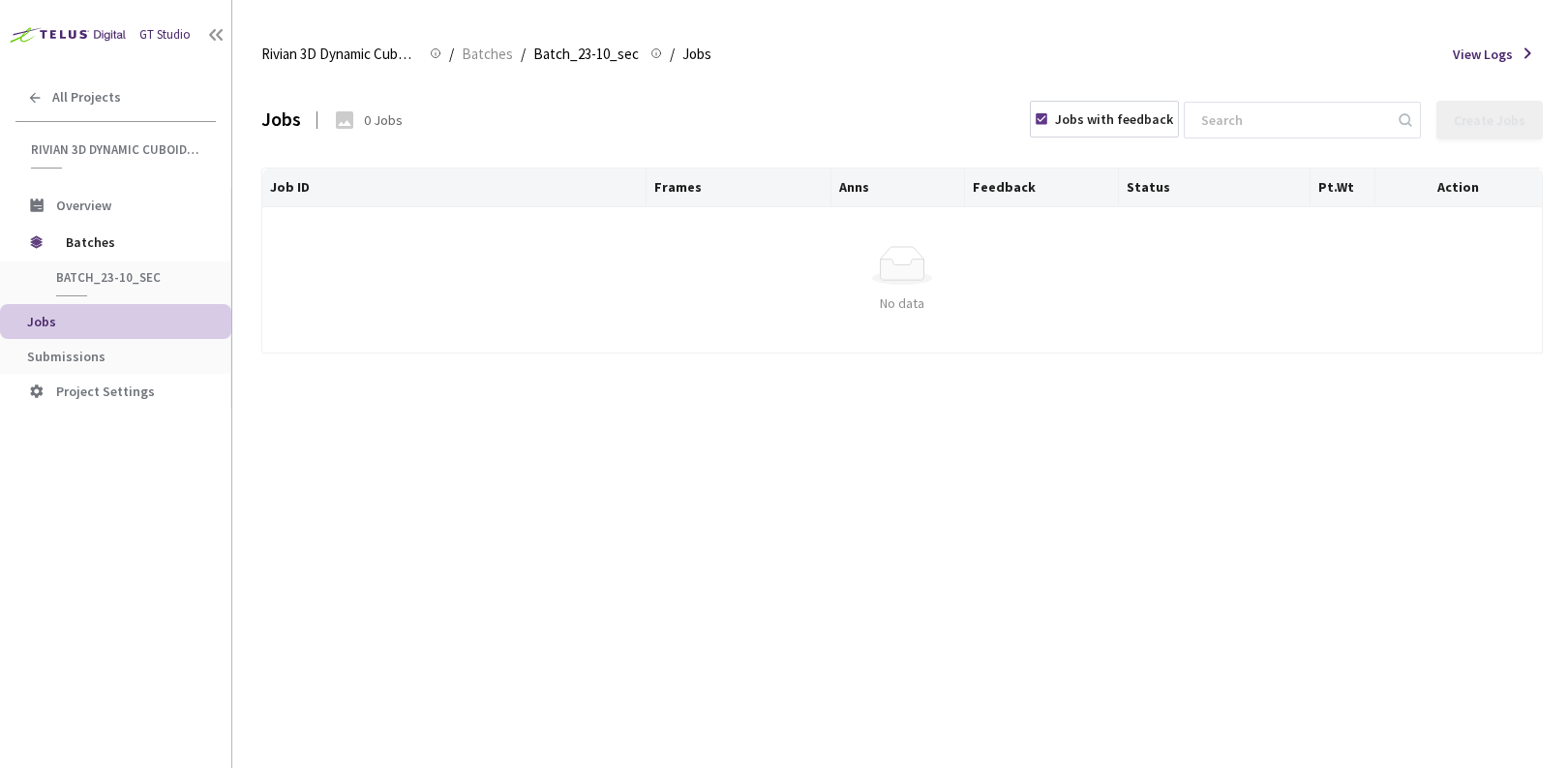 click on "Jobs with feedback" at bounding box center (1114, 119) 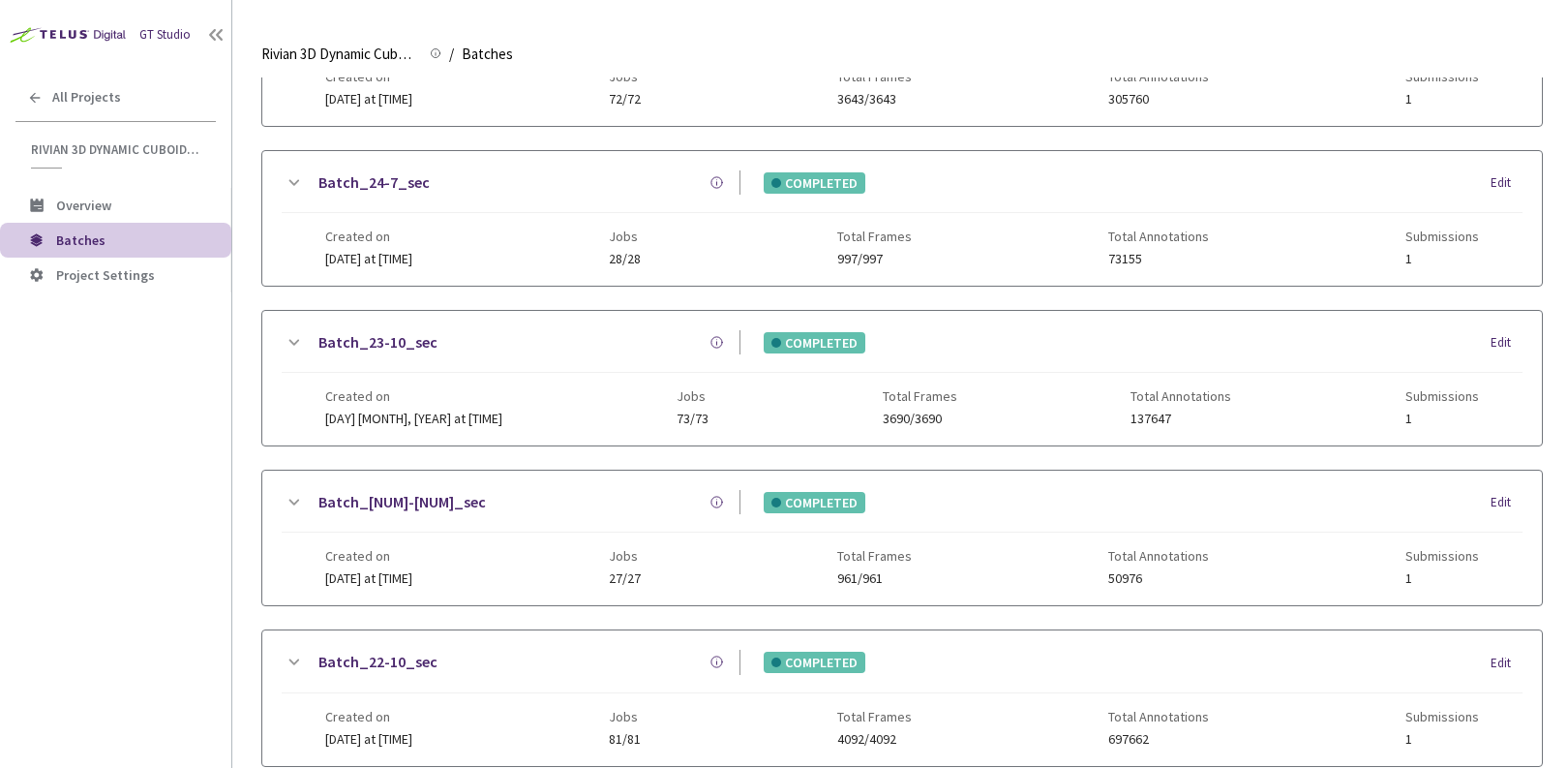scroll, scrollTop: 447, scrollLeft: 0, axis: vertical 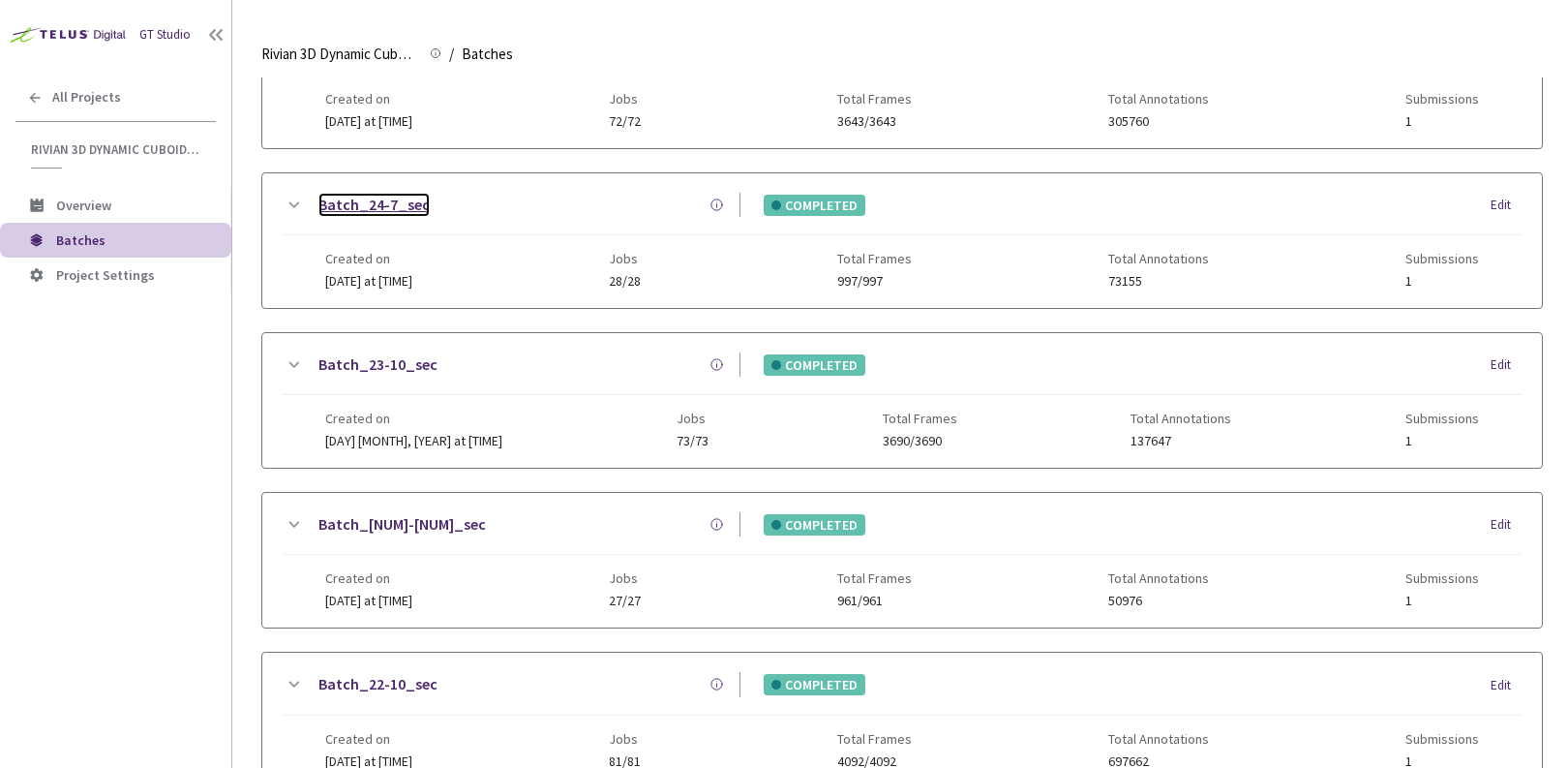 click on "Batch_24-7_sec" at bounding box center [374, 204] 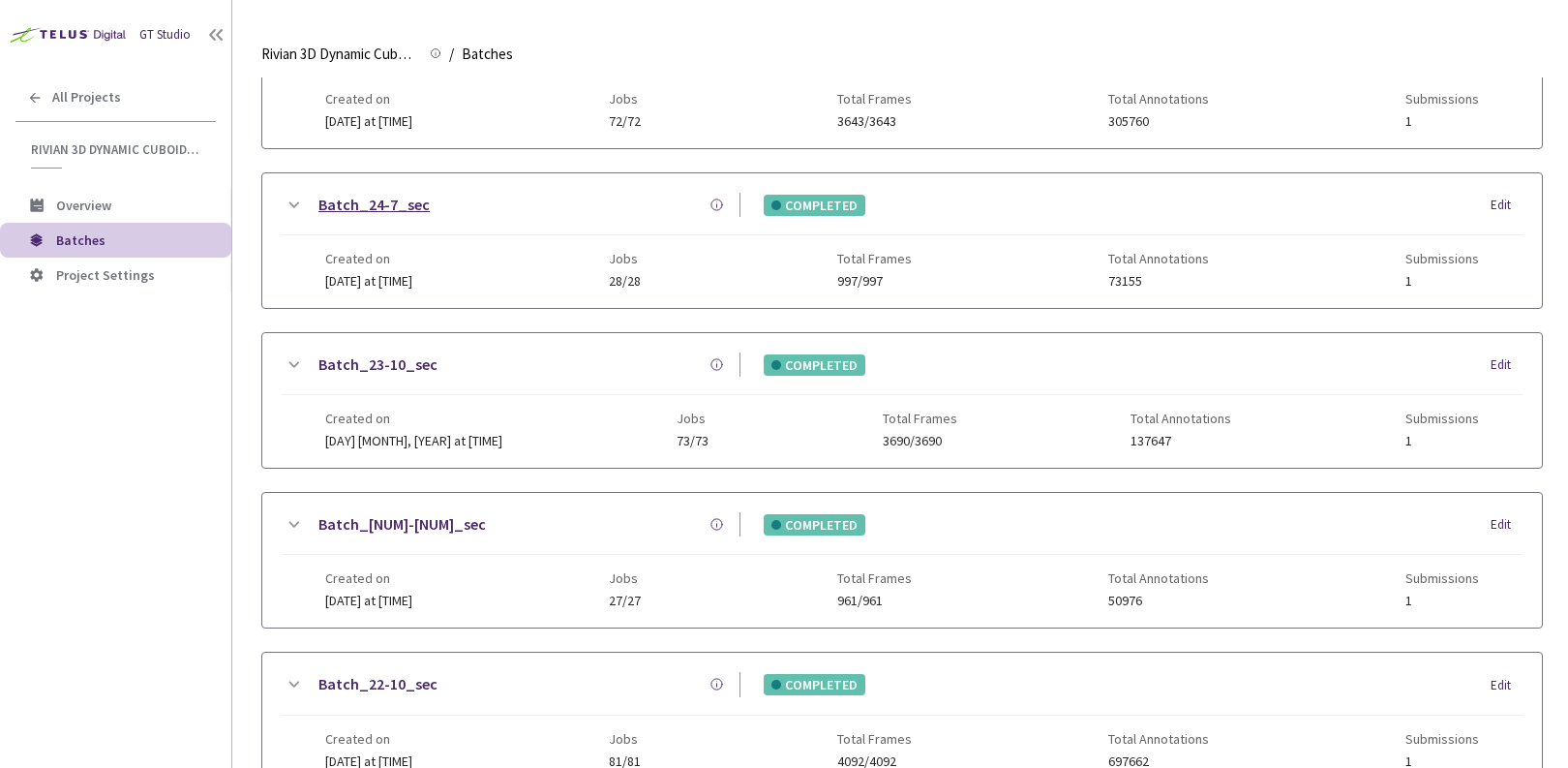 scroll, scrollTop: 0, scrollLeft: 0, axis: both 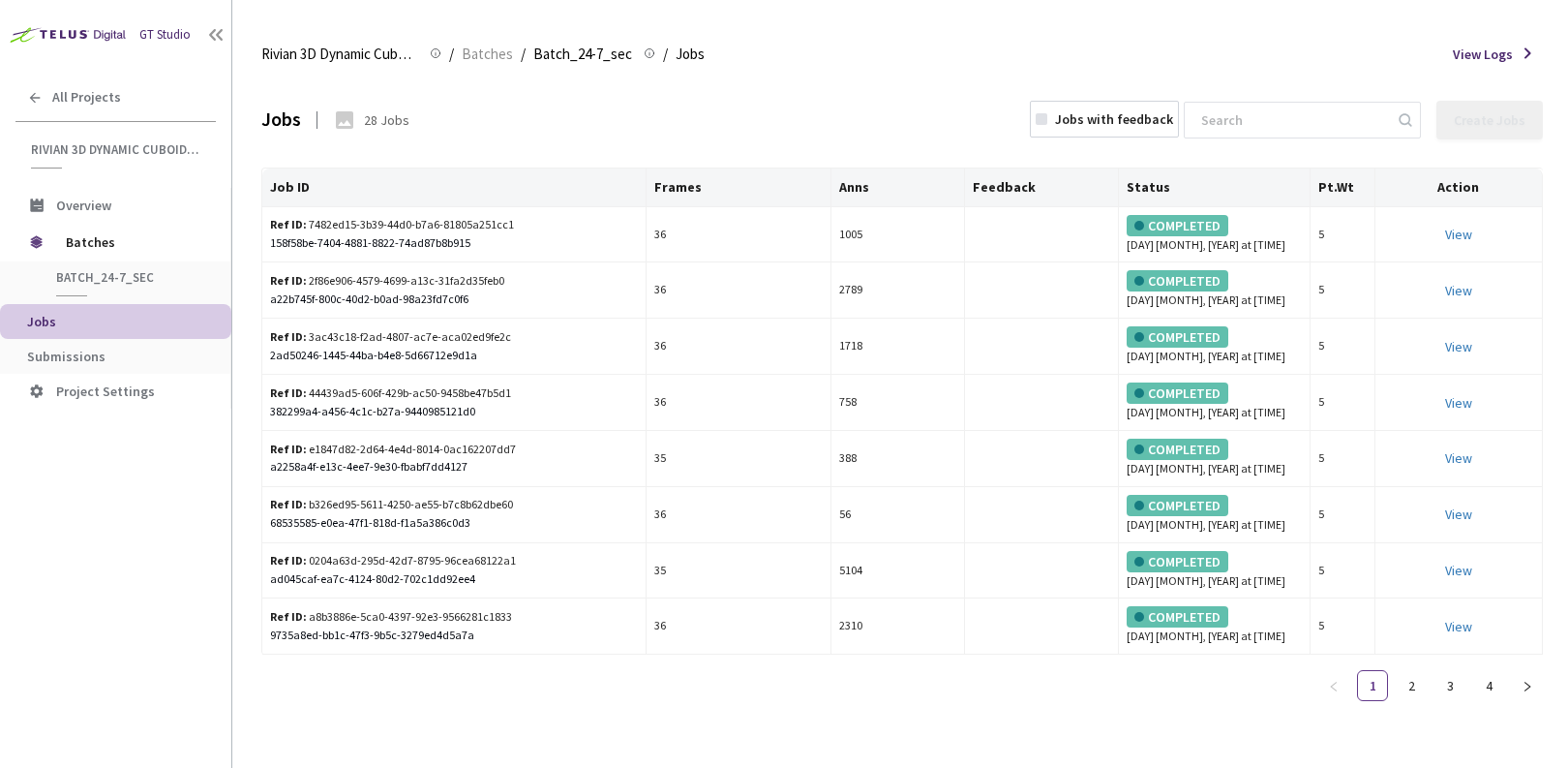 click on "Jobs with feedback" at bounding box center (1114, 119) 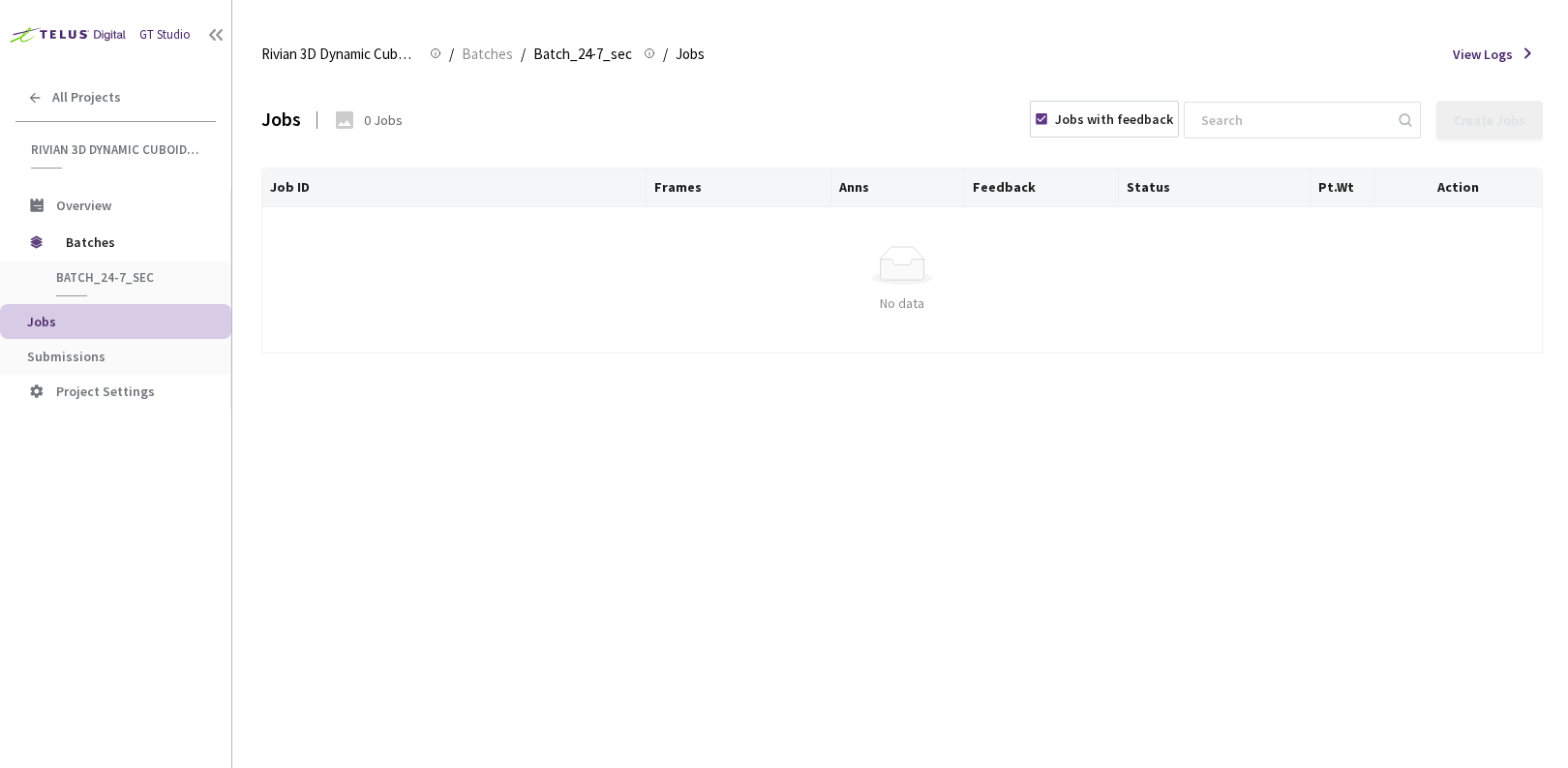 click on "Jobs with feedback" at bounding box center [1114, 119] 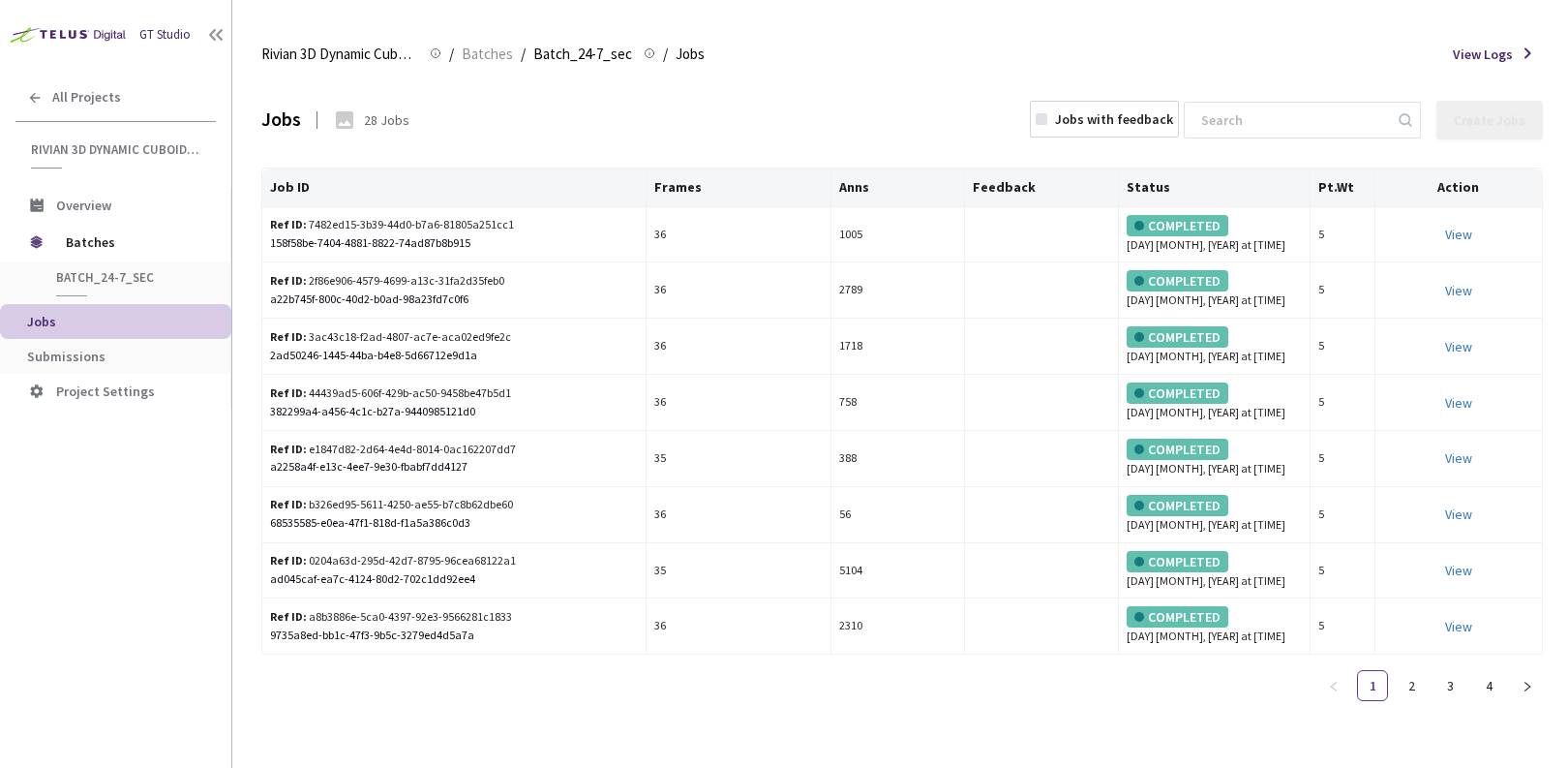 click on "Jobs with feedback" at bounding box center [1114, 119] 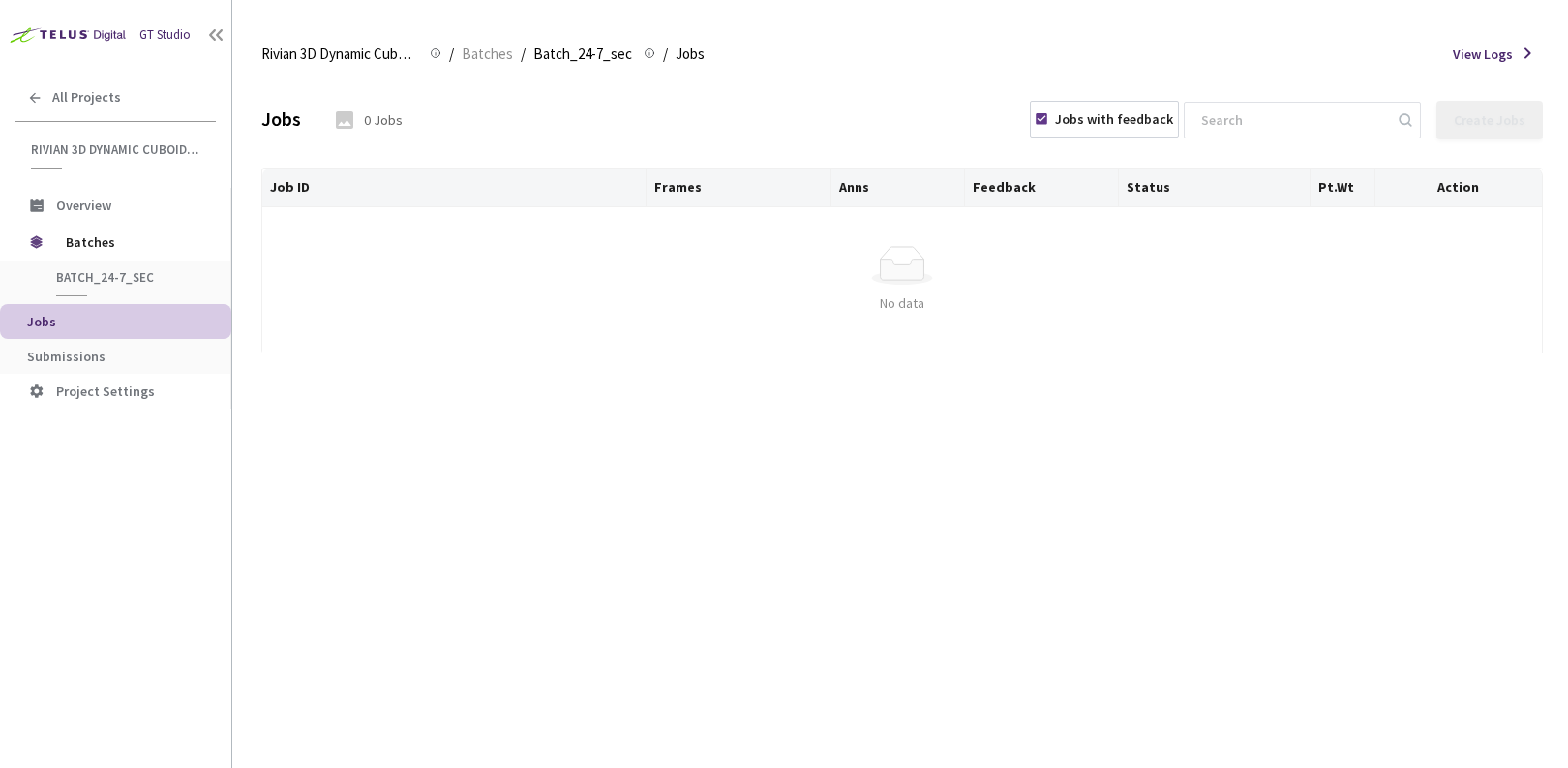 click on "Jobs with feedback" at bounding box center (1114, 119) 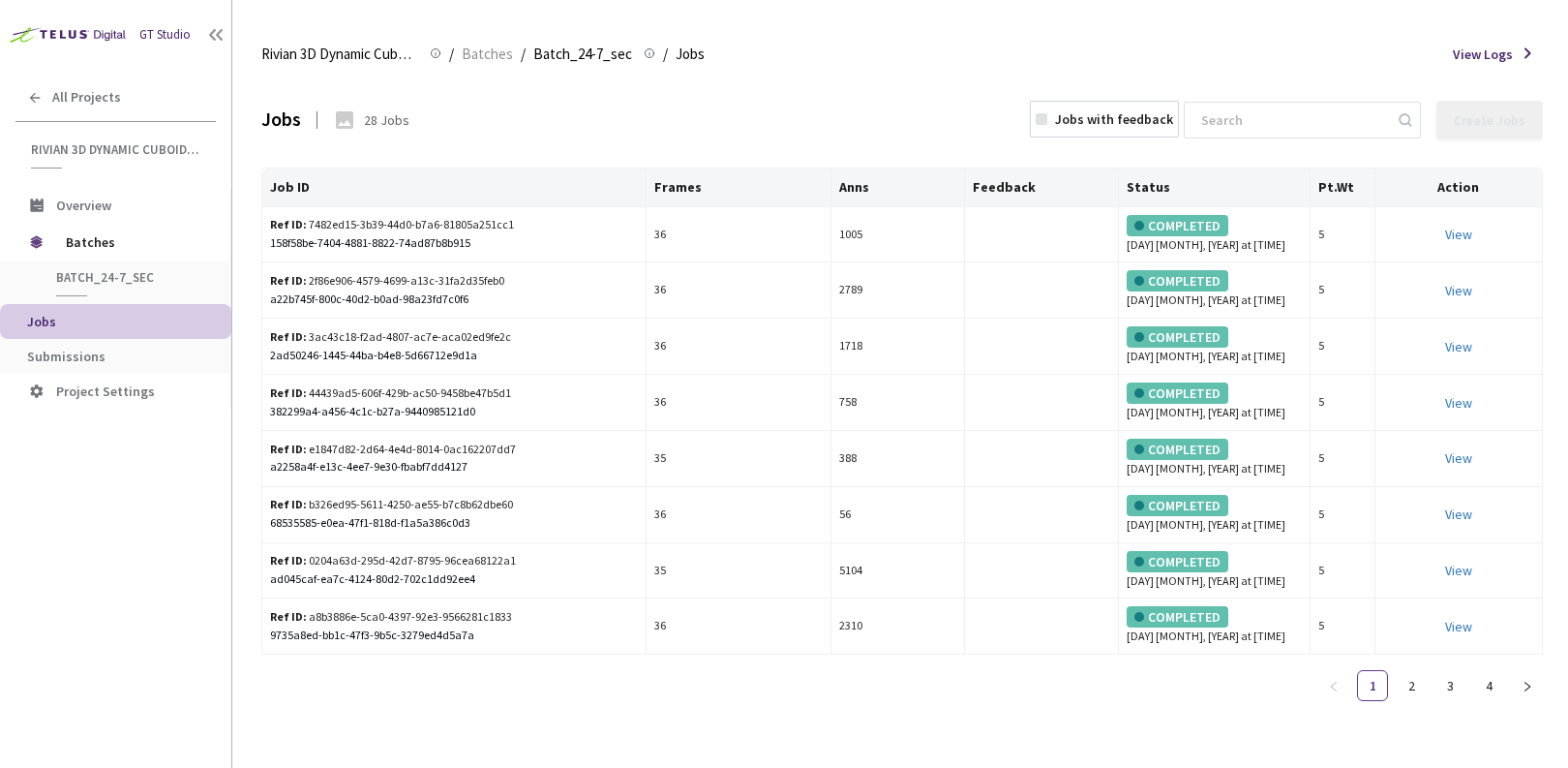 click on "Jobs with feedback" at bounding box center [1104, 119] 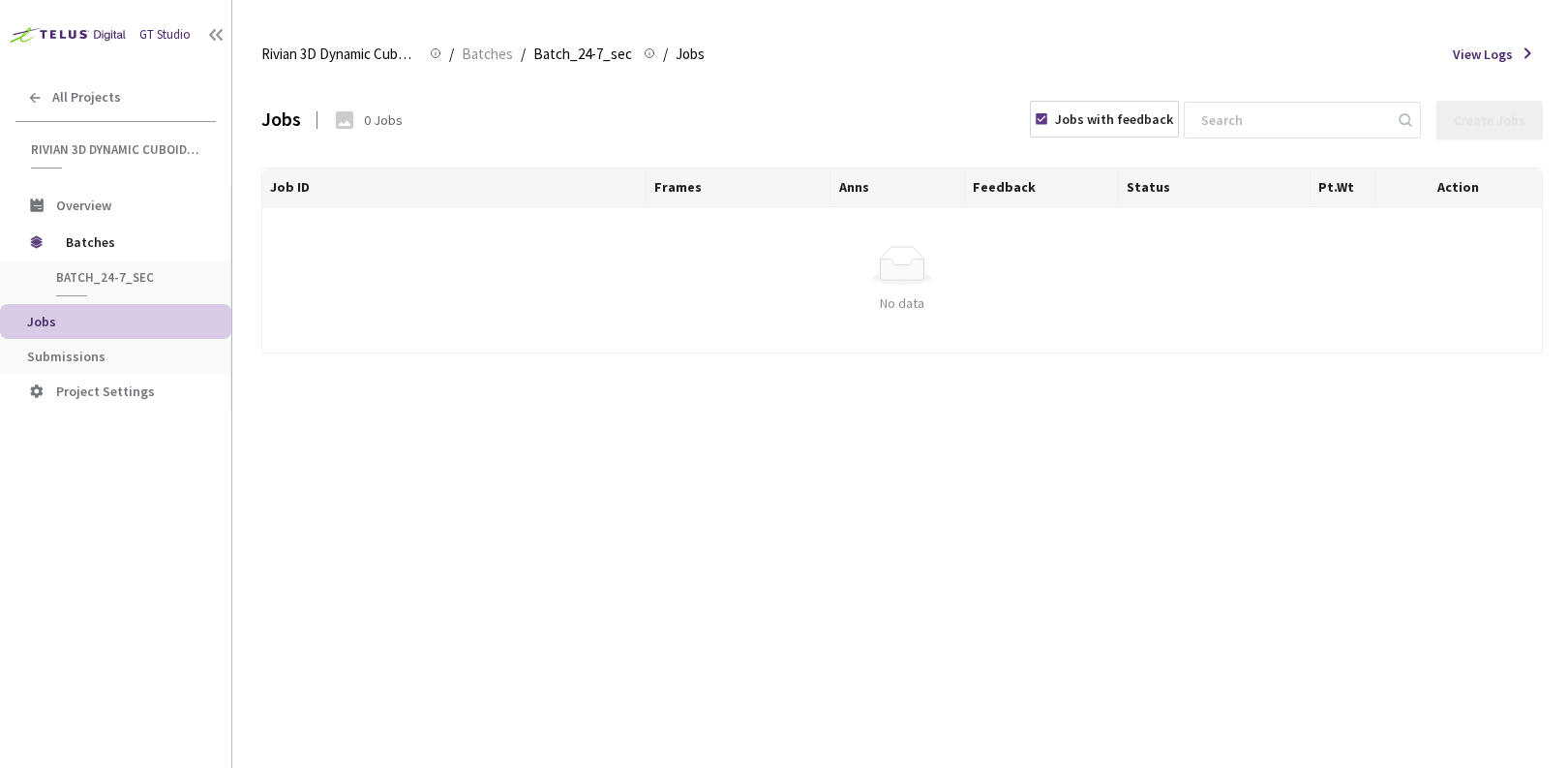 click on "Jobs with feedback" at bounding box center (1114, 119) 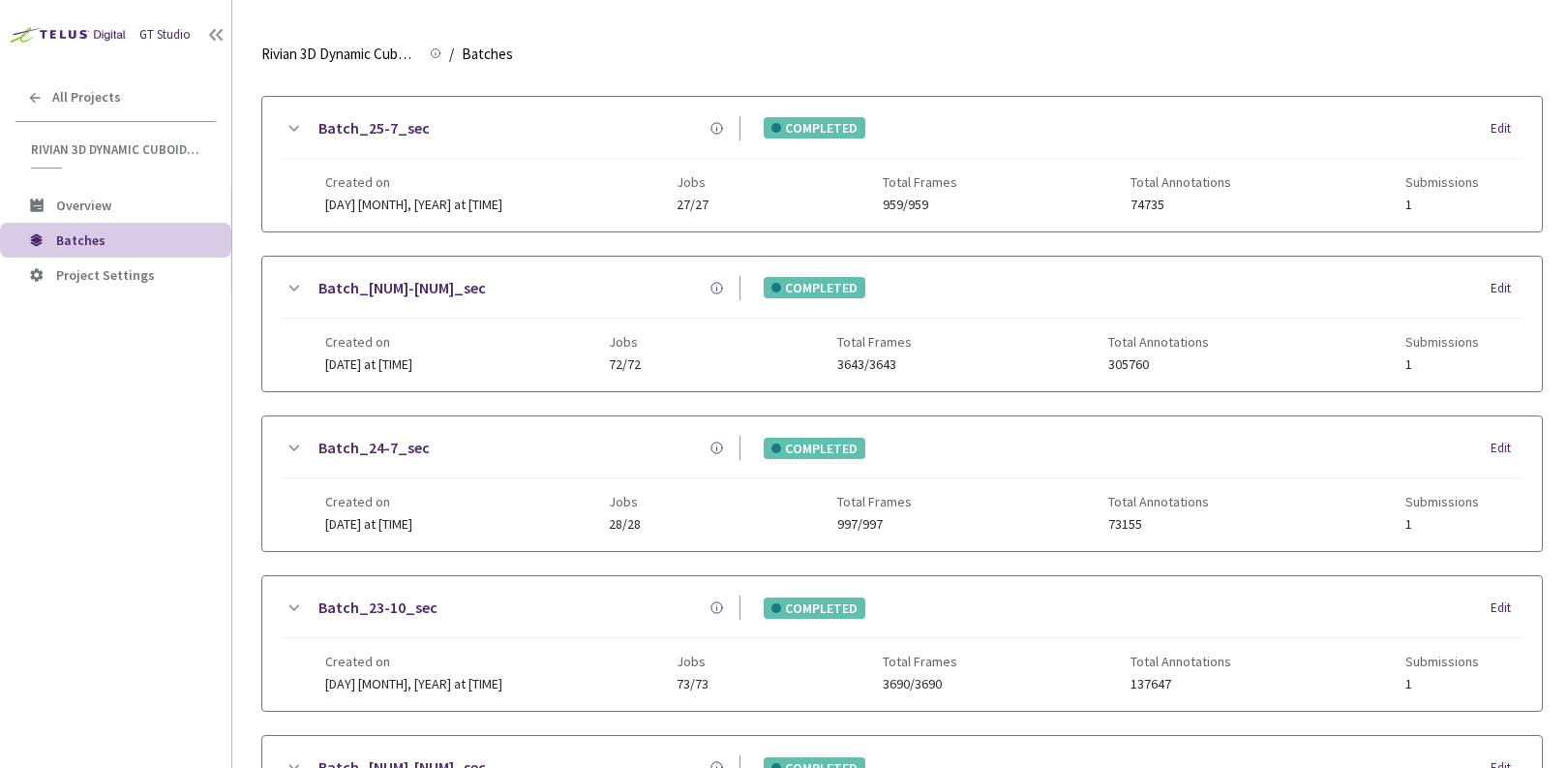 scroll, scrollTop: 84, scrollLeft: 0, axis: vertical 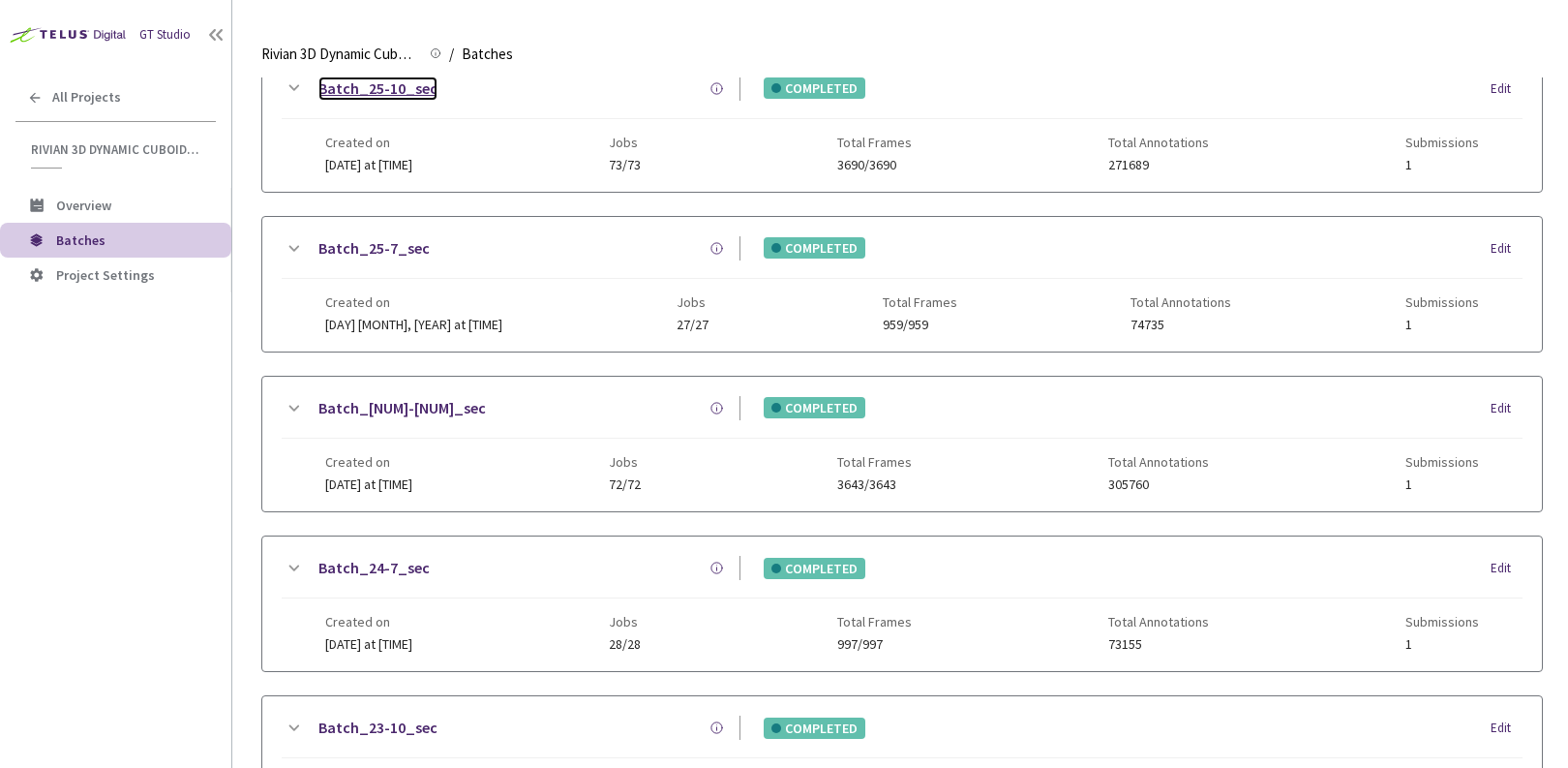 click on "Batch_25-10_sec" at bounding box center [377, 88] 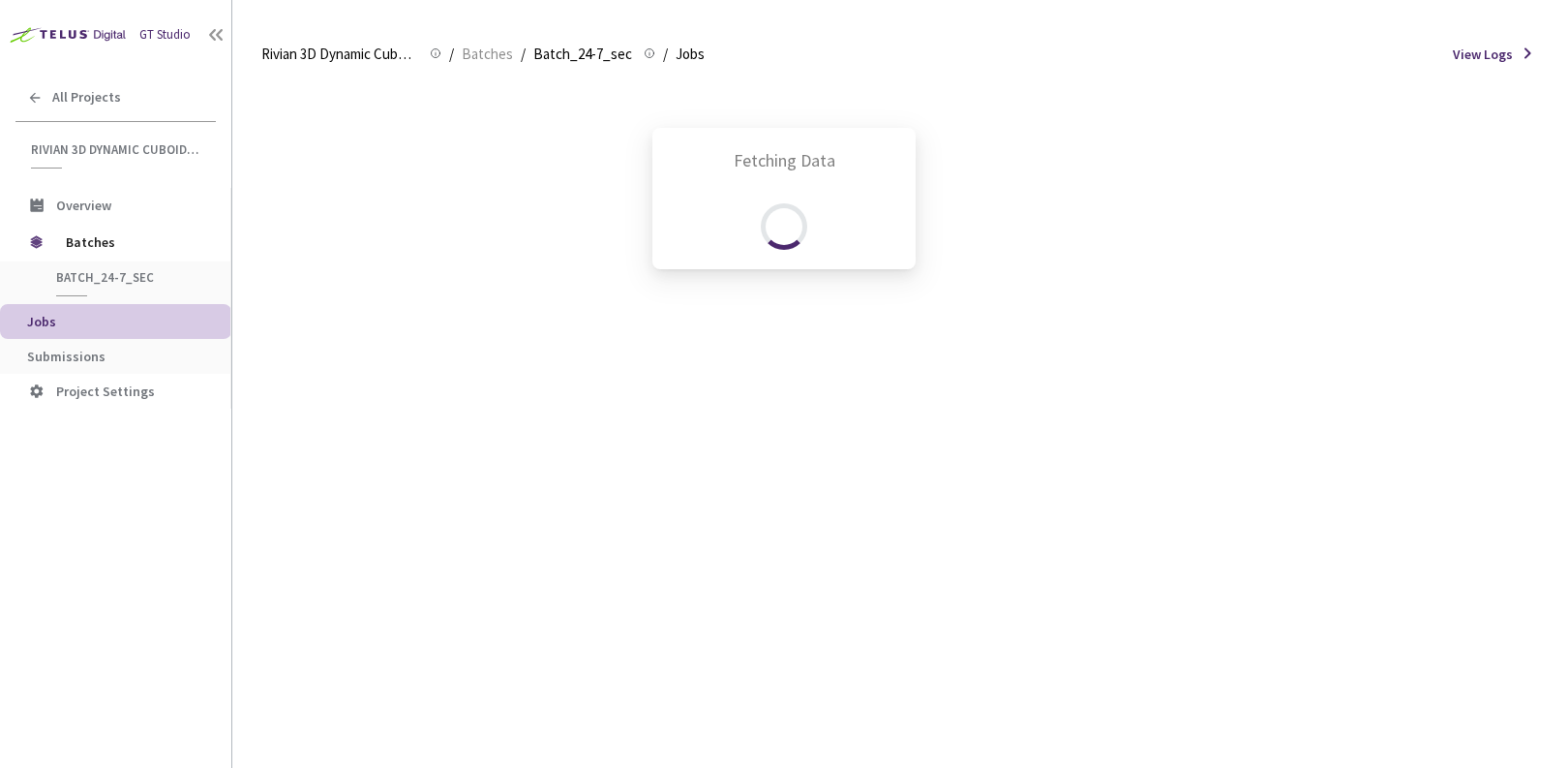 scroll, scrollTop: 0, scrollLeft: 0, axis: both 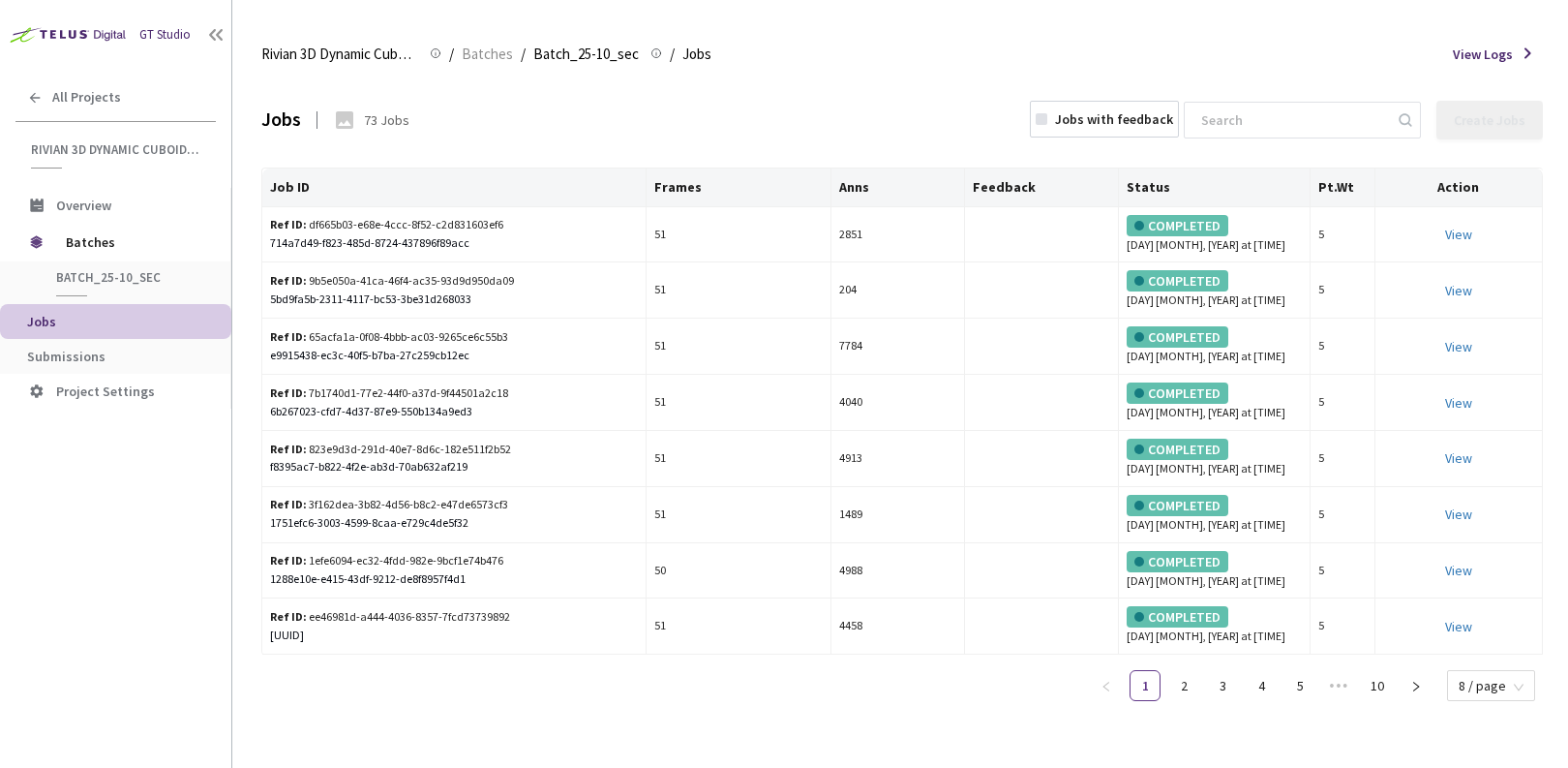 click on "Jobs with feedback" at bounding box center [1114, 119] 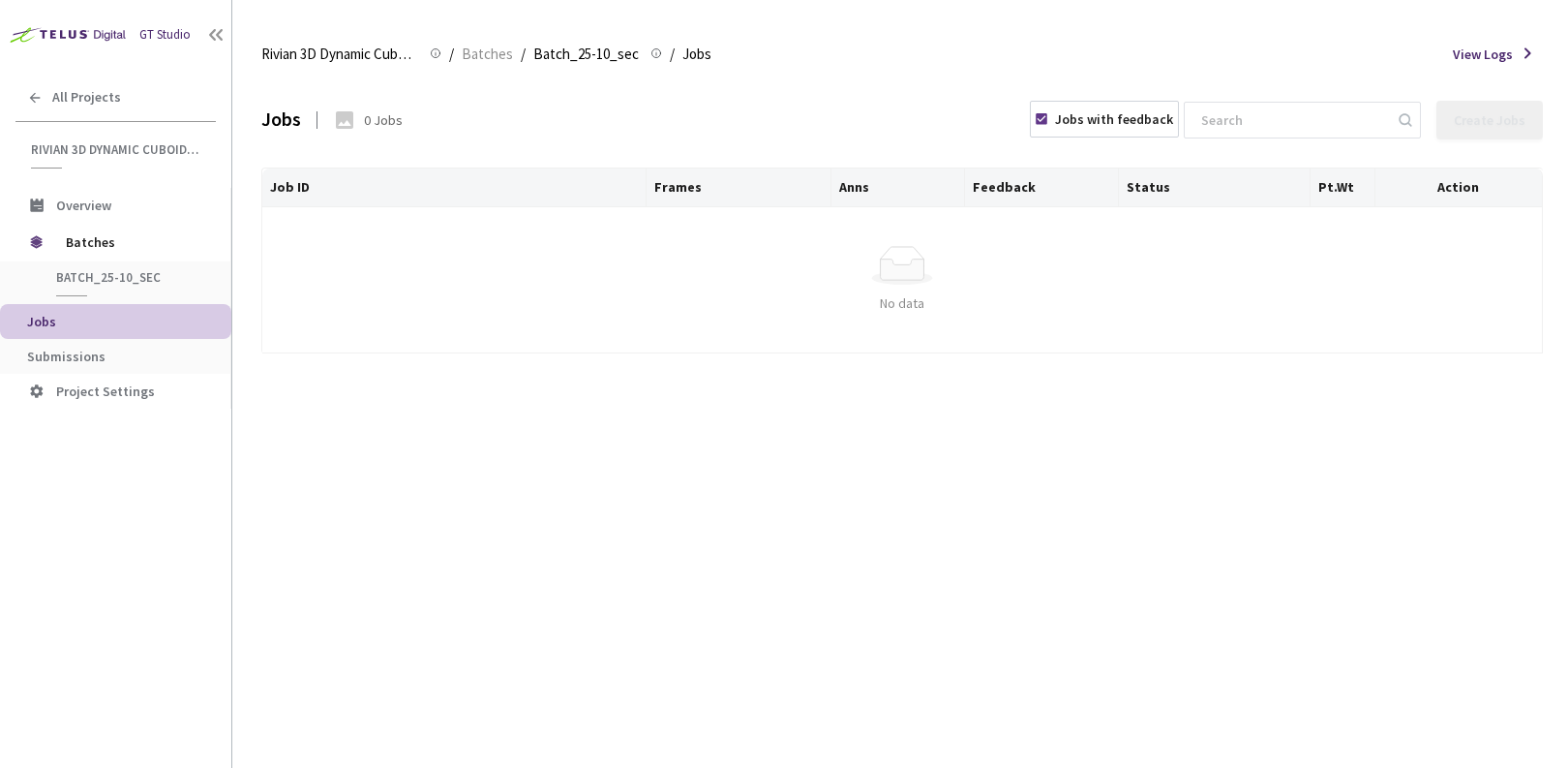 click on "Jobs with feedback" at bounding box center (1114, 119) 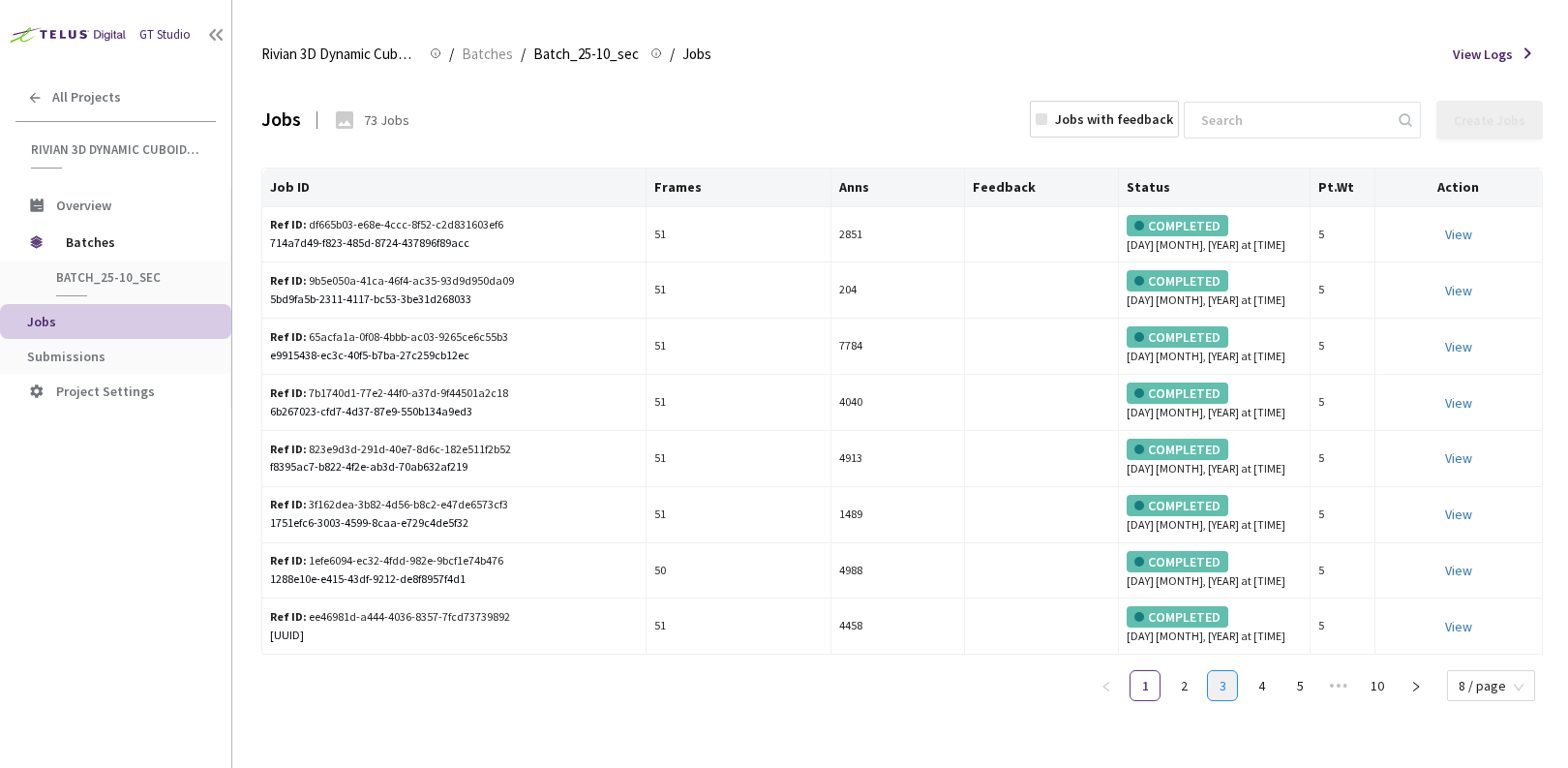 click on "3" at bounding box center [1222, 686] 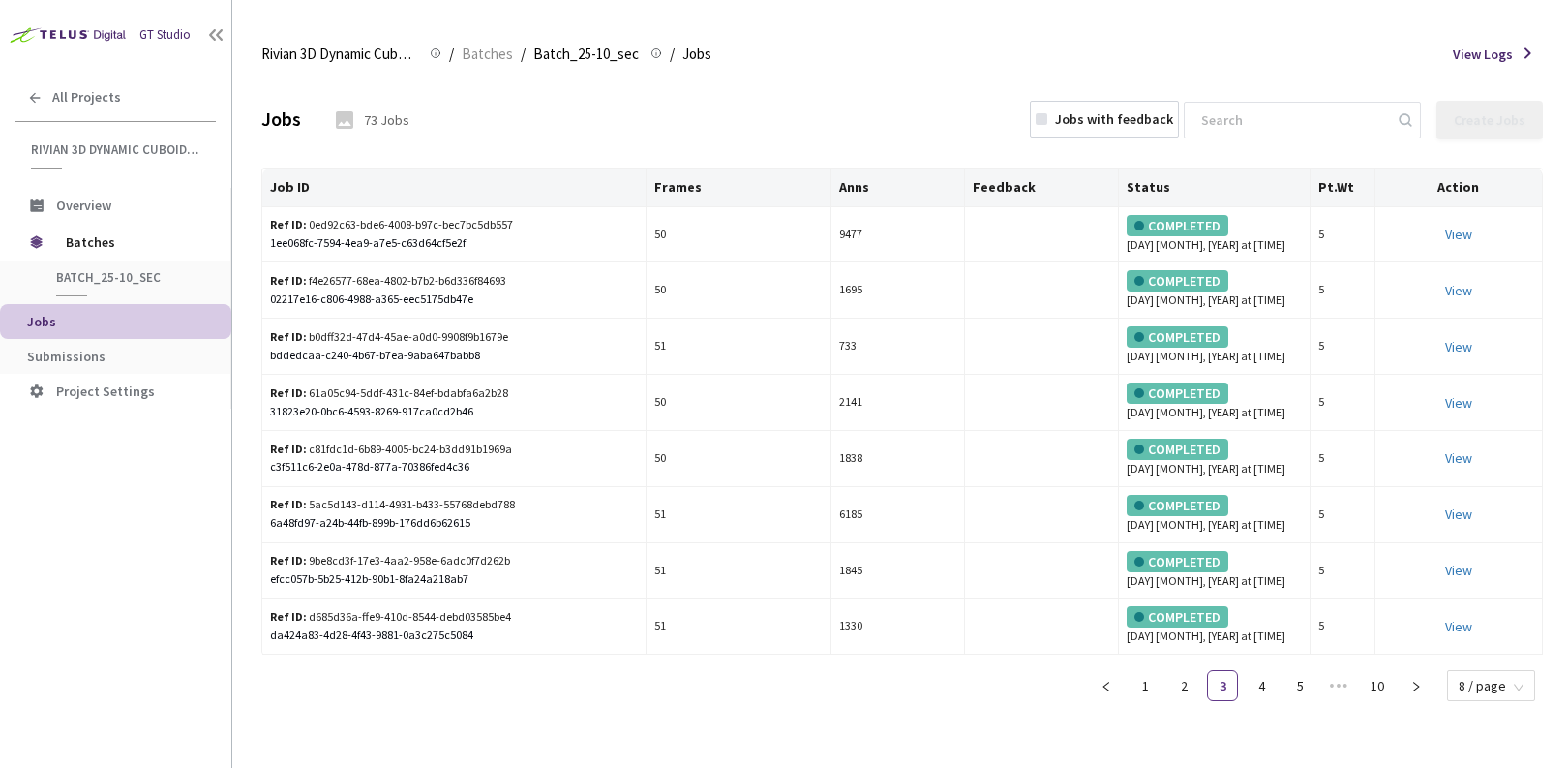 click on "Jobs with feedback" at bounding box center (1114, 119) 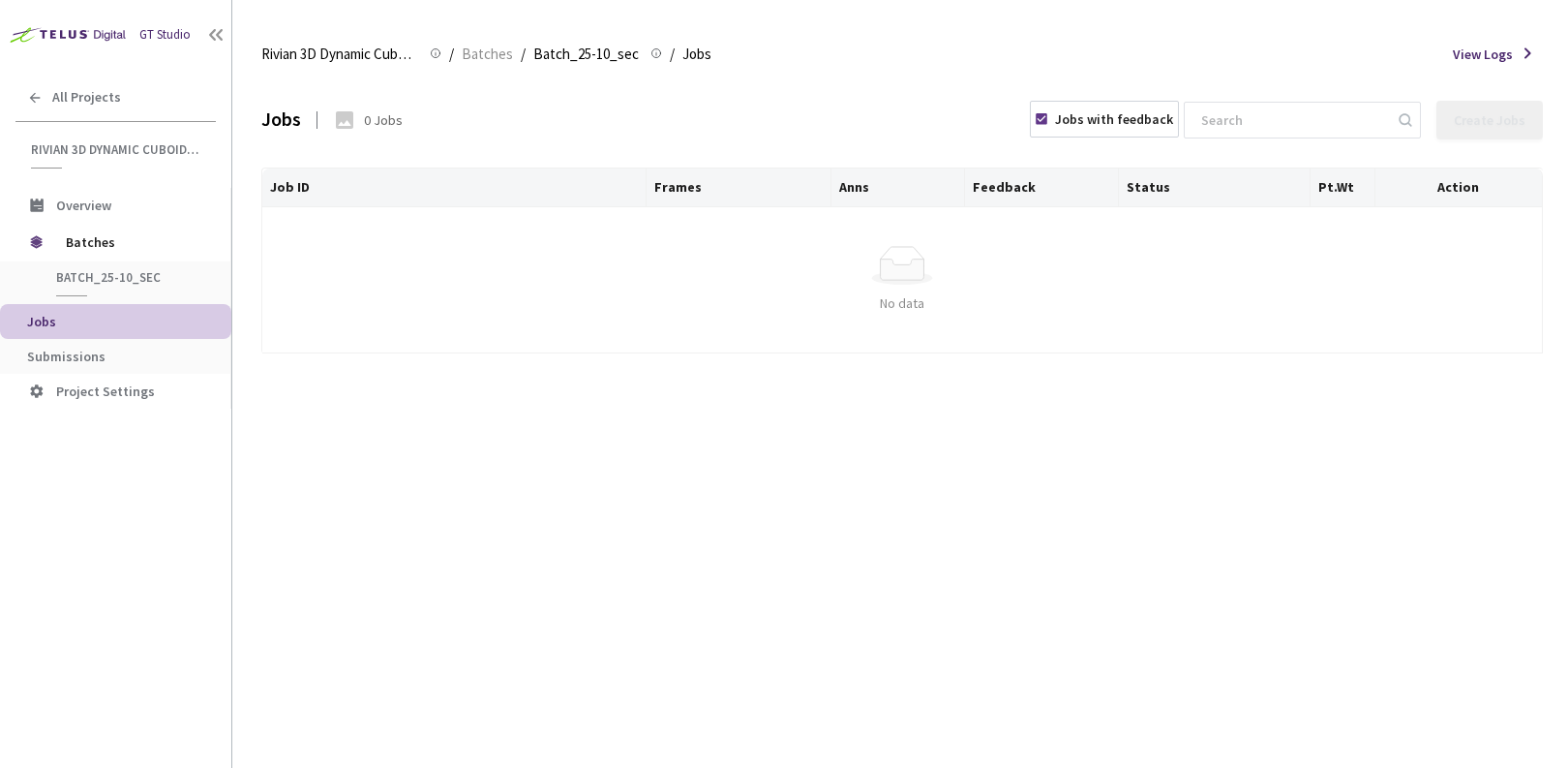 click on "Jobs with feedback" at bounding box center [1114, 119] 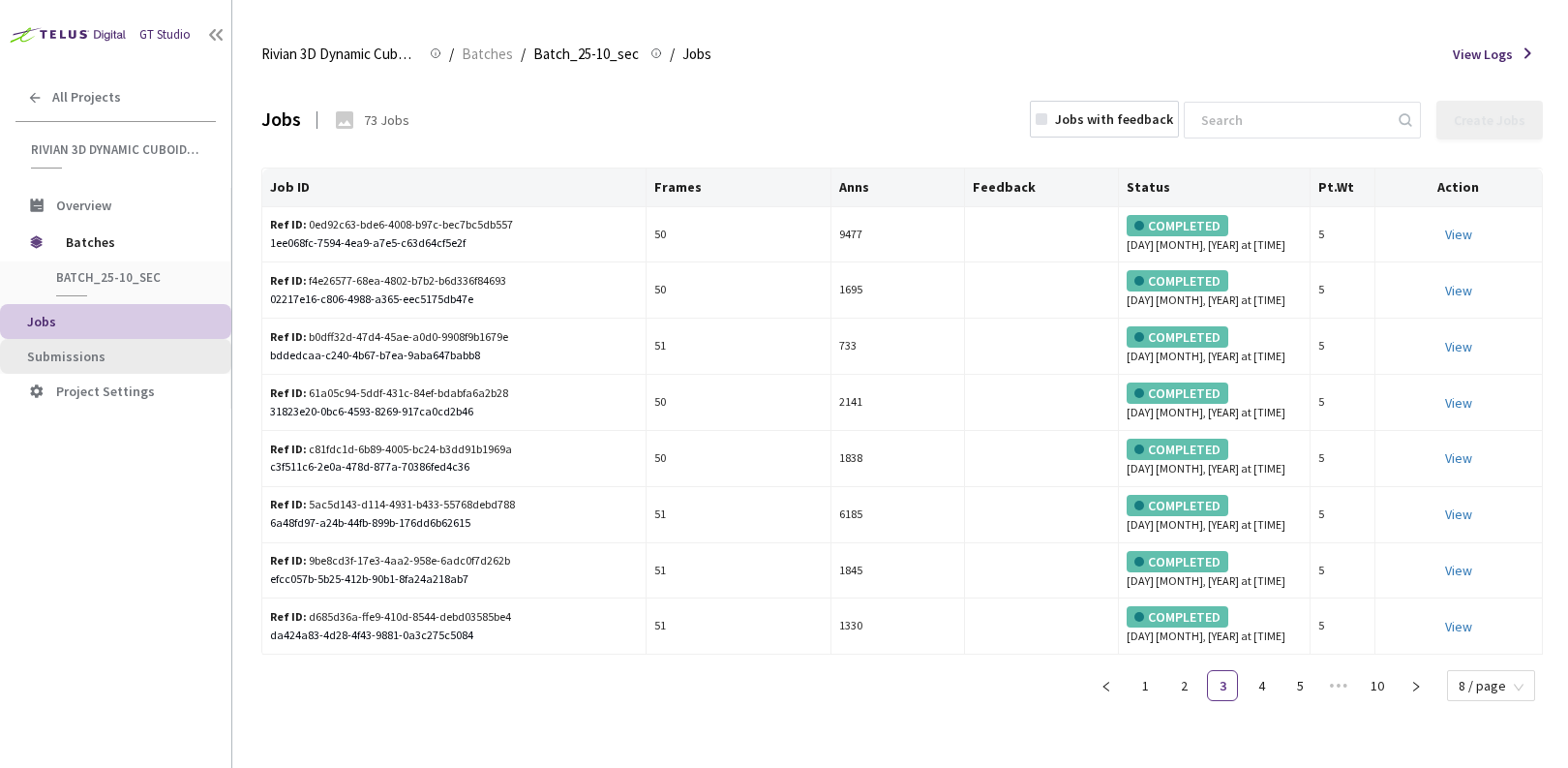 click on "Submissions" at bounding box center [66, 356] 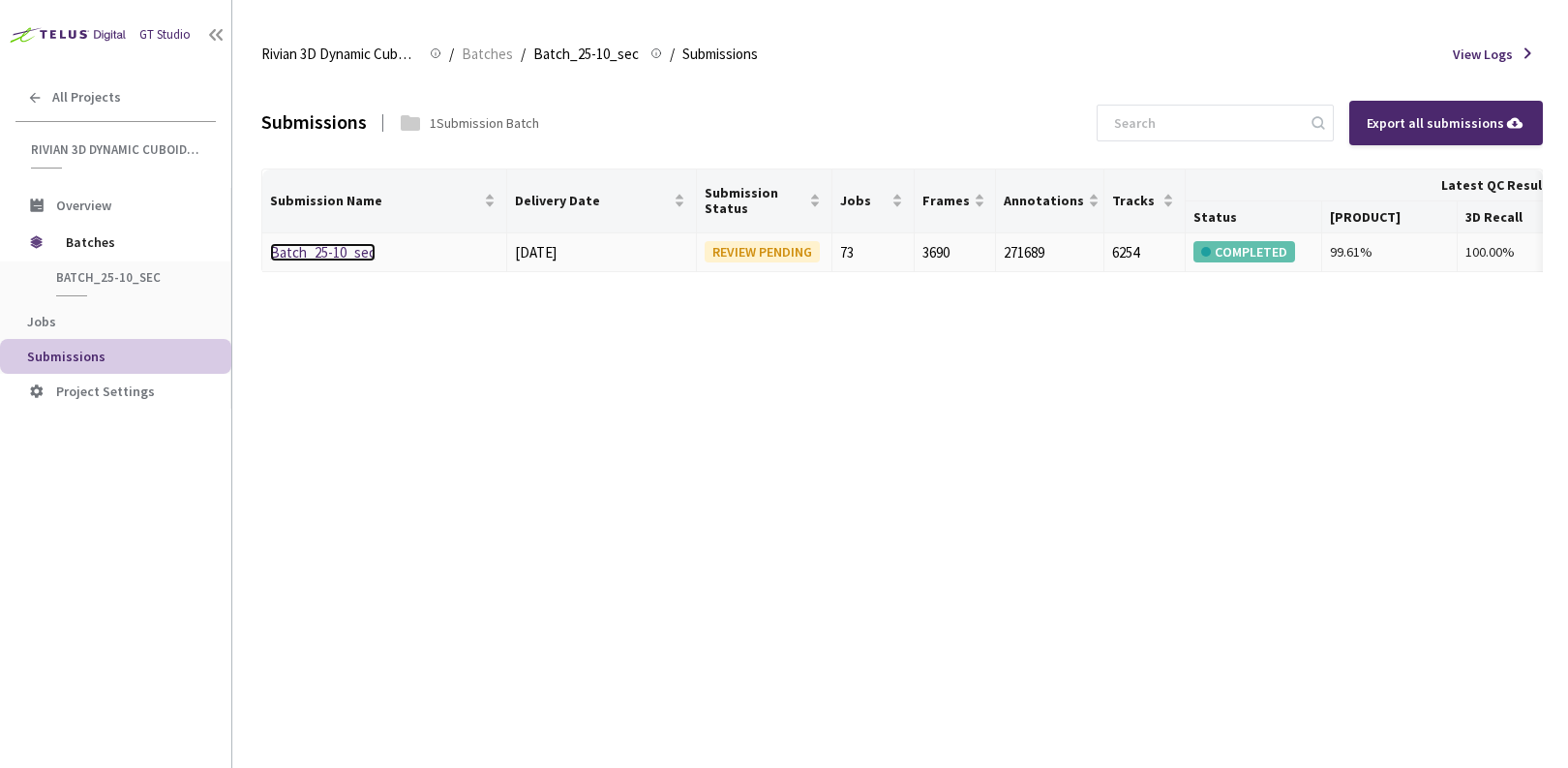 click on "Batch_25-10_sec" at bounding box center (322, 252) 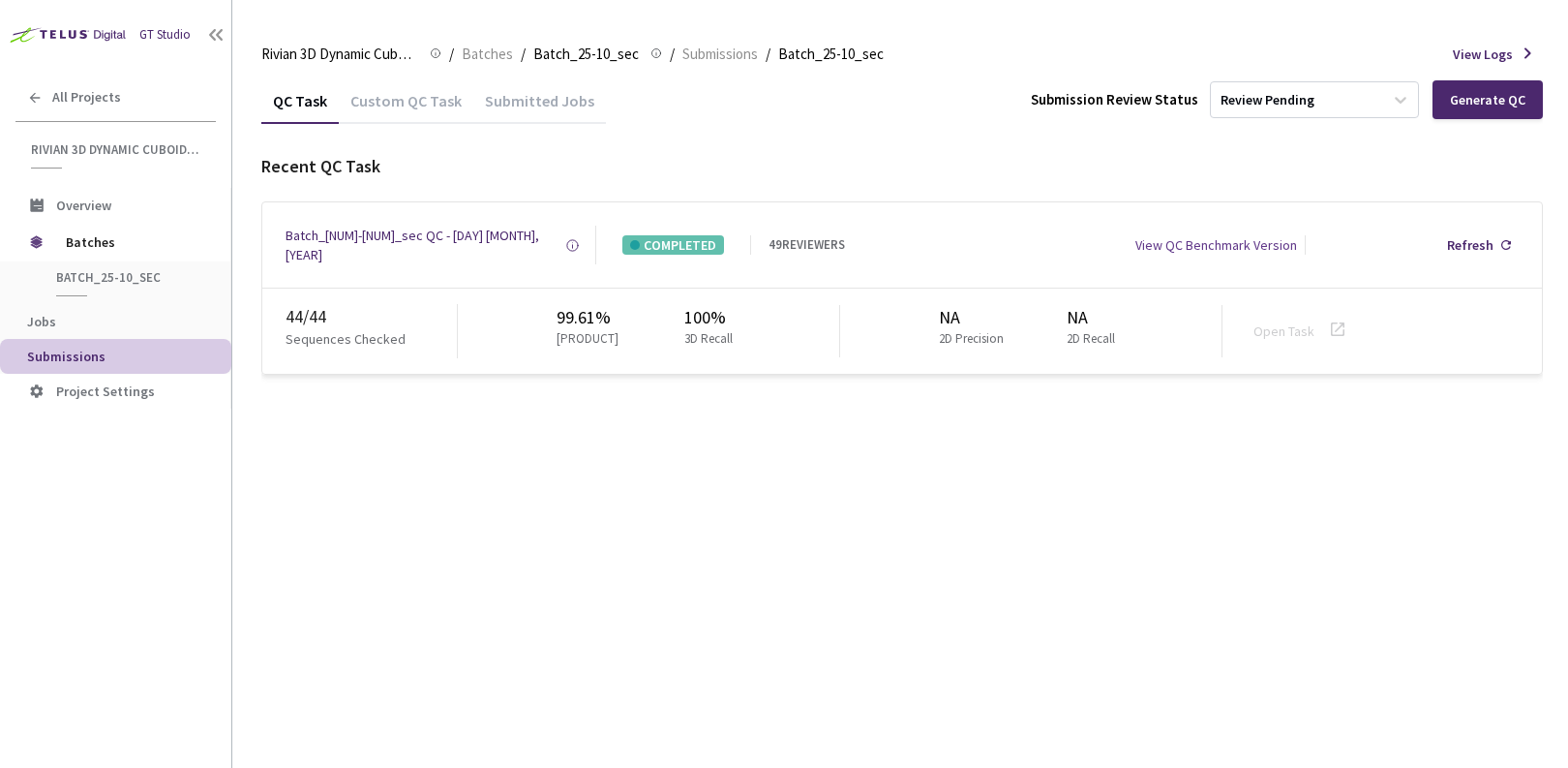 click on "Submitted Jobs" at bounding box center (539, 108) 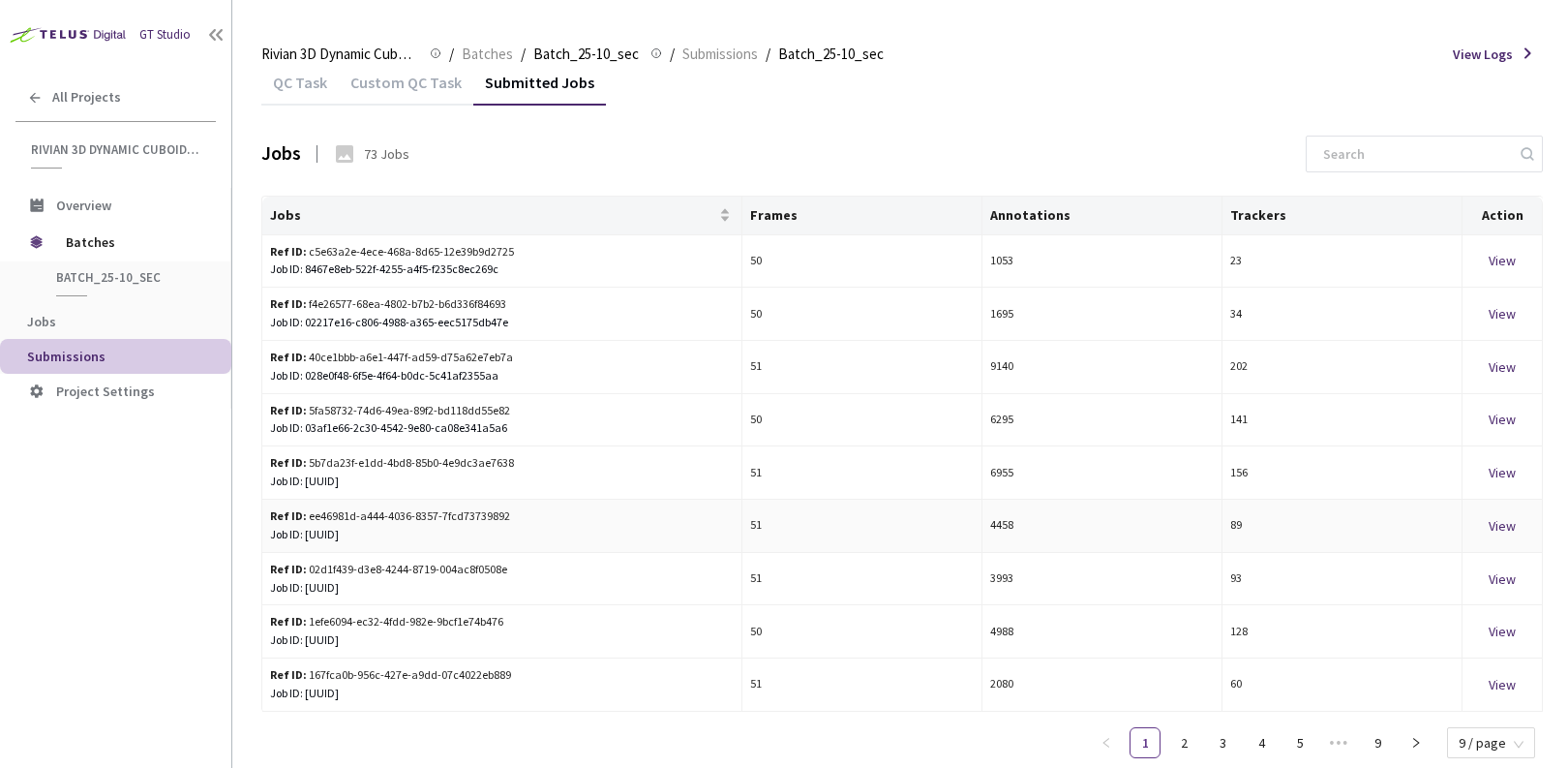scroll, scrollTop: 0, scrollLeft: 0, axis: both 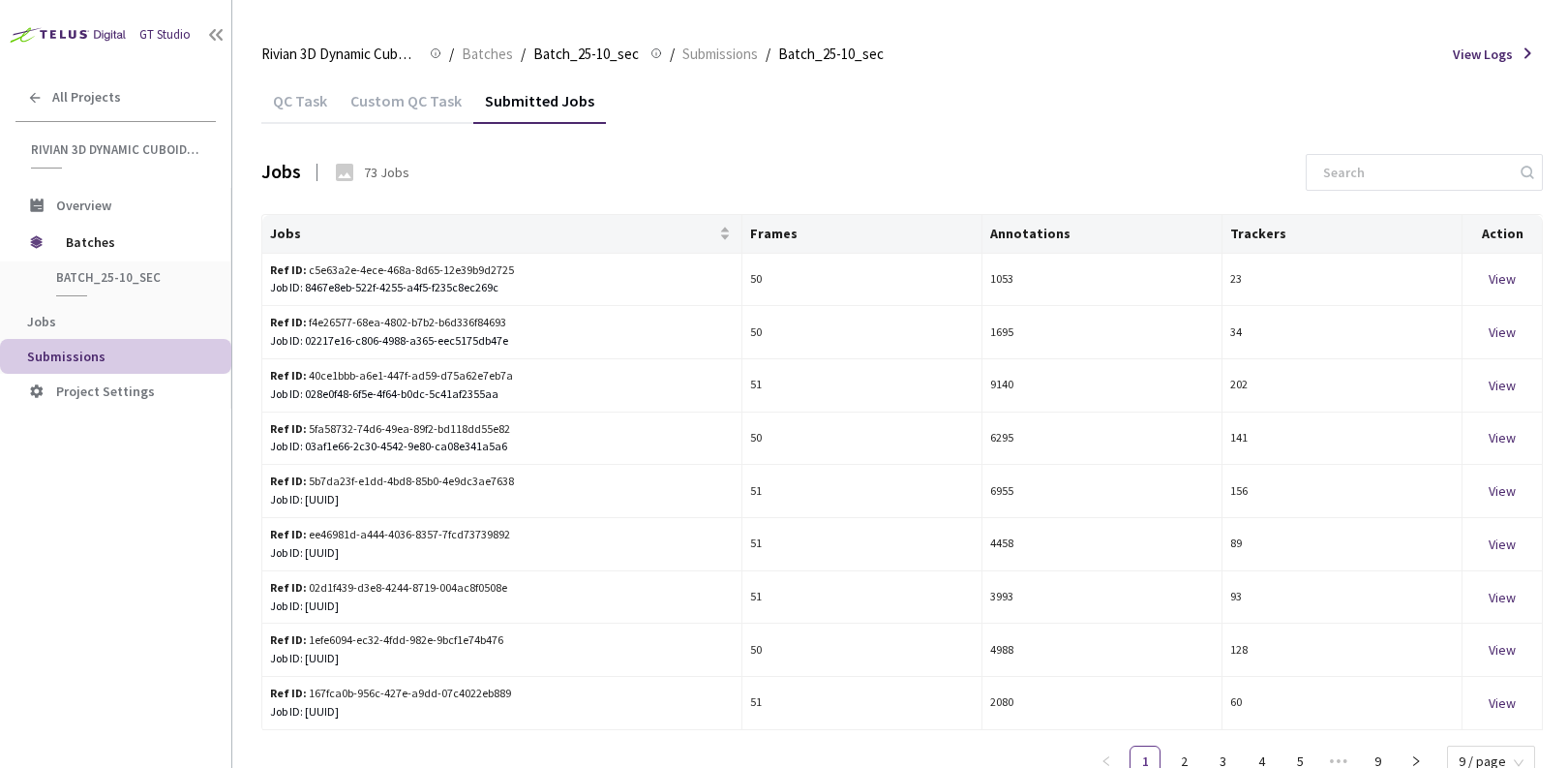 click on "QC Task" at bounding box center [300, 108] 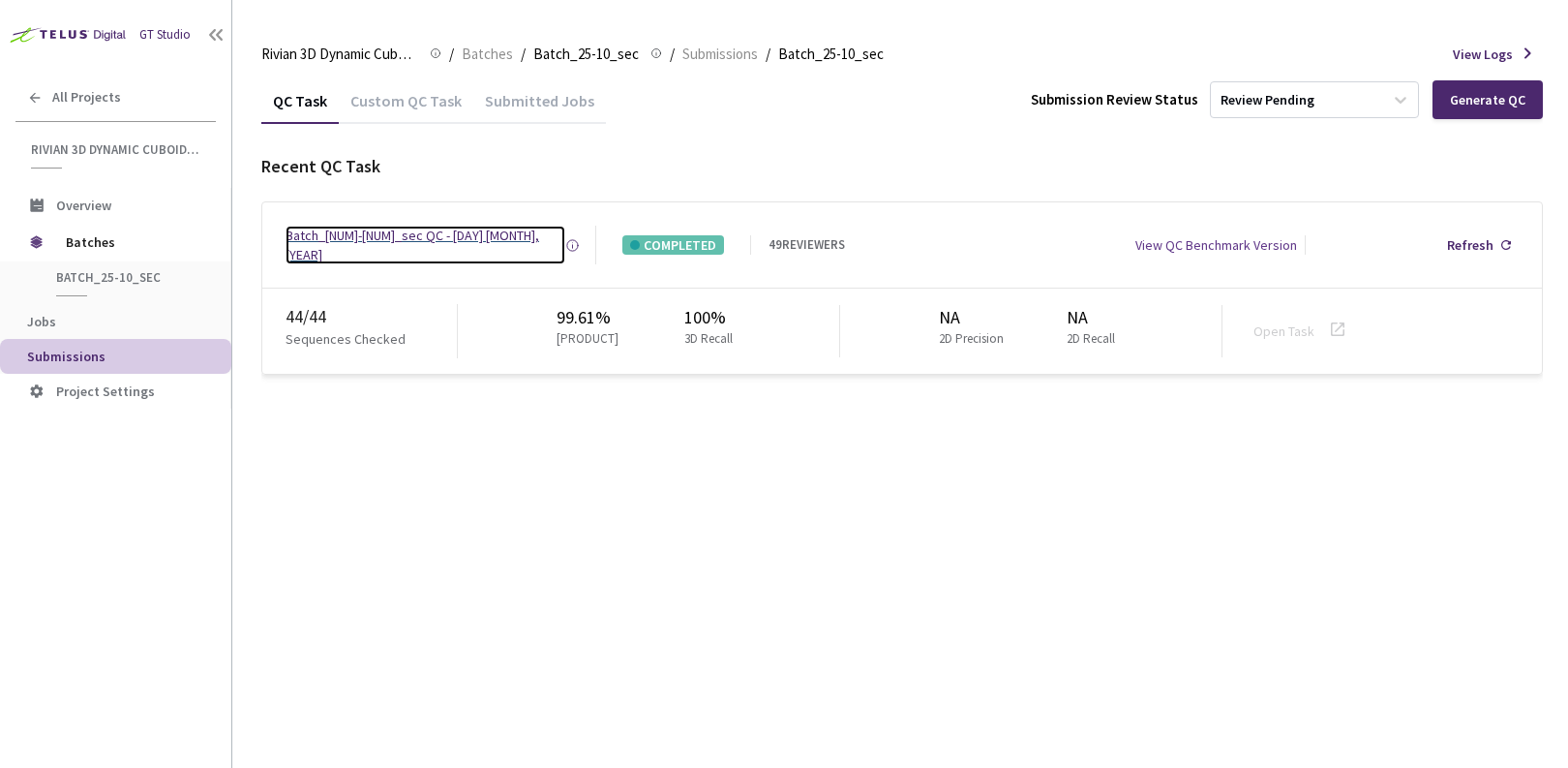 click on "Batch_[NUM]-[NUM]_sec QC - [DAY] [MONTH], [YEAR]" at bounding box center [425, 245] 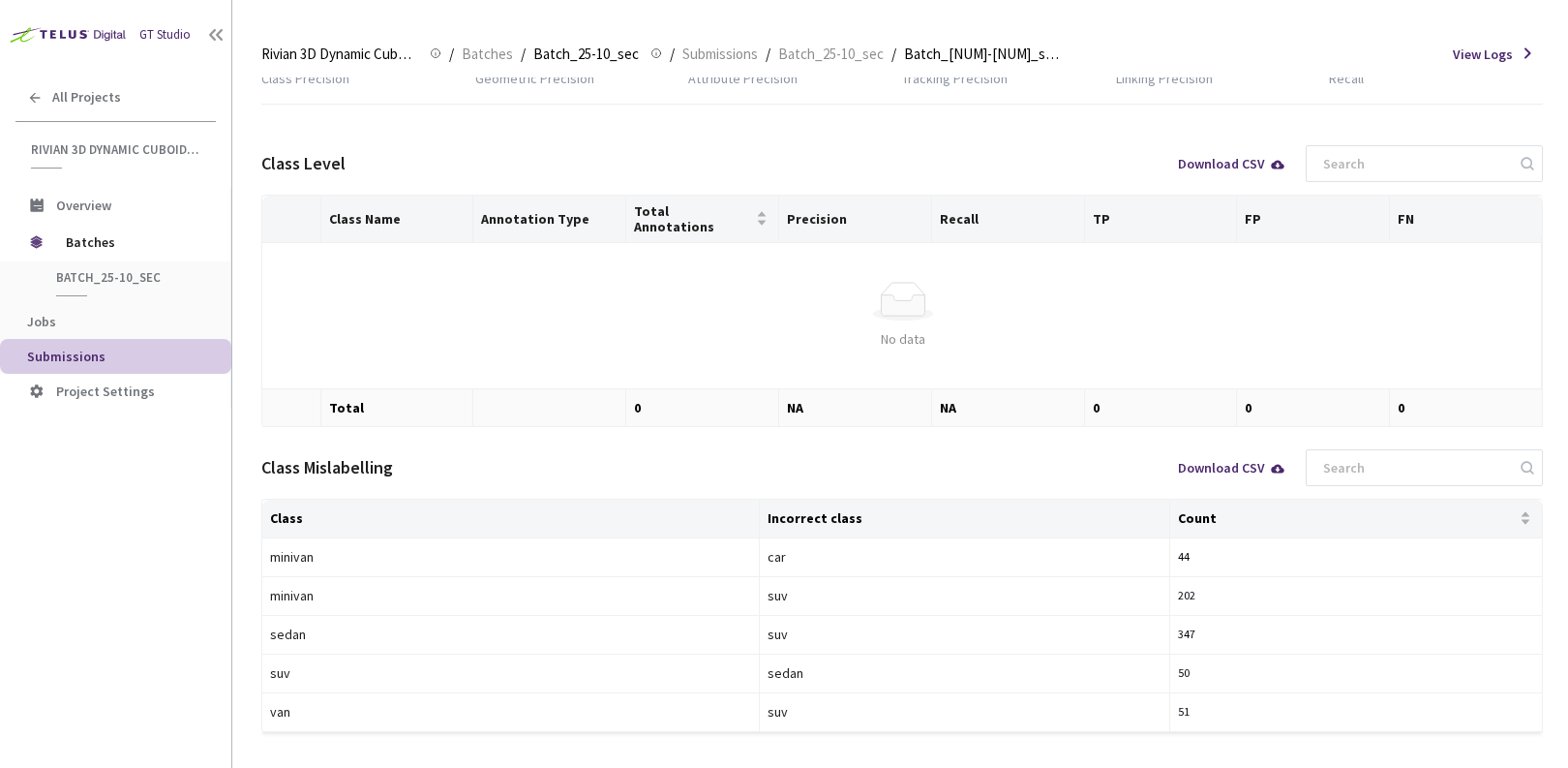 scroll, scrollTop: 147, scrollLeft: 0, axis: vertical 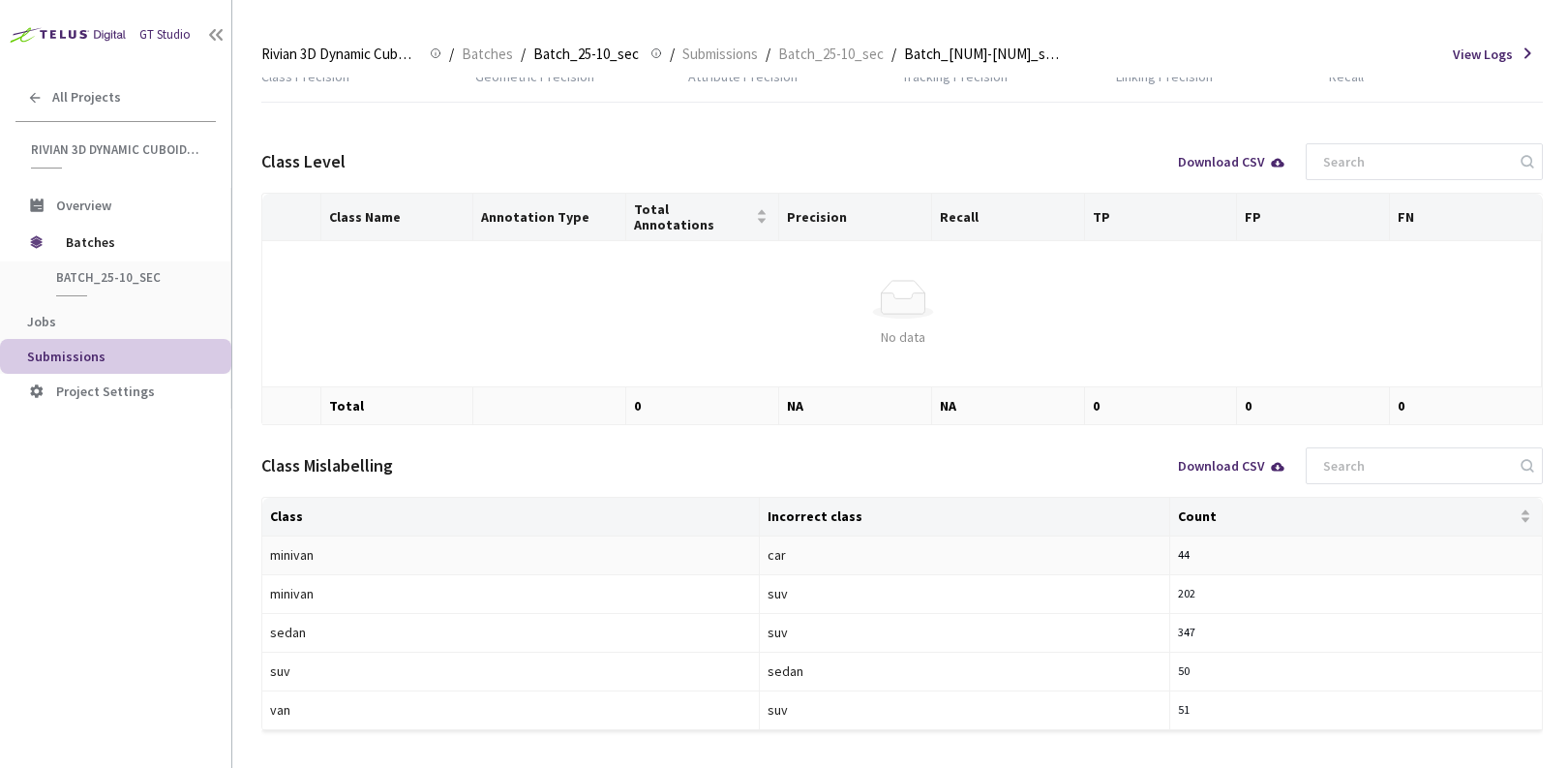 click on "minivan" at bounding box center (377, 555) 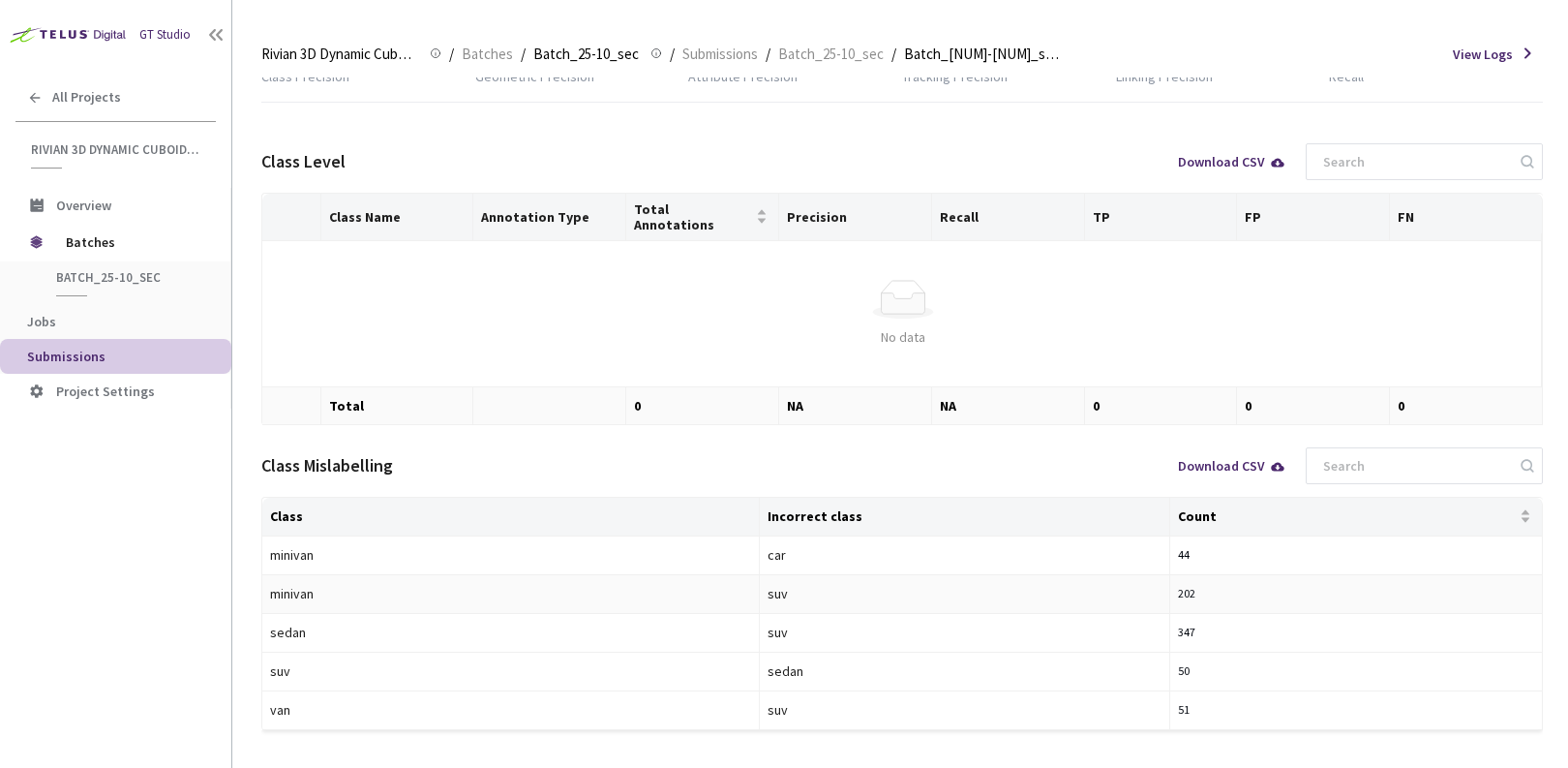 click on "202" at bounding box center [1193, 594] 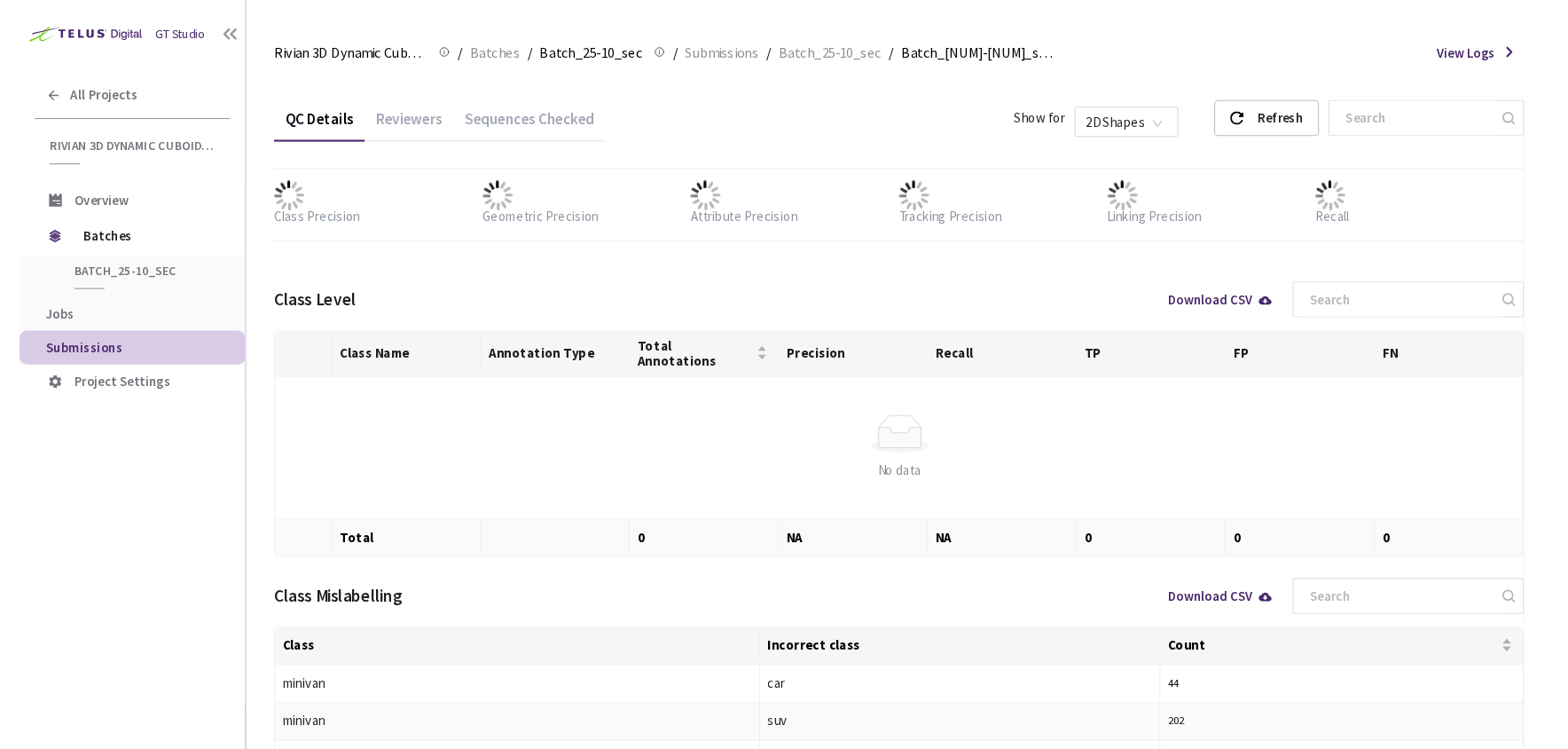 scroll, scrollTop: 0, scrollLeft: 0, axis: both 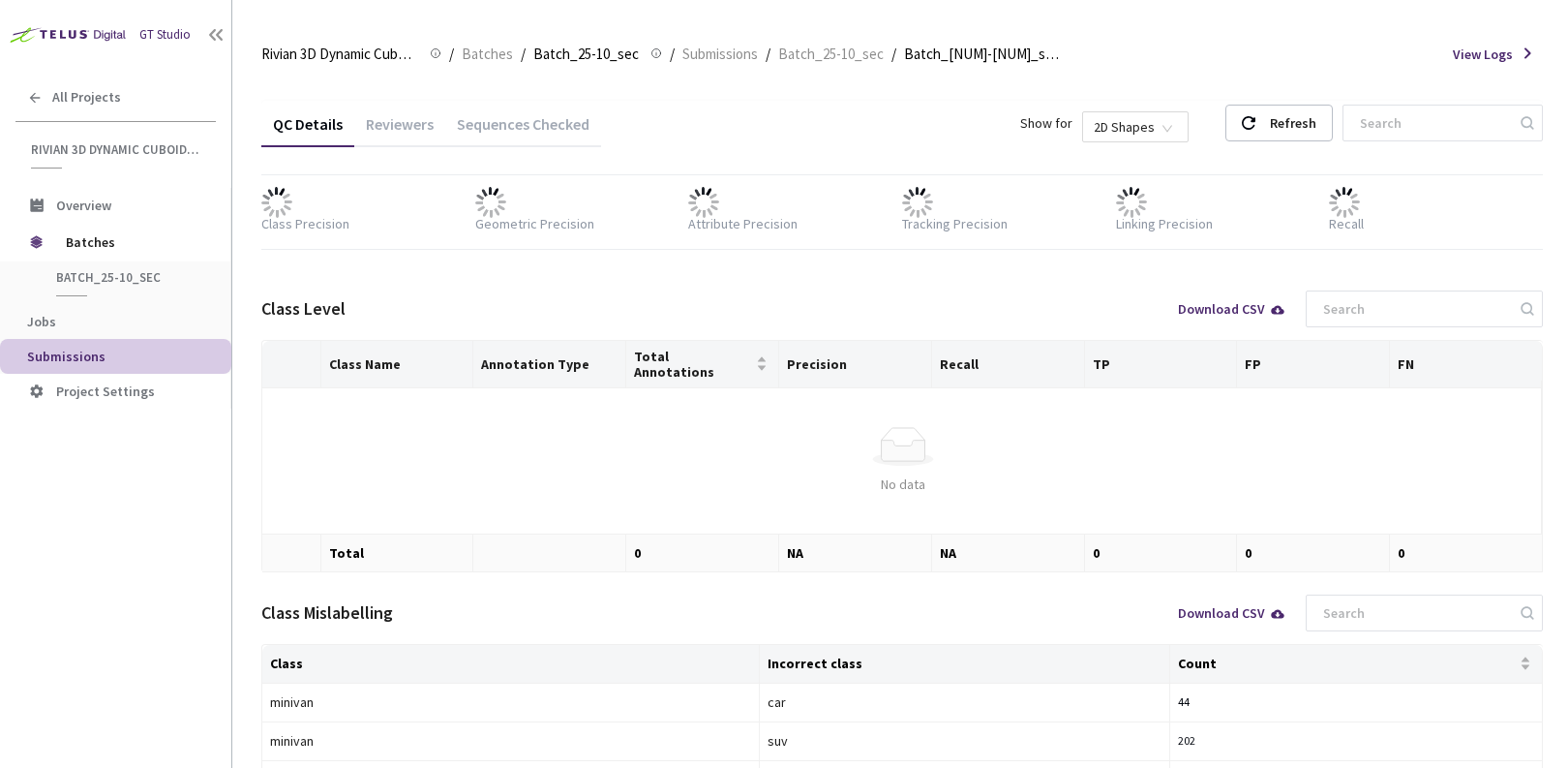 click on "Sequences Checked" at bounding box center (523, 131) 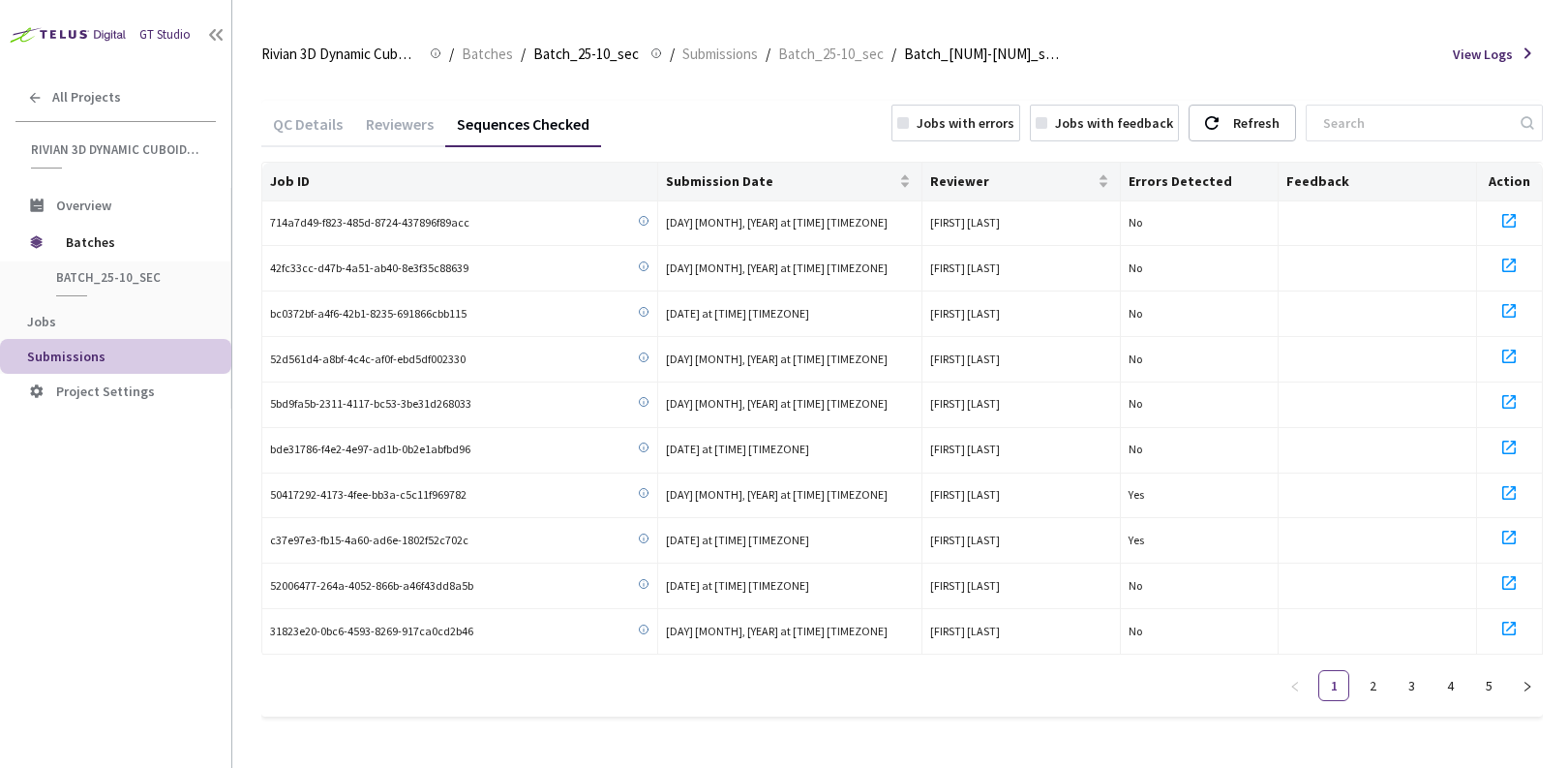 click on "Jobs with errors" at bounding box center (965, 123) 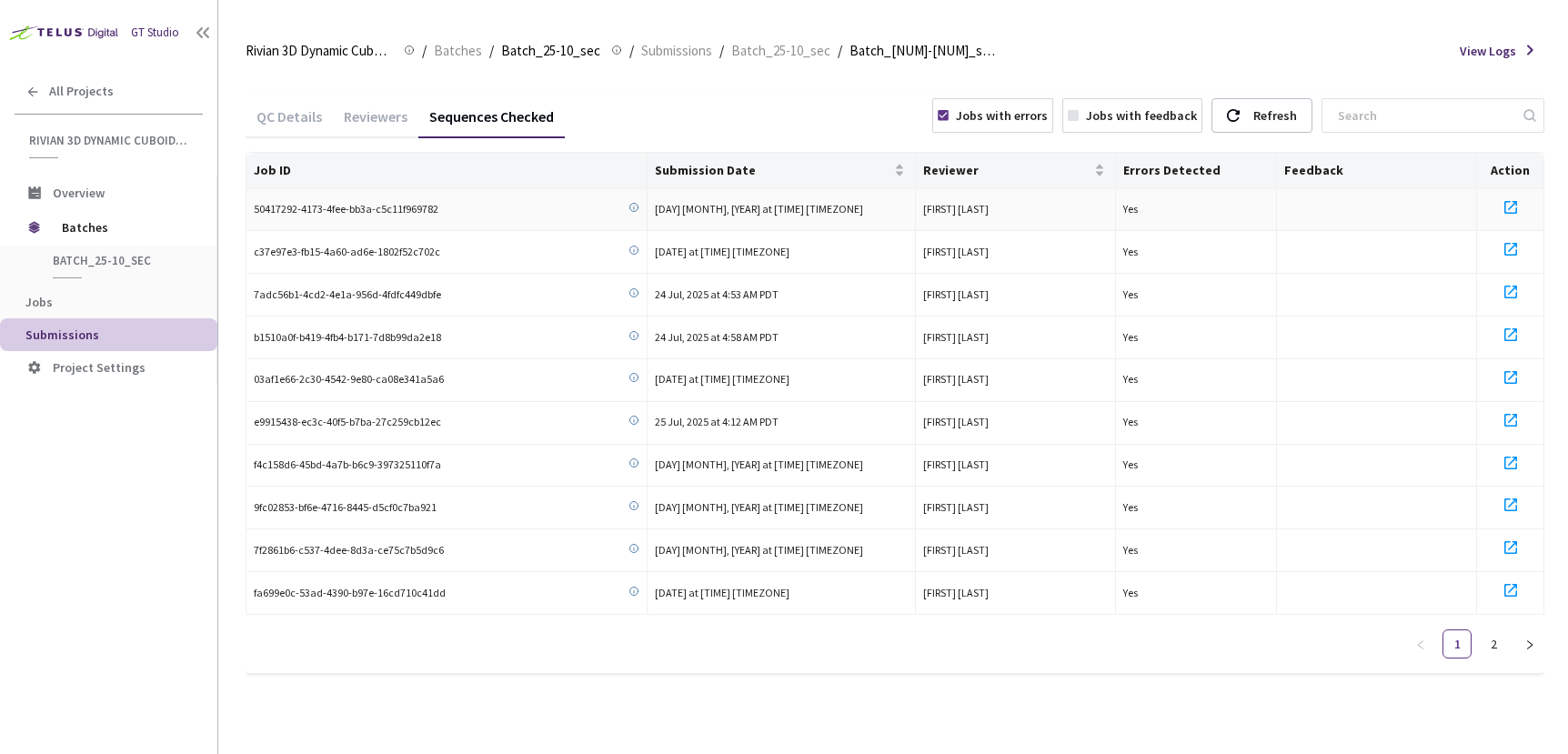 click 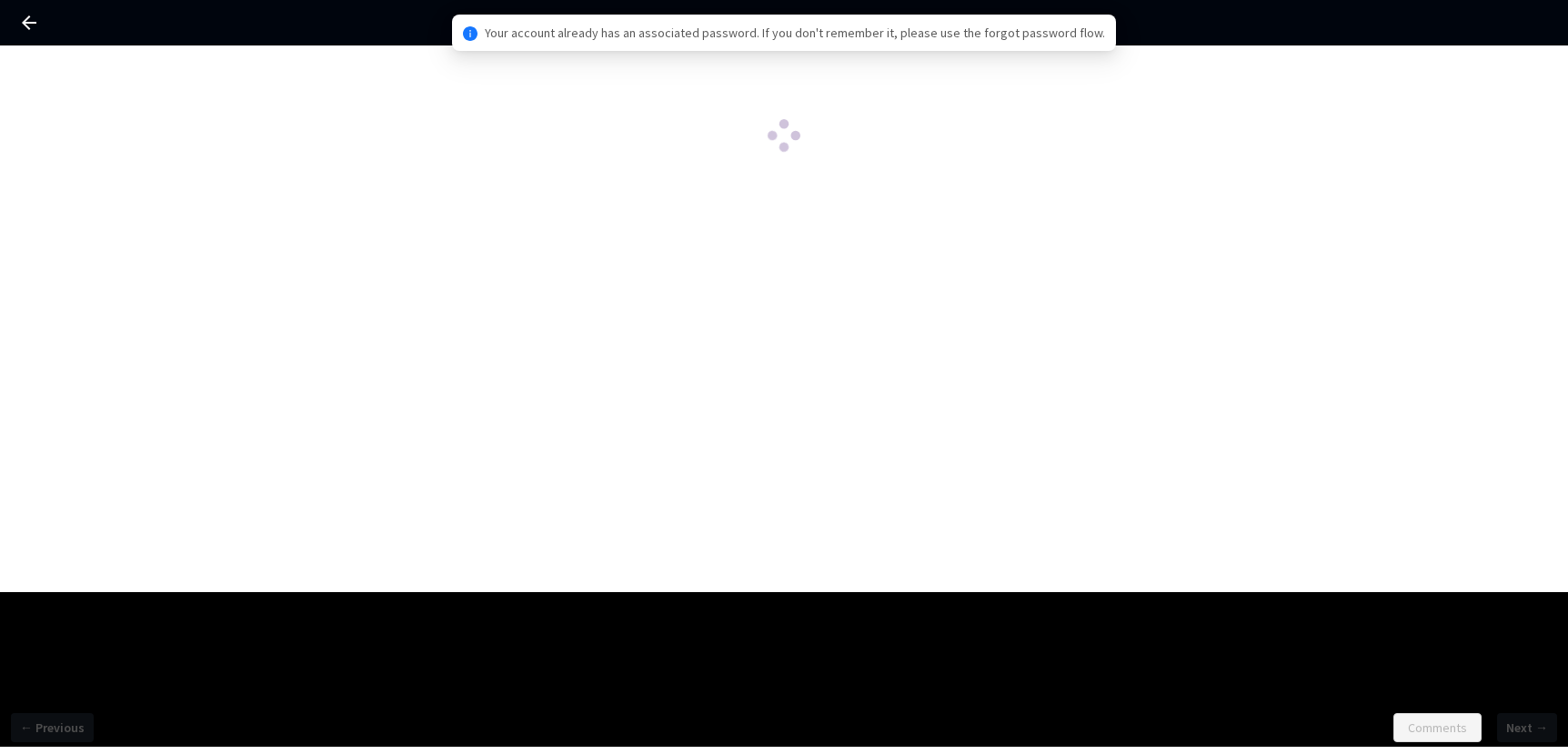 scroll, scrollTop: 0, scrollLeft: 0, axis: both 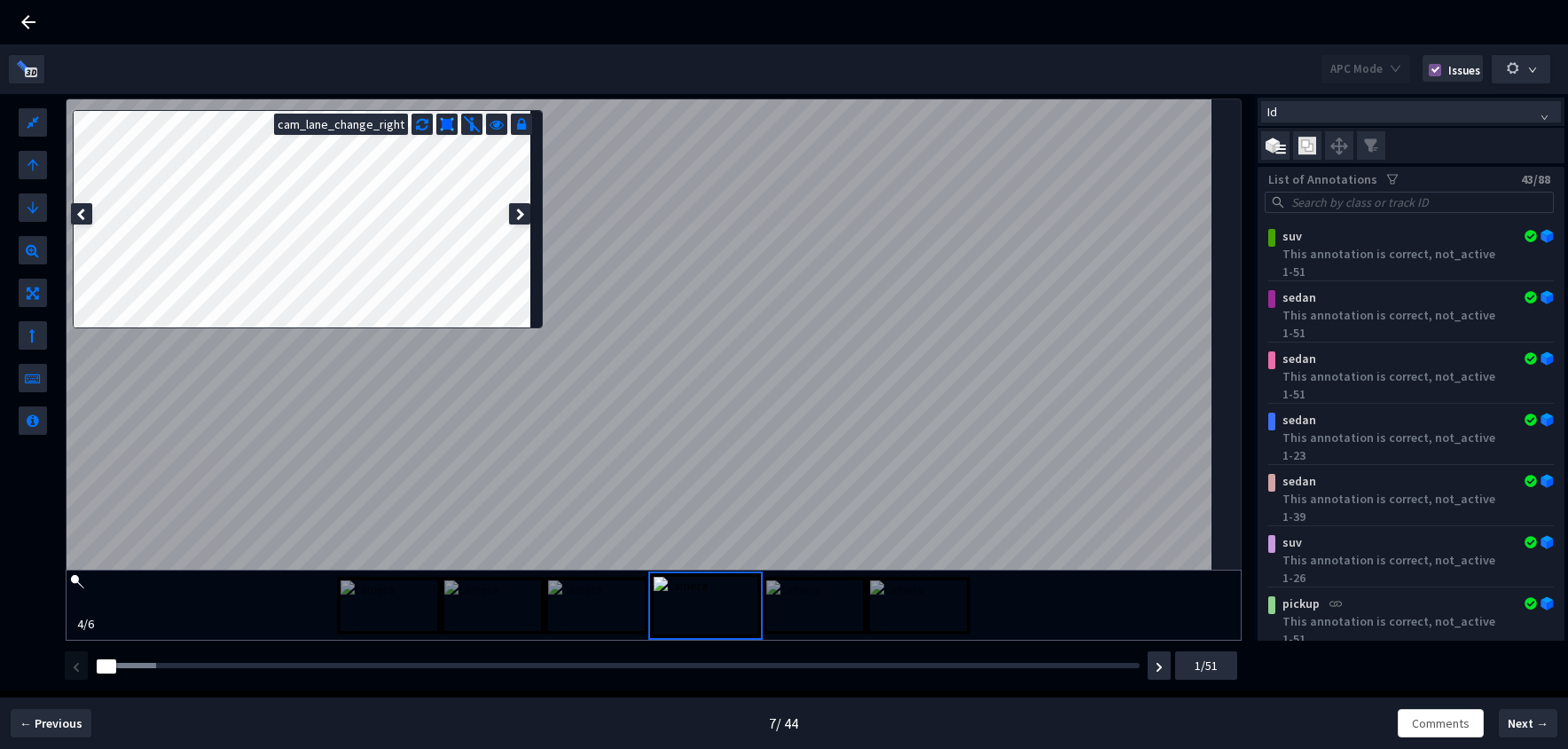 click on "Issues" at bounding box center [1461, 70] 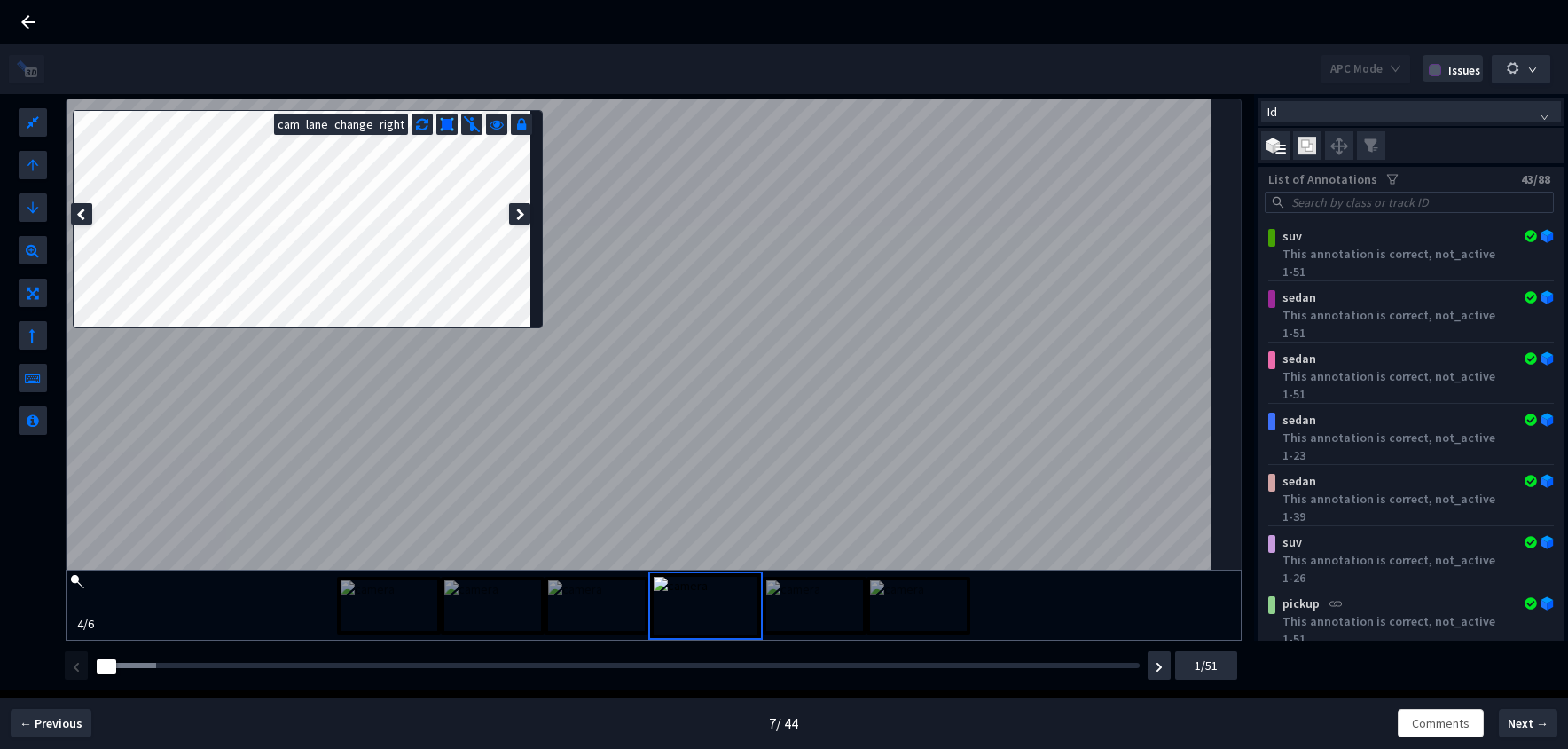 click on "Issues" at bounding box center (1461, 70) 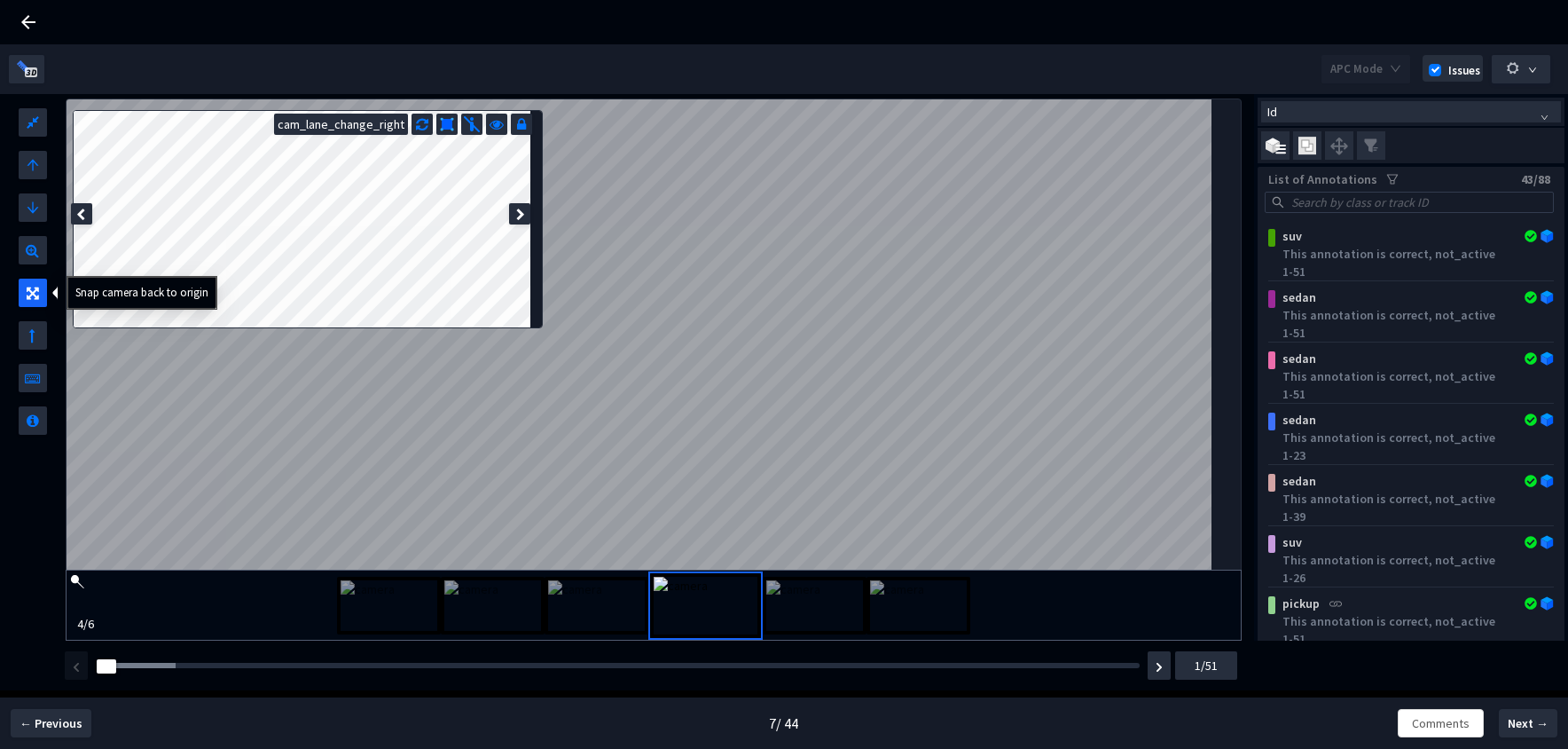 click at bounding box center (33, 289) 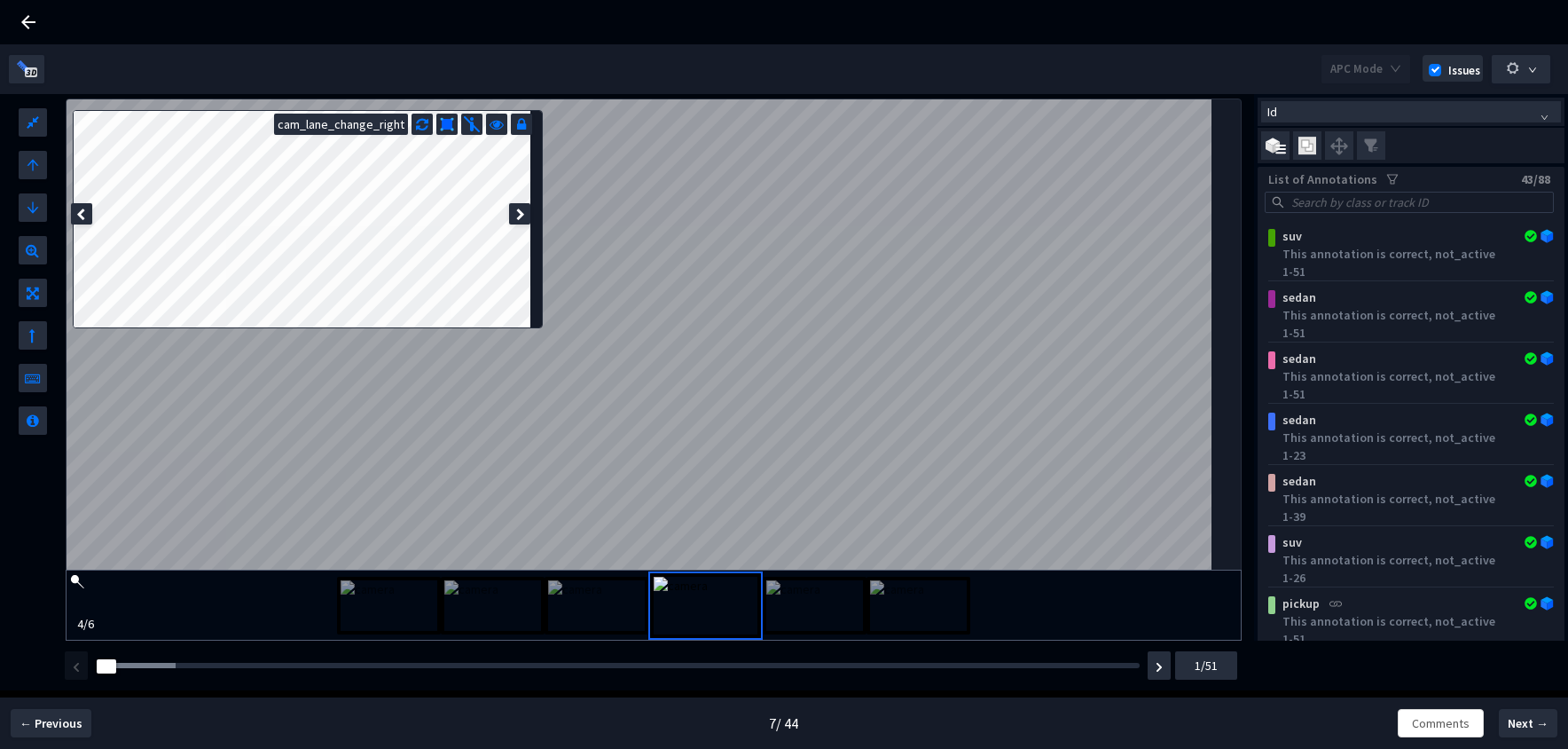 click on "Id" at bounding box center [1411, 112] 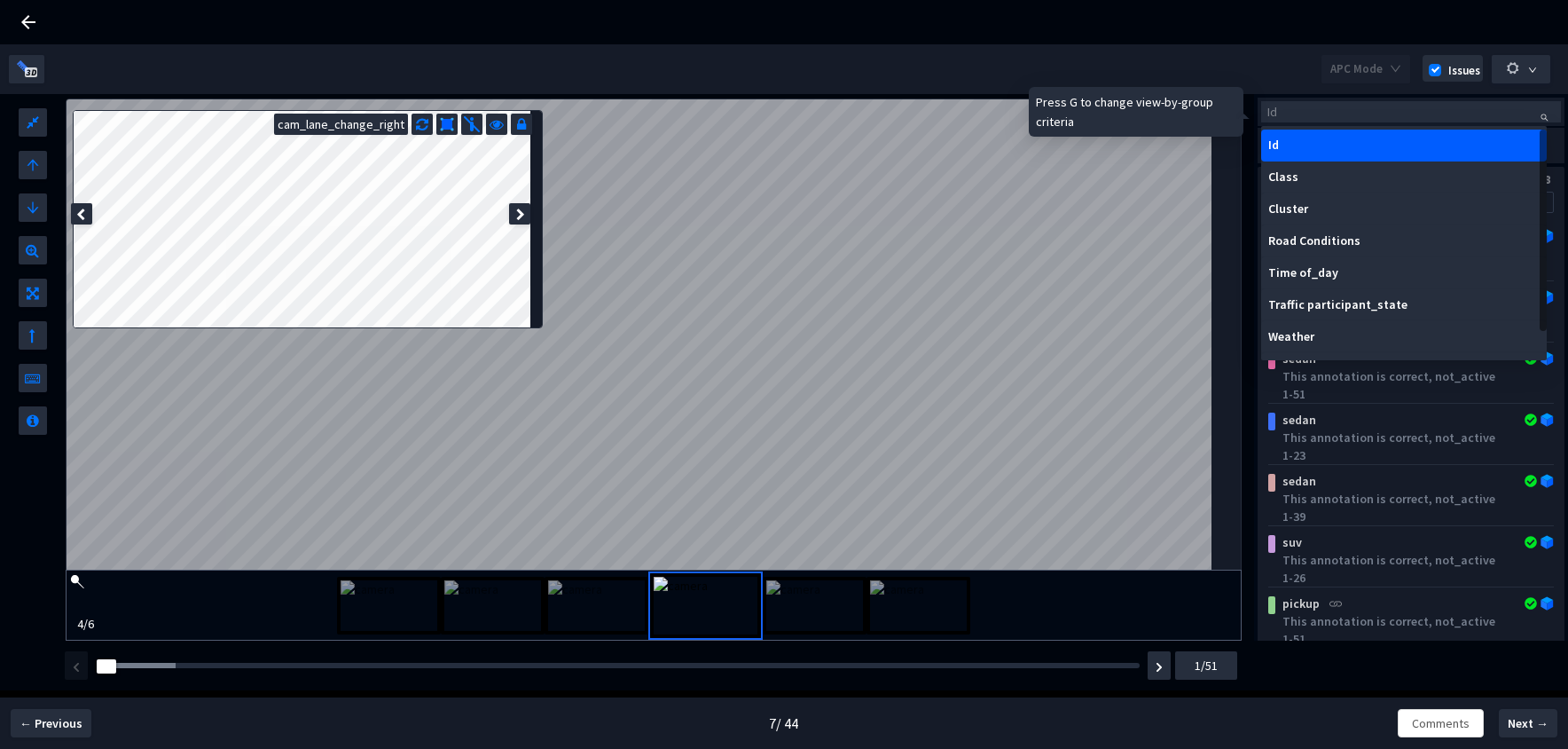 click on "Id" at bounding box center (1411, 112) 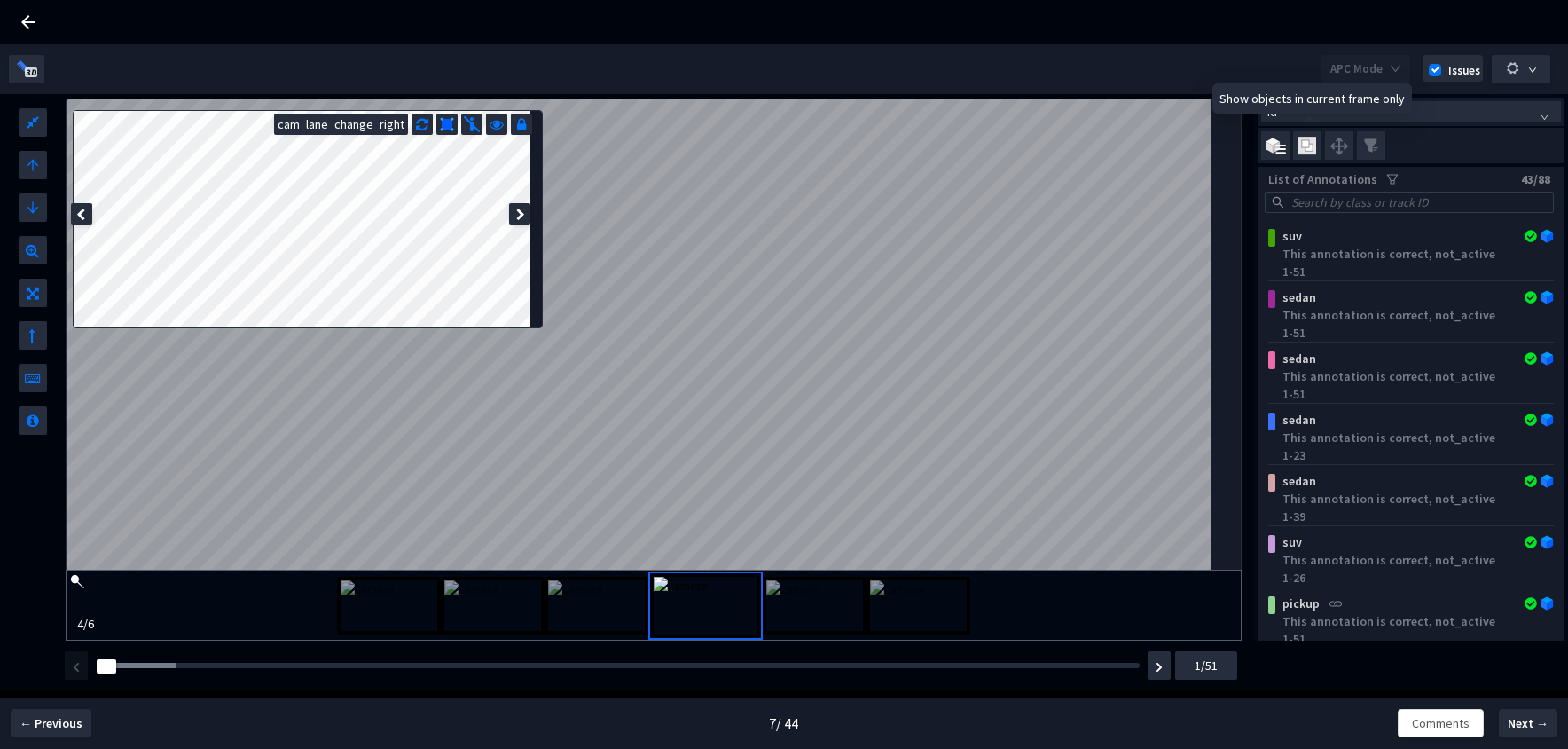 click at bounding box center (1307, 146) 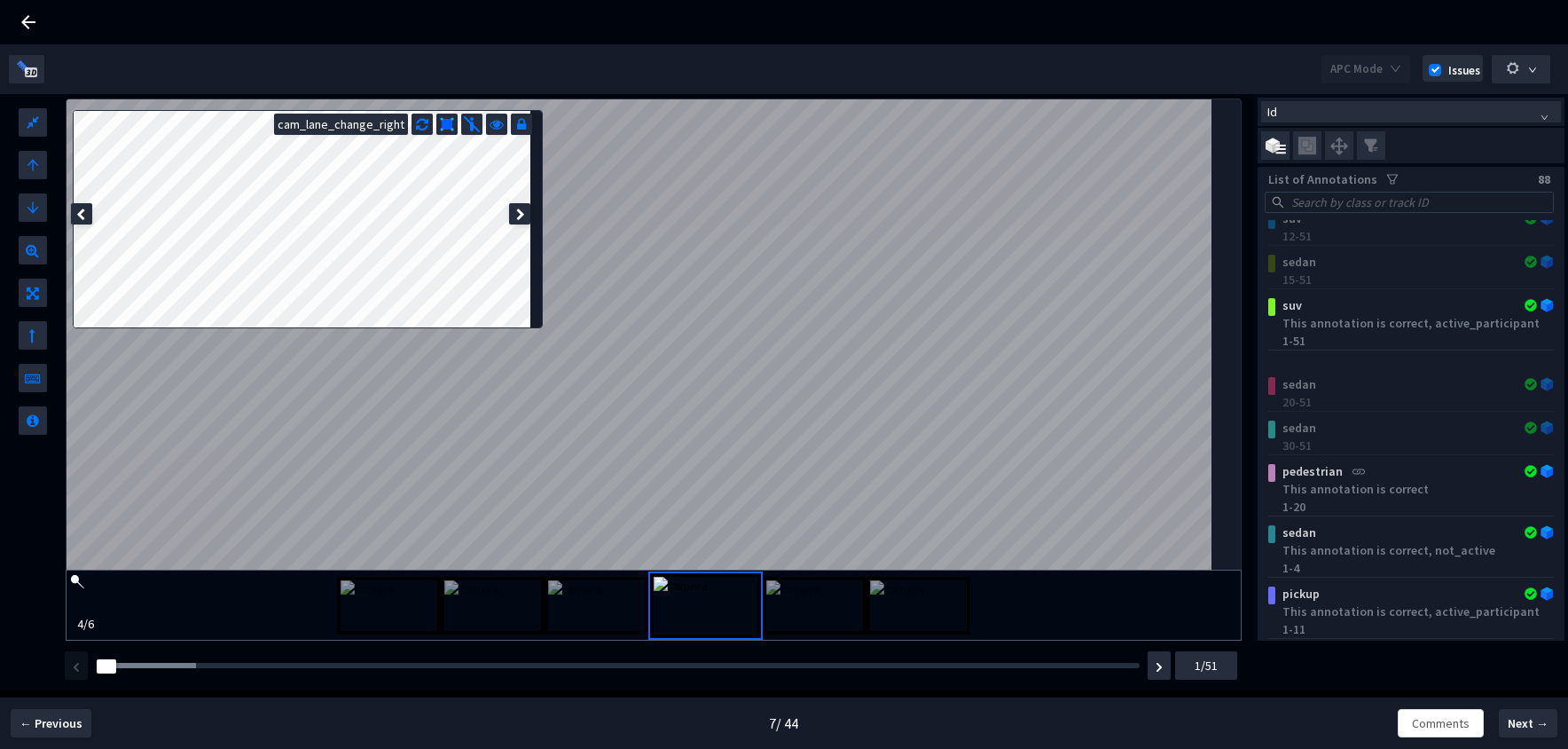scroll, scrollTop: 3045, scrollLeft: 0, axis: vertical 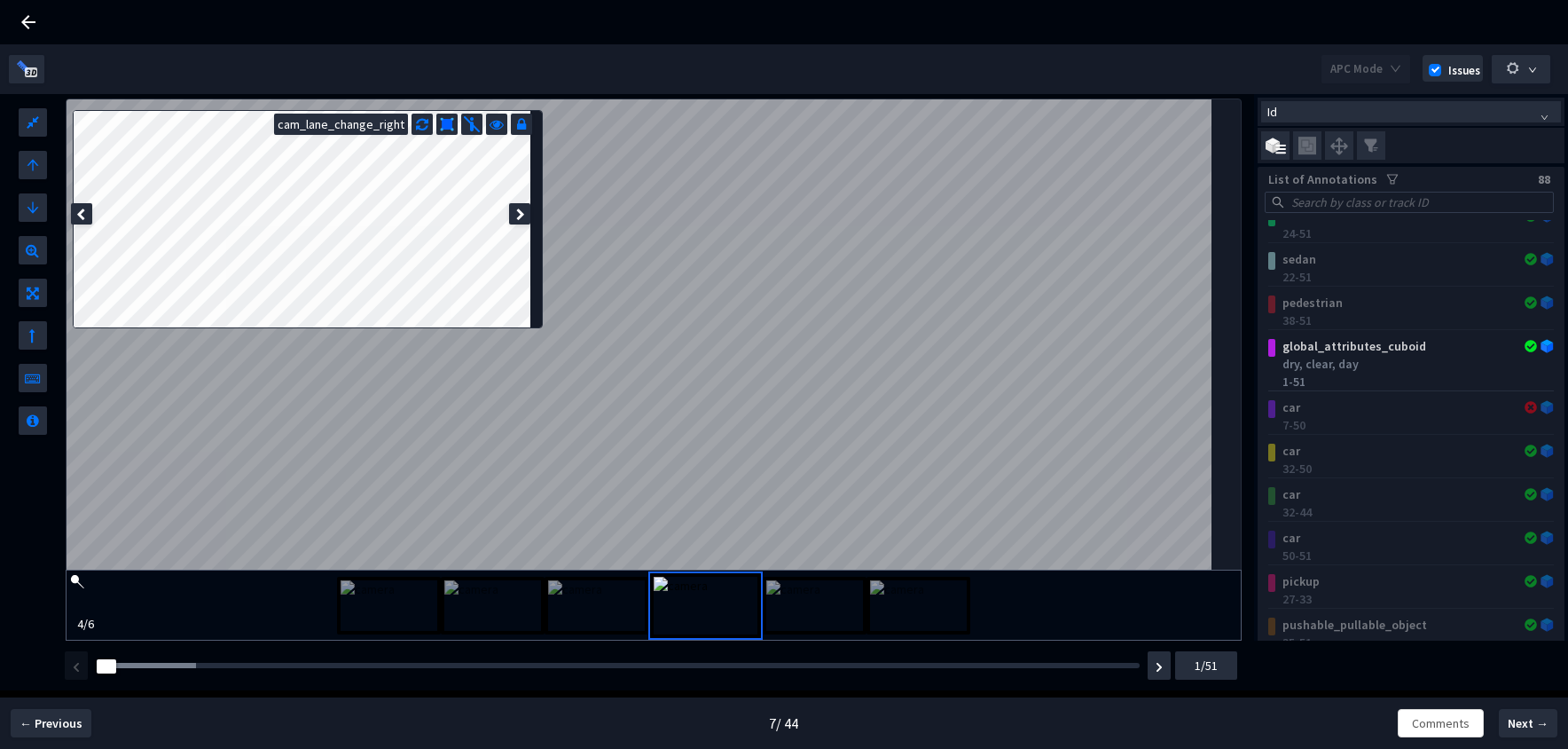 click on "sedan 29-51 sedan 24-51 sedan 22-51 pedestrian 38-51 global_attributes_cuboid dry, clear, day 1-51 car 7-50 car 32-50 car 32-44 car 50-51 pickup 27-33 pushable_pullable_object 35-51 car 35-45 truck 4-48 pedestrian 51 sedan 47-51 sedan 2-13 suv This annotation is correct, not_active 1-51 car This annotation is correct, not_active 1-50 car This annotation is correct, active_participant 1-3 suv This annotation is correct, not_active 1-7 car 4-18 car 12-24 trailer 7-19 car 4-16 car 20-29 sedan 23-35 car 28-41 suv 19-31 car 31 pickup 35-43 car 42-48 vehicle_other 45-51 pushable_pullable_object no, This annotation is correct 1-21 car This annotation is correct, not_active 1-4" at bounding box center [1411, -485] 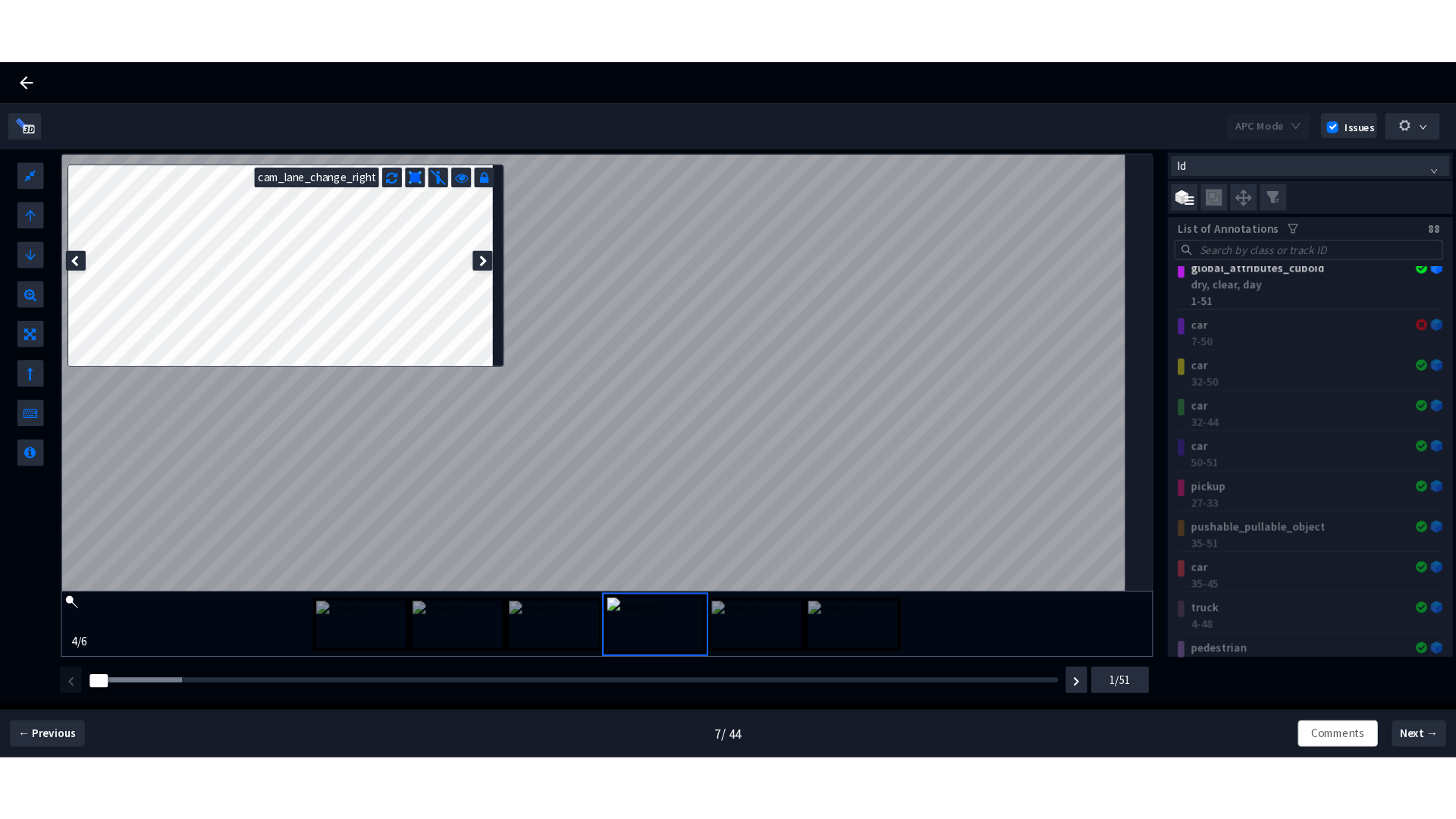 scroll, scrollTop: 2706, scrollLeft: 0, axis: vertical 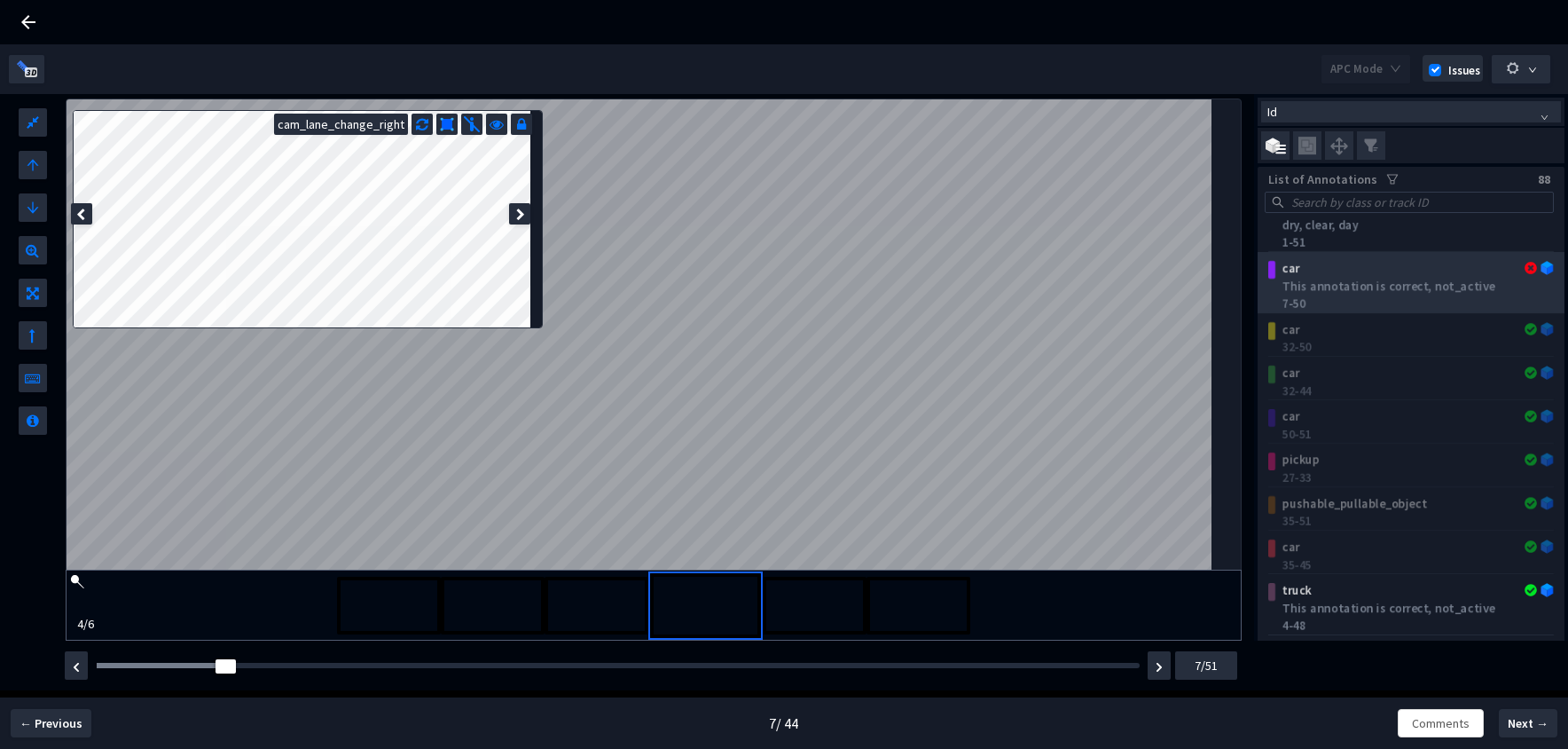click on "This annotation is correct, not_active" at bounding box center [1415, 286] 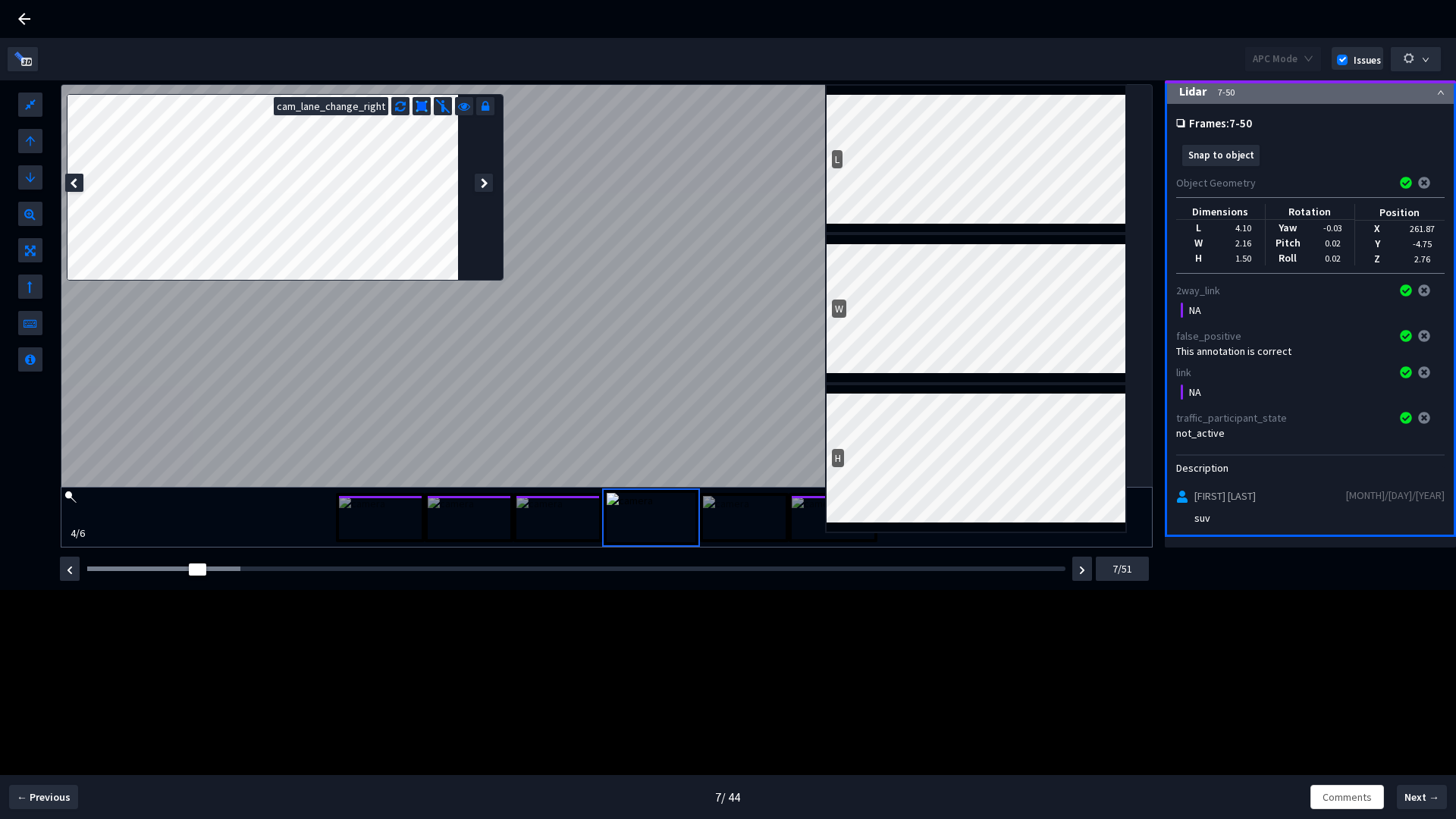 scroll, scrollTop: 261, scrollLeft: 0, axis: vertical 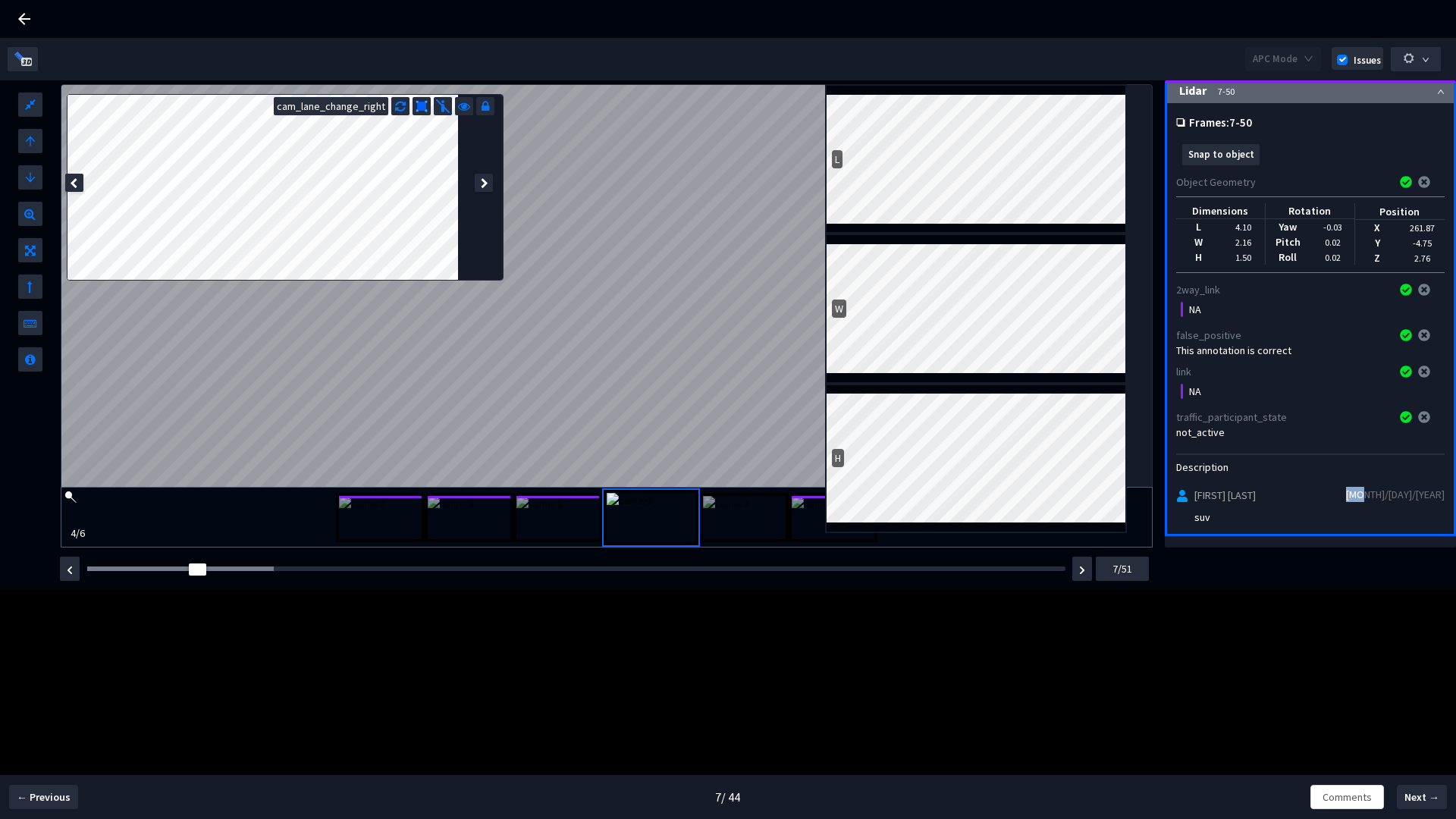 drag, startPoint x: 1407, startPoint y: 491, endPoint x: 1391, endPoint y: 492, distance: 16.03122 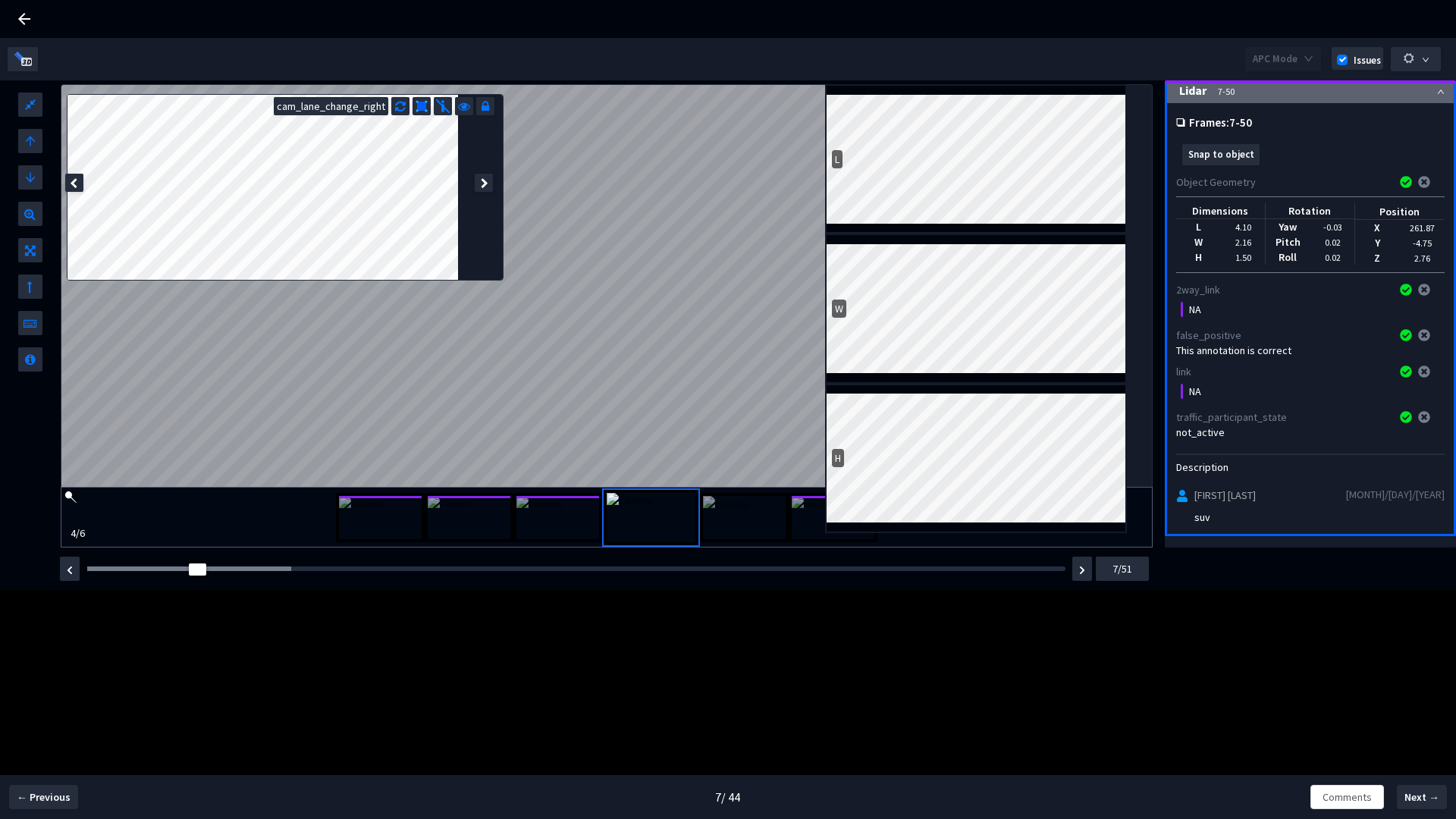 click on "suv" at bounding box center (1310, 517) 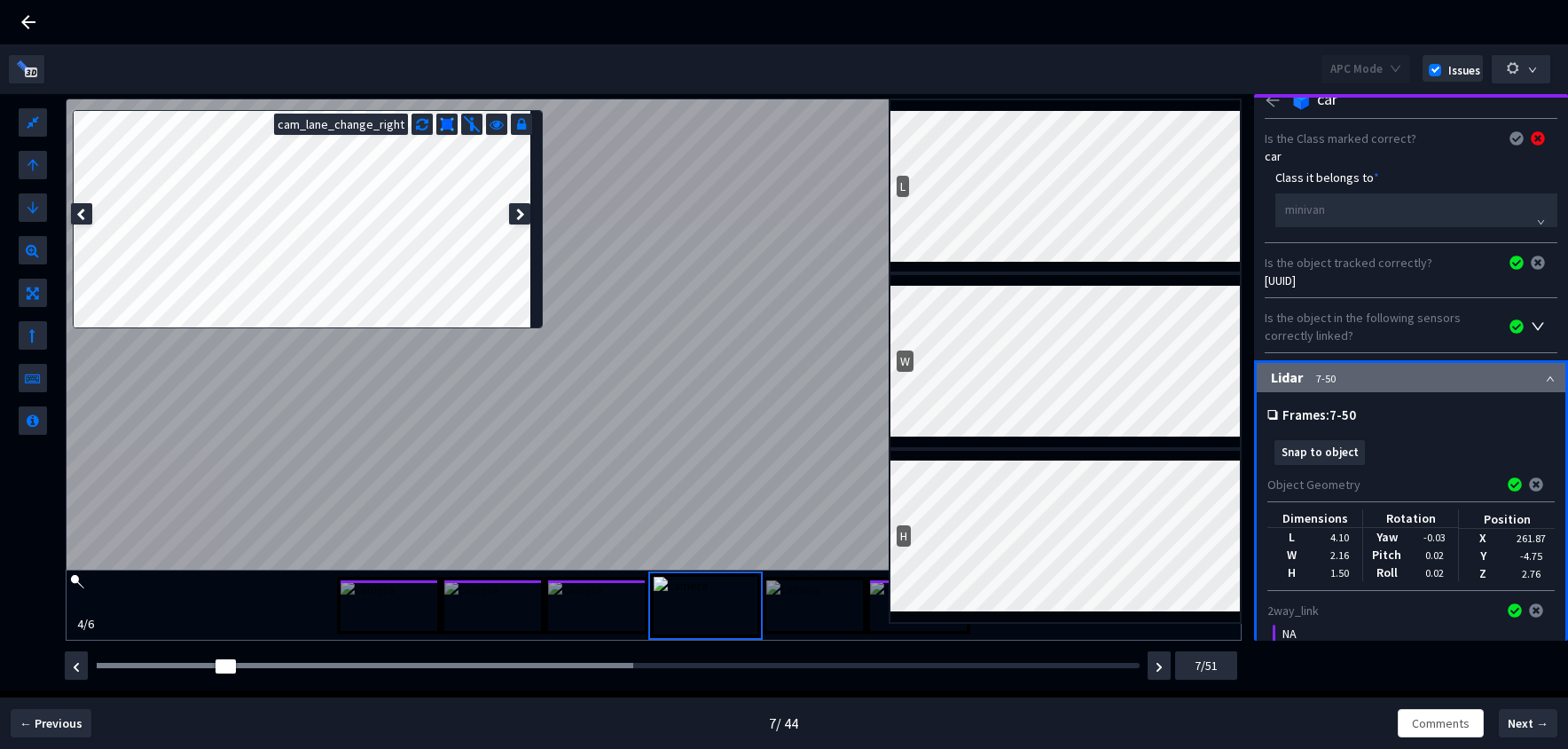 scroll, scrollTop: 0, scrollLeft: 0, axis: both 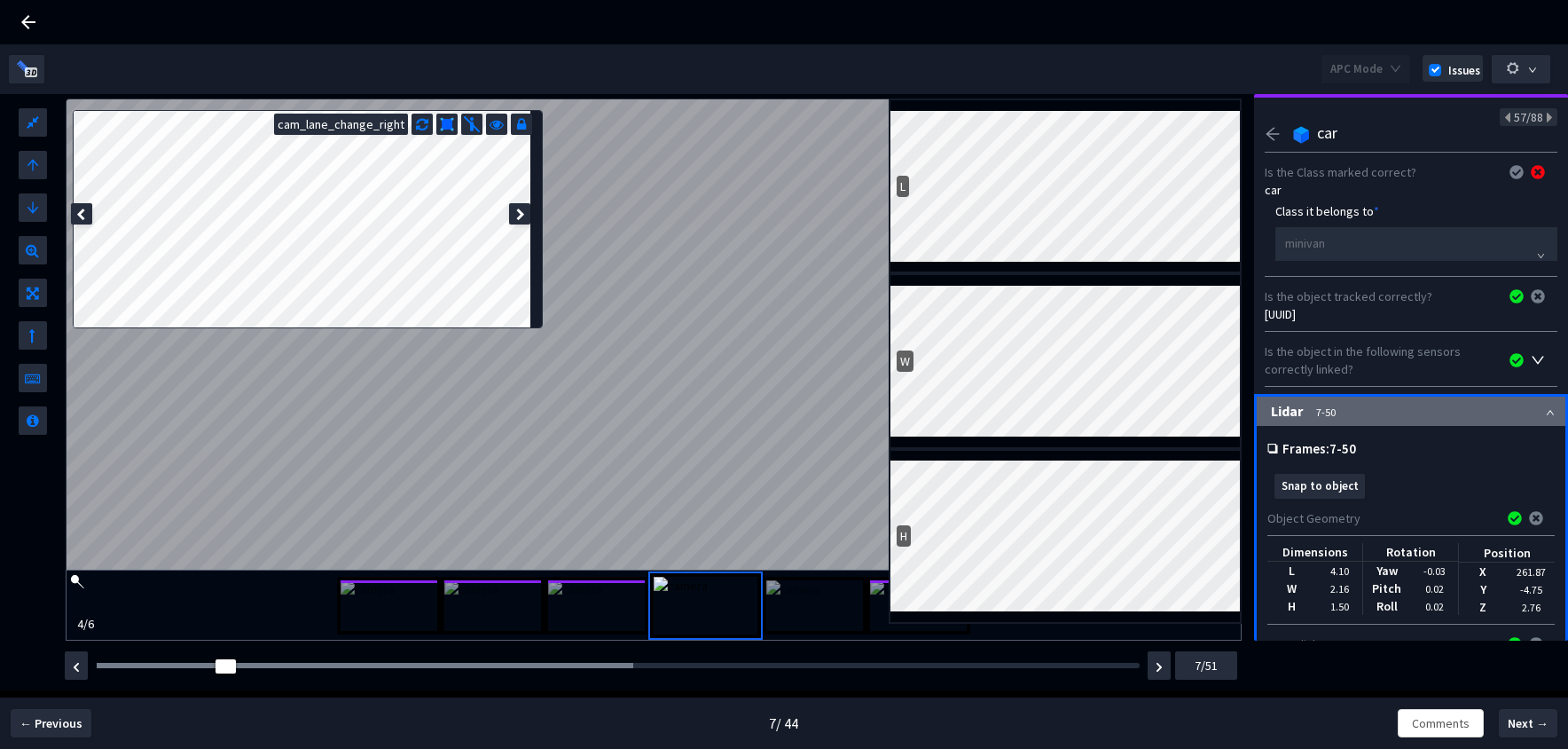 click 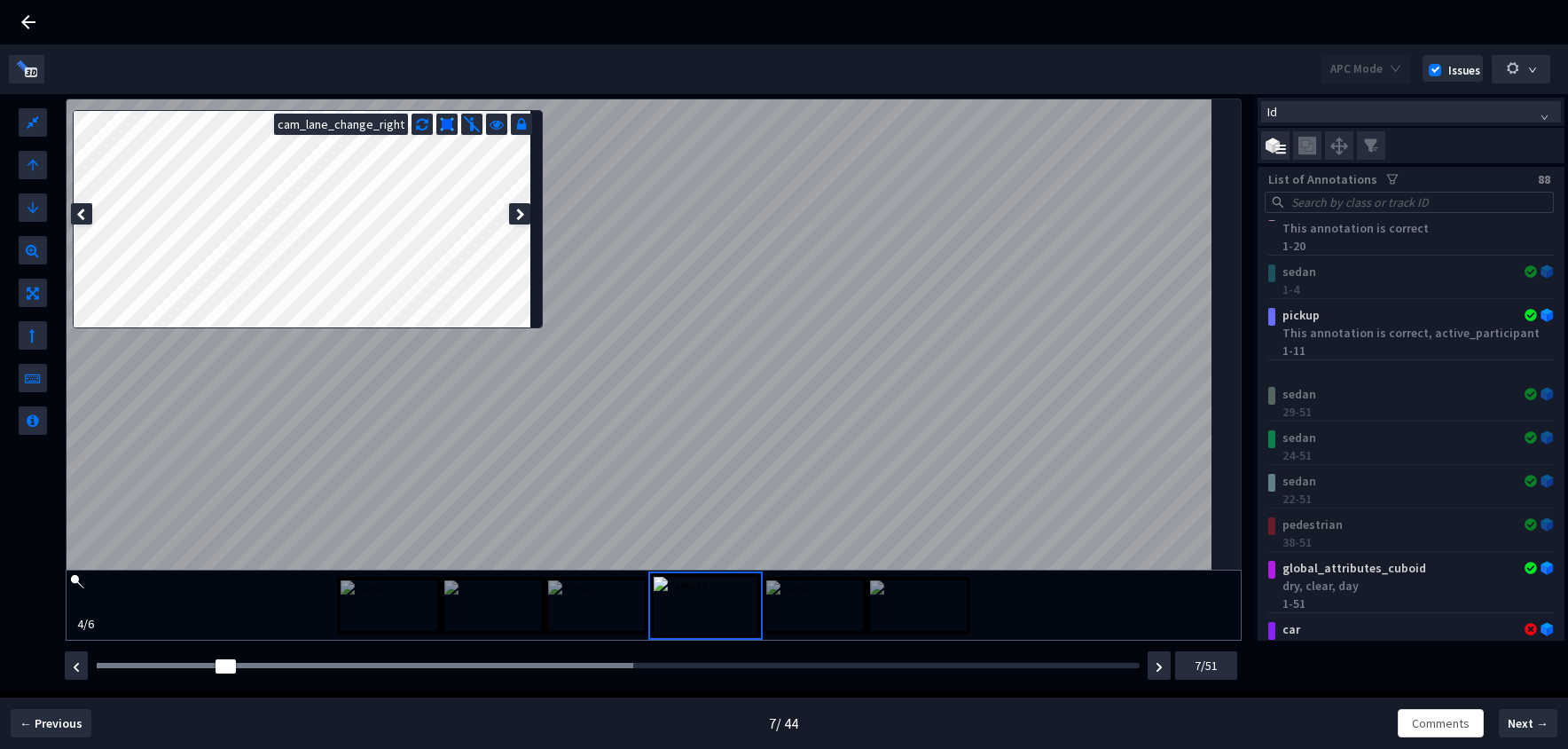 scroll, scrollTop: 2842, scrollLeft: 0, axis: vertical 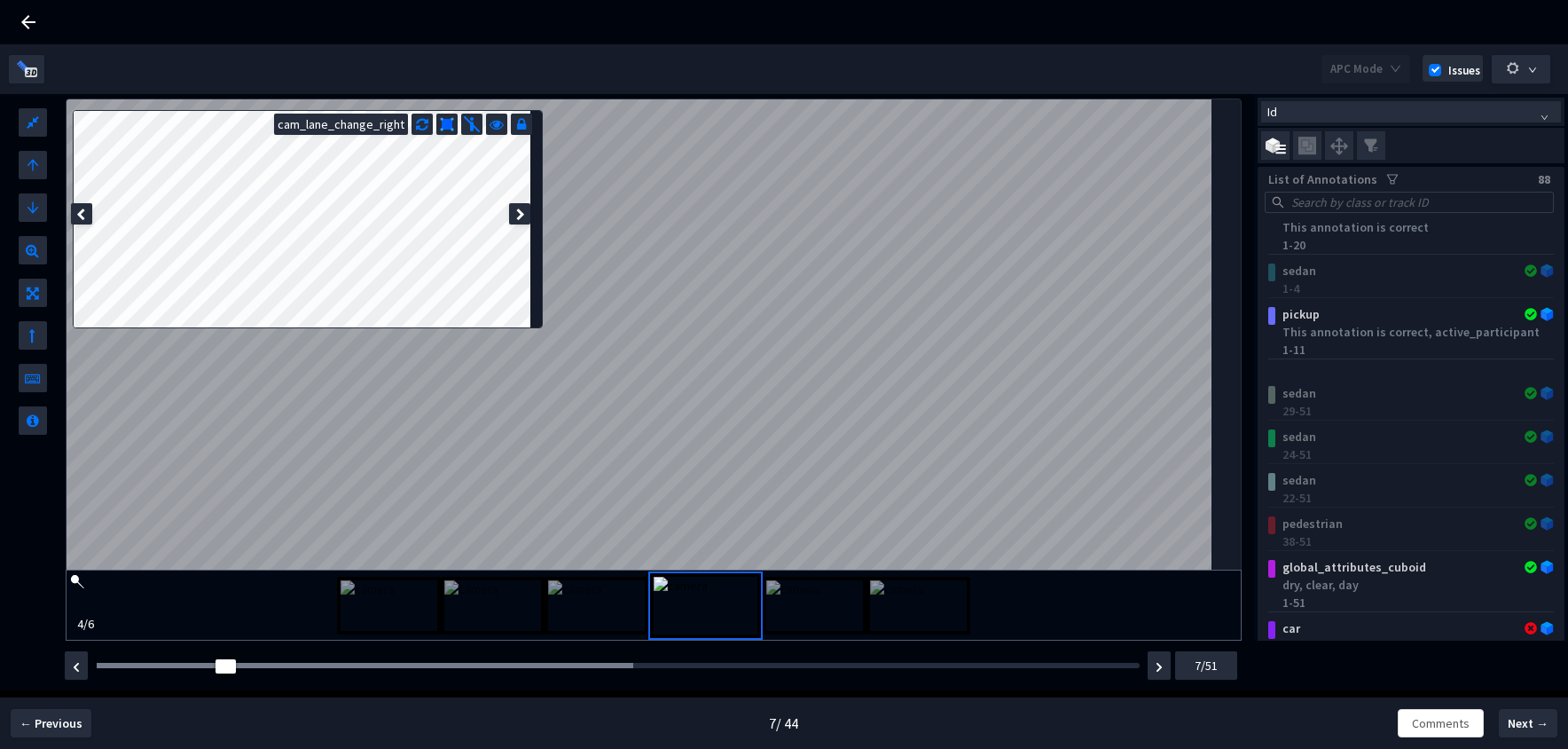 click on "sedan 30-51 pedestrian This annotation is correct 1-20 sedan 1-4 pickup This annotation is correct, active_participant 1-11 sedan 29-51 sedan 24-51 sedan 22-51 pedestrian 38-51 global_attributes_cuboid dry, clear, day 1-51 car This annotation is correct, not_active 7-50 car 32-50 car 32-44 car 50-51 pickup 27-33 pushable_pullable_object 35-51 car 35-45 truck This annotation is correct, not_active 4-48 pedestrian 51 sedan 47-51 sedan This annotation is correct, not_active 2-13 suv This annotation is correct, not_active 1-51 car This annotation is correct, not_active 1-50 car 1-3 suv This annotation is correct, not_active 1-7 car This annotation is correct, active_participant 4-18 car 12-24 trailer This annotation is correct, active_participant 7-19 car This annotation is correct, active_participant 4-16 car 20-29 sedan 23-35 car 28-41 suv 19-31 car 31" at bounding box center [1411, -270] 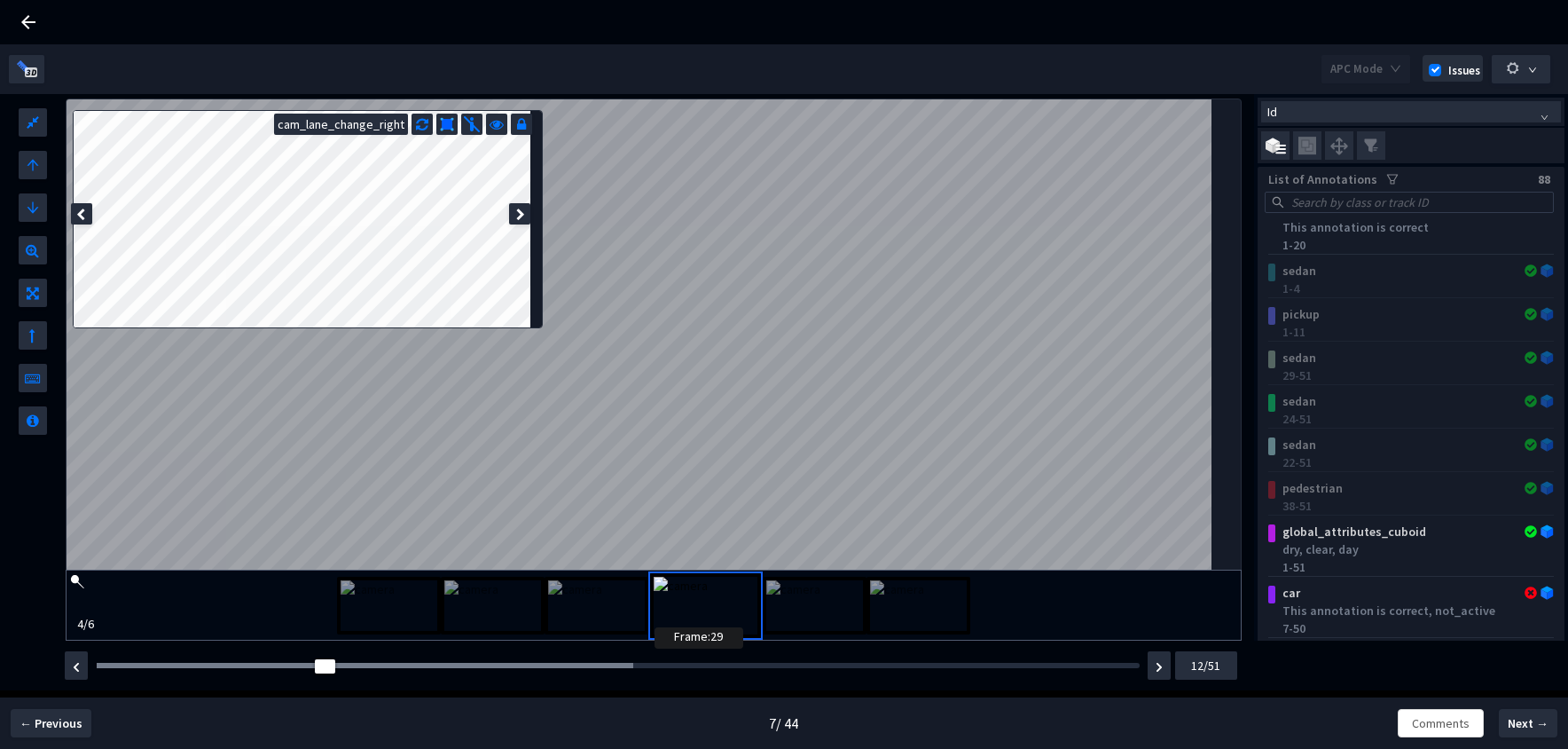 click on "Frame :  29" at bounding box center (618, 666) 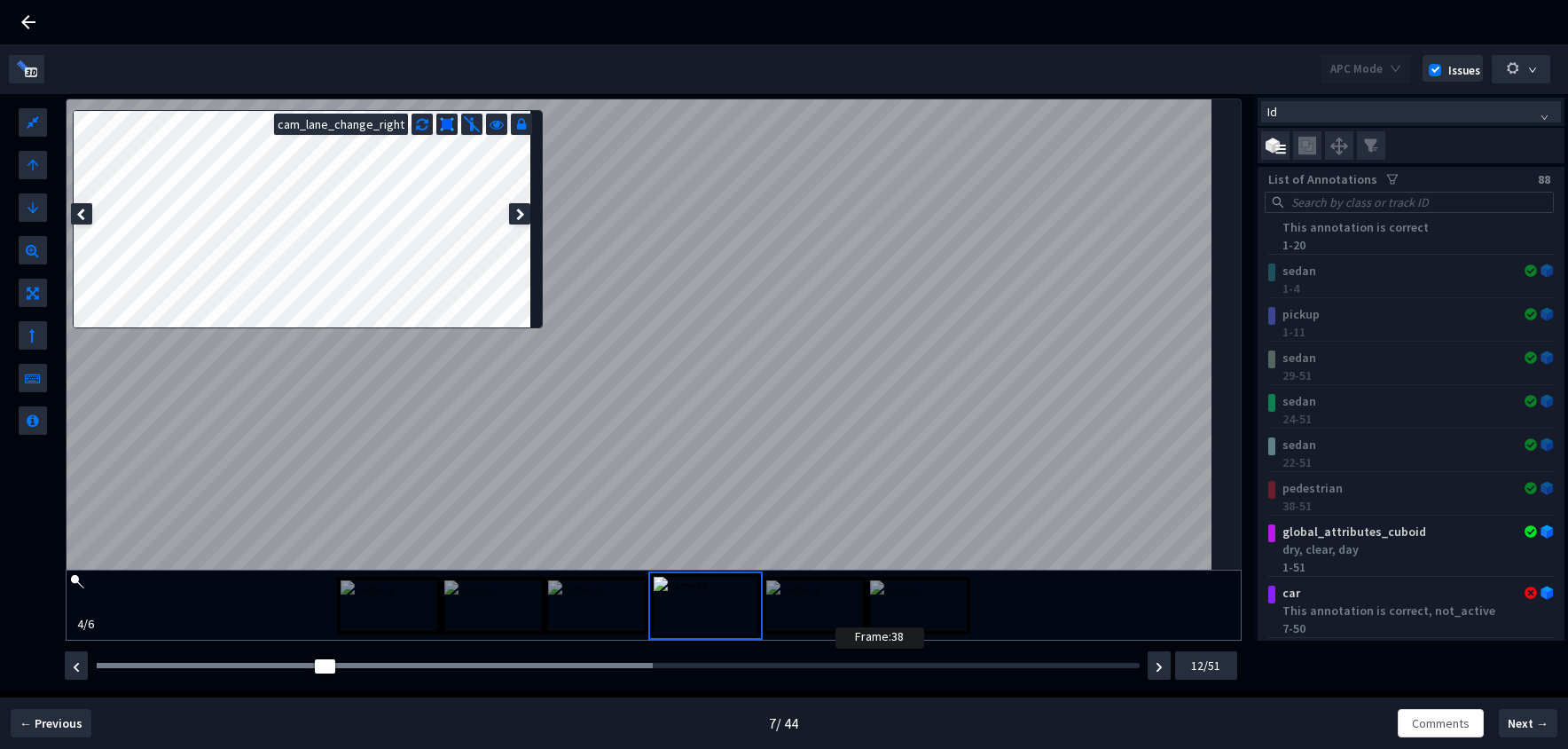 click on "Frame :  38" at bounding box center [618, 666] 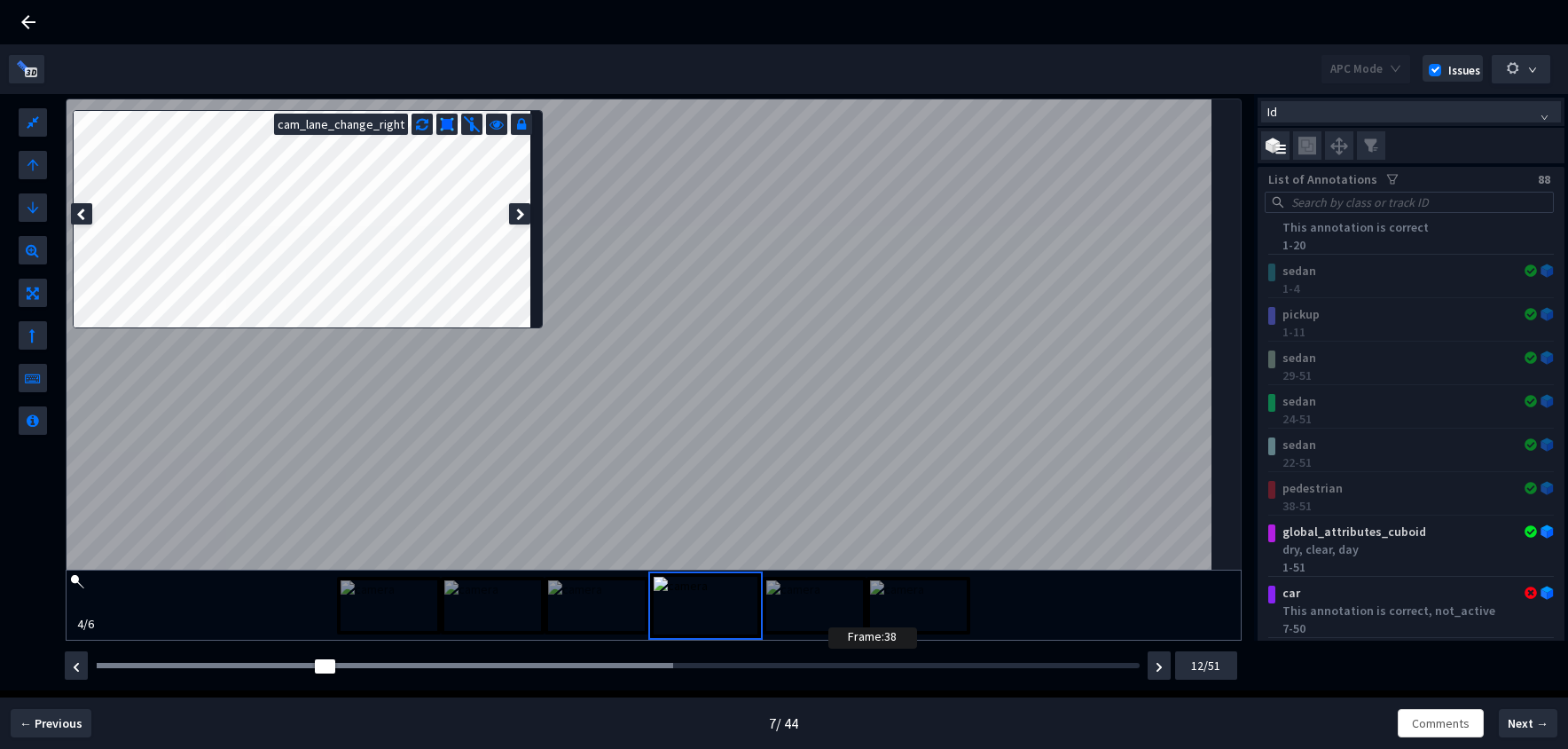 click on "Frame :  38" at bounding box center [618, 666] 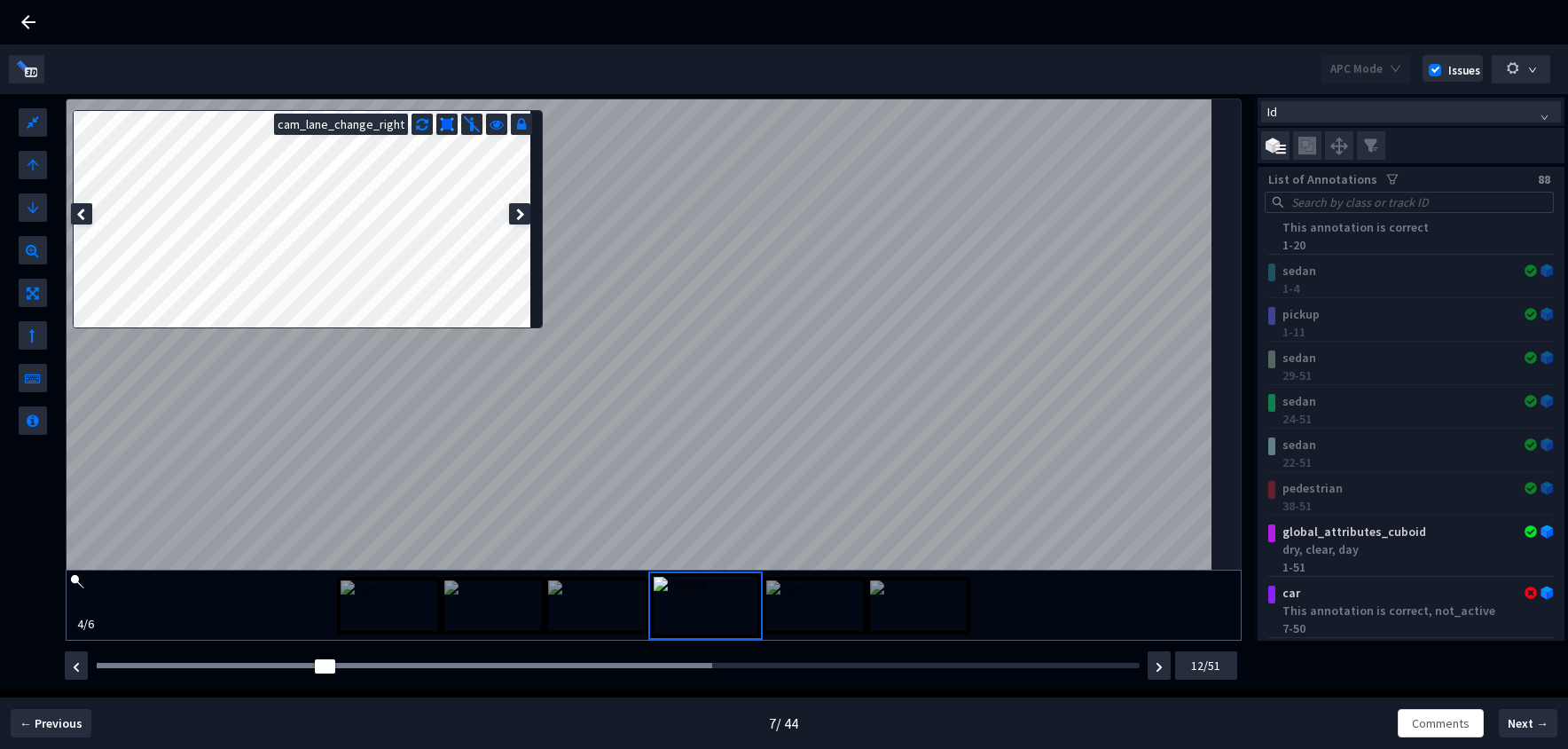 click on "Frame :  32" at bounding box center (618, 666) 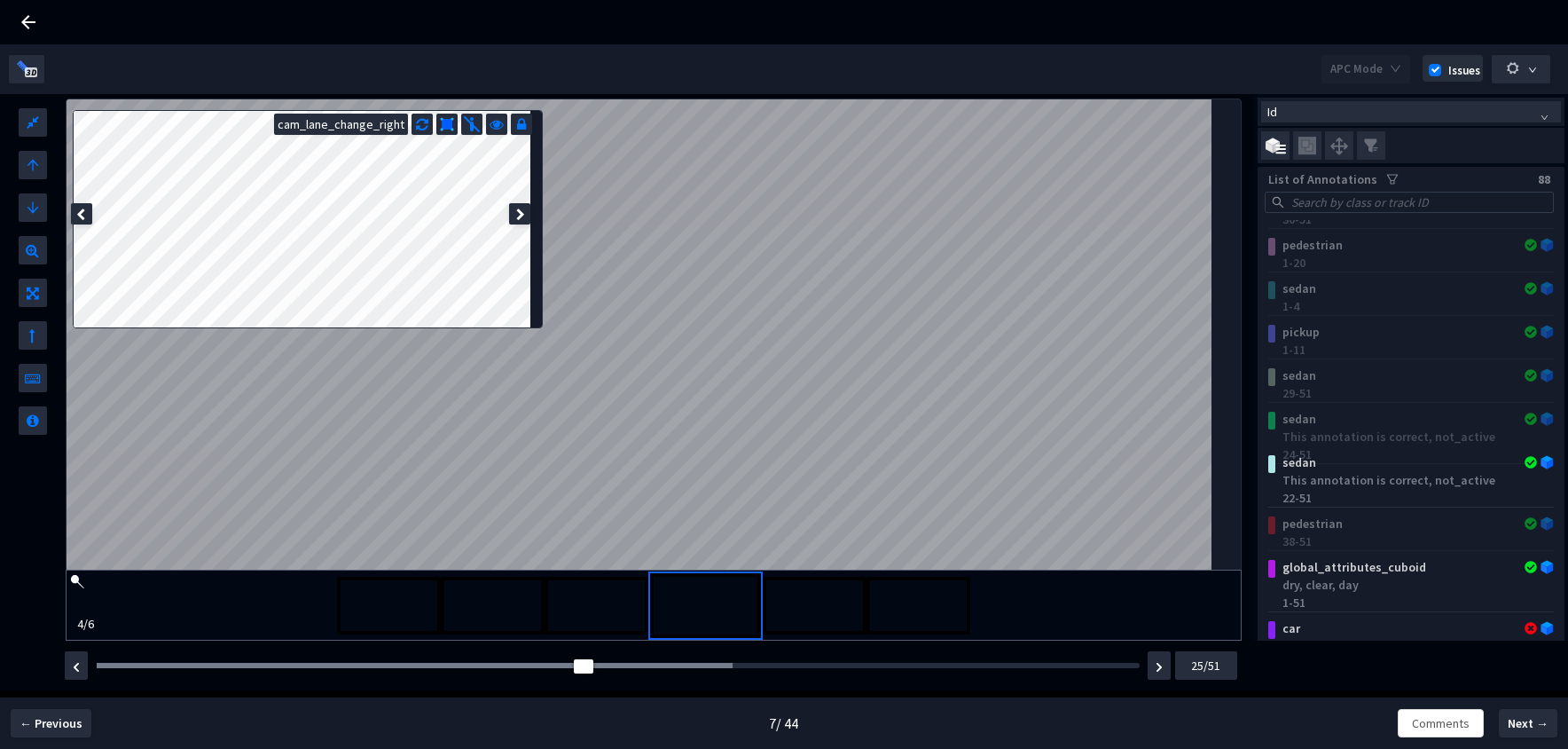 scroll, scrollTop: 2824, scrollLeft: 0, axis: vertical 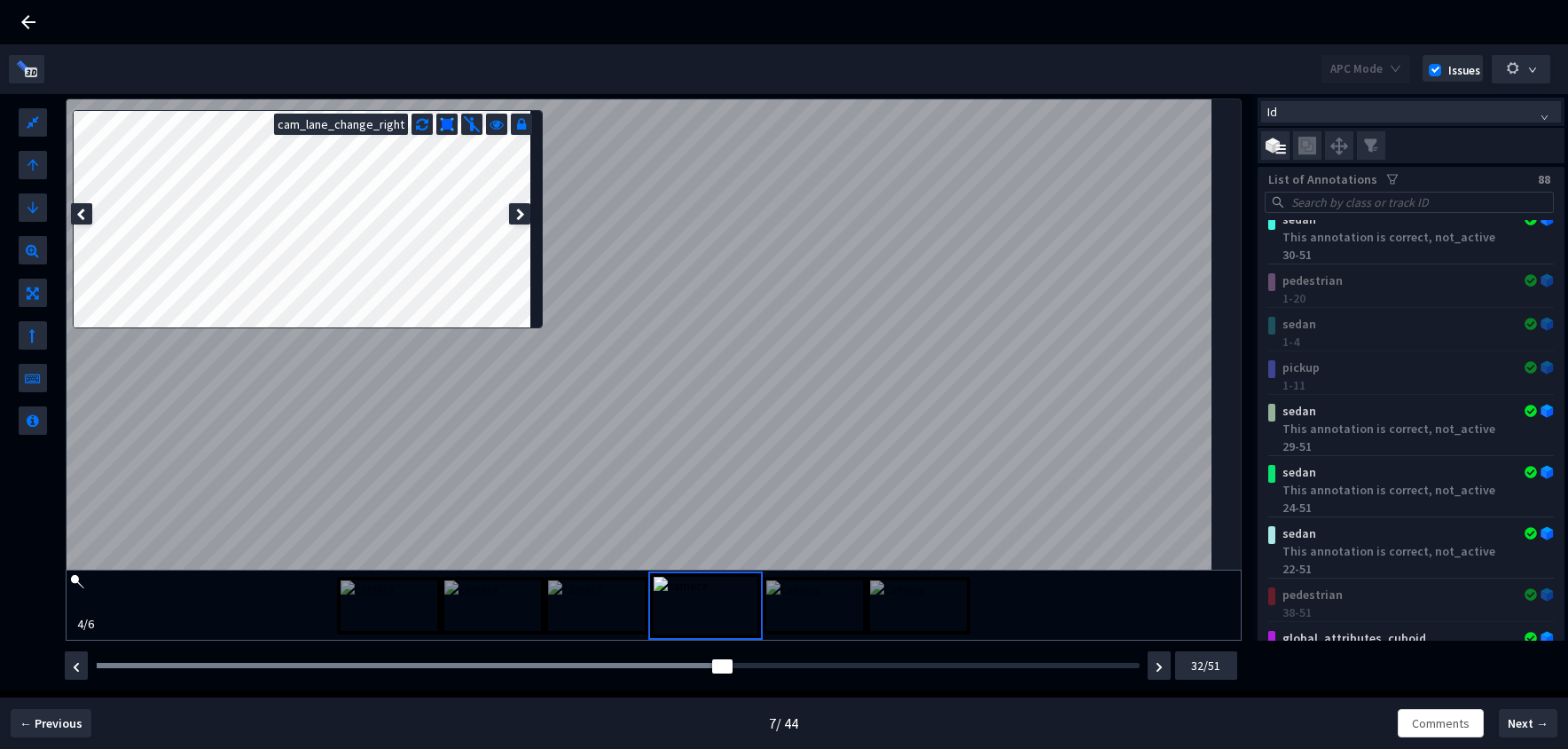 click on "suv 47-51 pedestrian 48-51 pushable_pullable_object no, This annotation is correct 1-51 sedan 3-13 suv 5-14 suv This annotation is correct, not_active 20-51 suv This annotation is correct, not_active 12-51 sedan This annotation is correct, not_active 15-51 suv This annotation is correct, active_participant 1-51 sedan This annotation is correct, not_active 20-51 sedan This annotation is correct, not_active 30-51 pedestrian 1-20 sedan 1-4 pickup 1-11 sedan This annotation is correct, not_active 29-51 sedan This annotation is correct, not_active 24-51 sedan This annotation is correct, not_active 22-51 pedestrian 38-51 global_attributes_cuboid dry, clear, day 1-51 car This annotation is correct, not_active 7-50 car This annotation is correct, not_active 32-50 car This annotation is correct, not_active 32-44 car 50-51 pickup This annotation is correct, not_active 27-33 pushable_pullable_object 35-51 car 35-45 truck This annotation is correct, not_active 4-48 pedestrian 51 sedan 47-51 sedan 2-13 suv 1-51 car 1-50" at bounding box center [1411, -363] 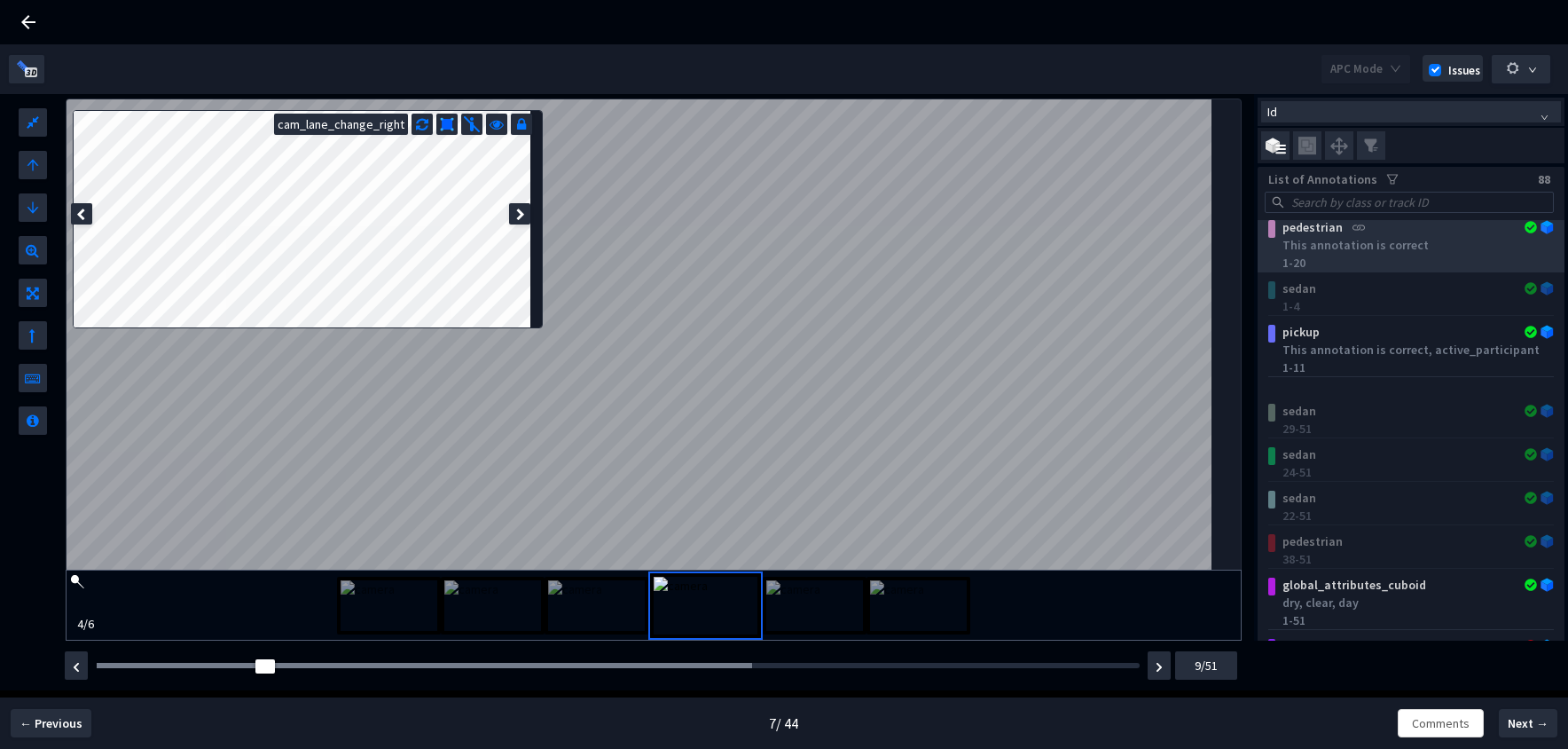 click on "1-20" at bounding box center (1415, 263) 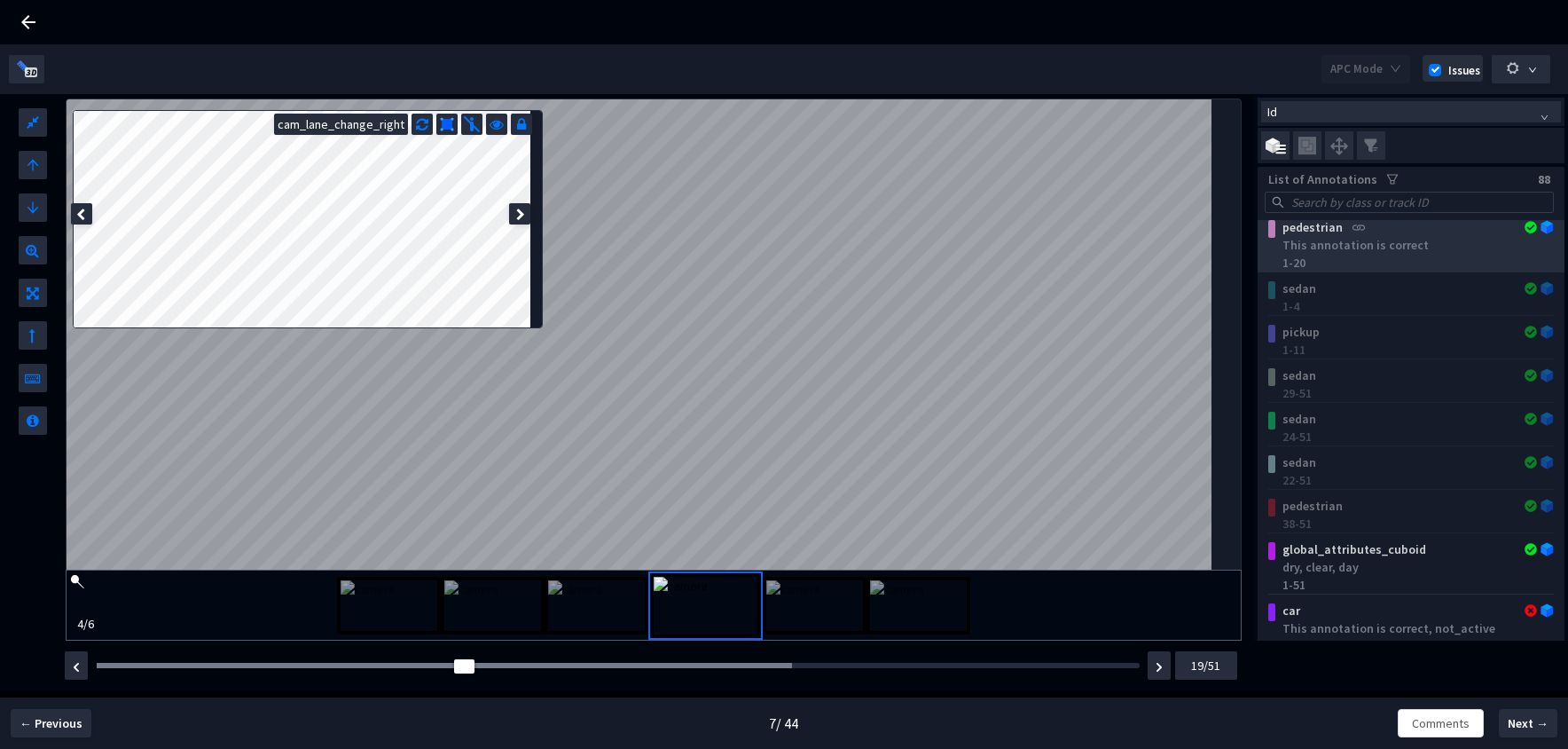 click on "1-20" at bounding box center (1415, 263) 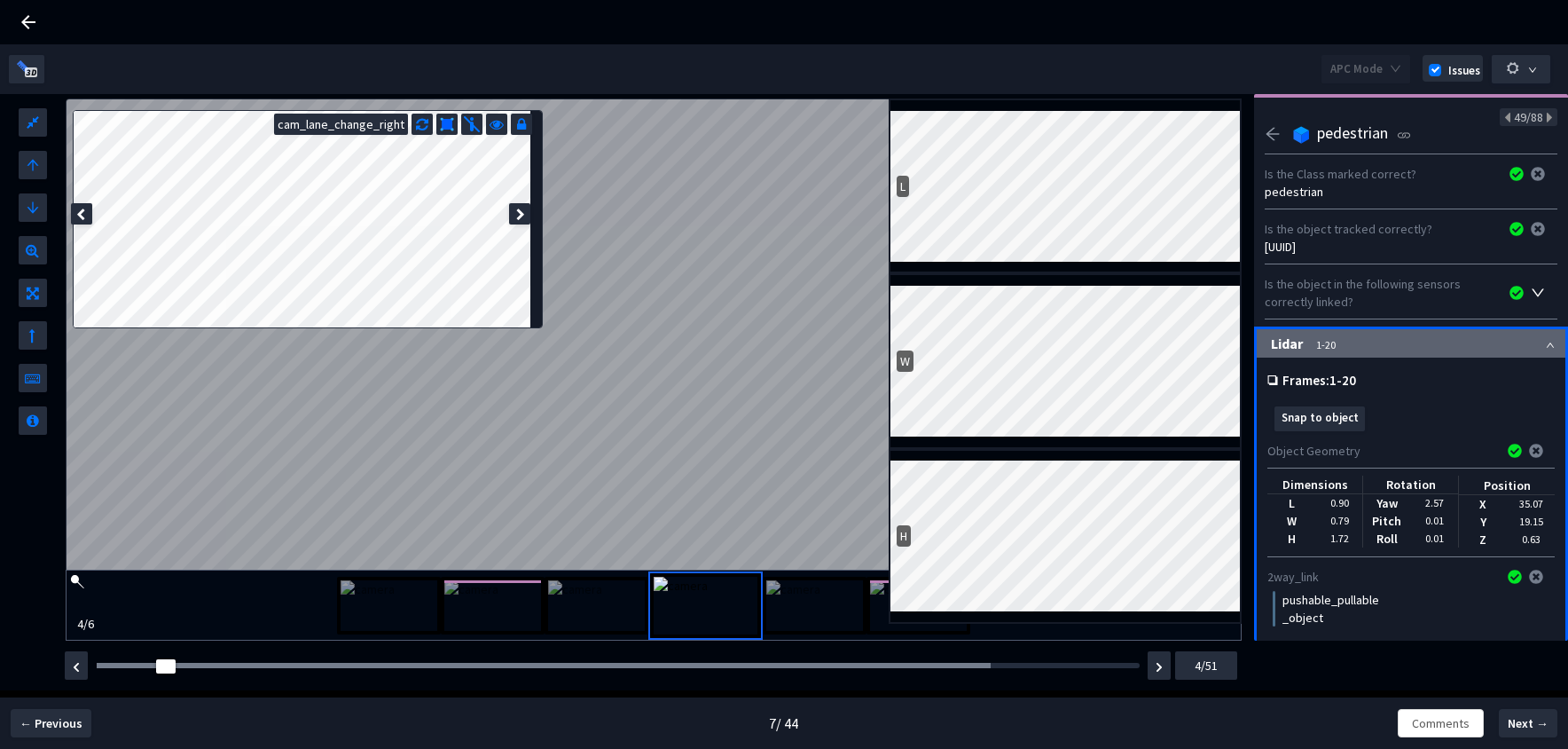 click 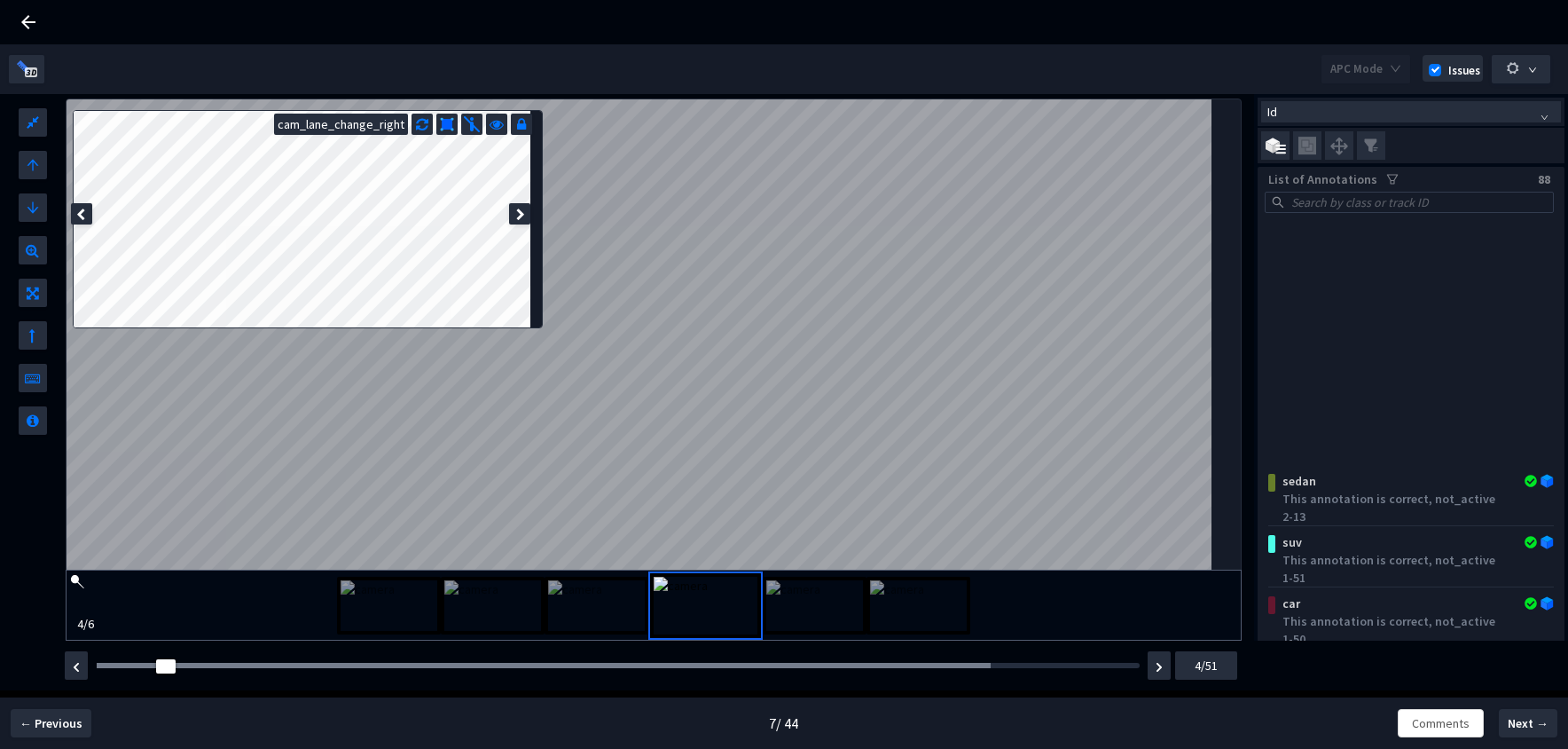 scroll, scrollTop: 3791, scrollLeft: 0, axis: vertical 